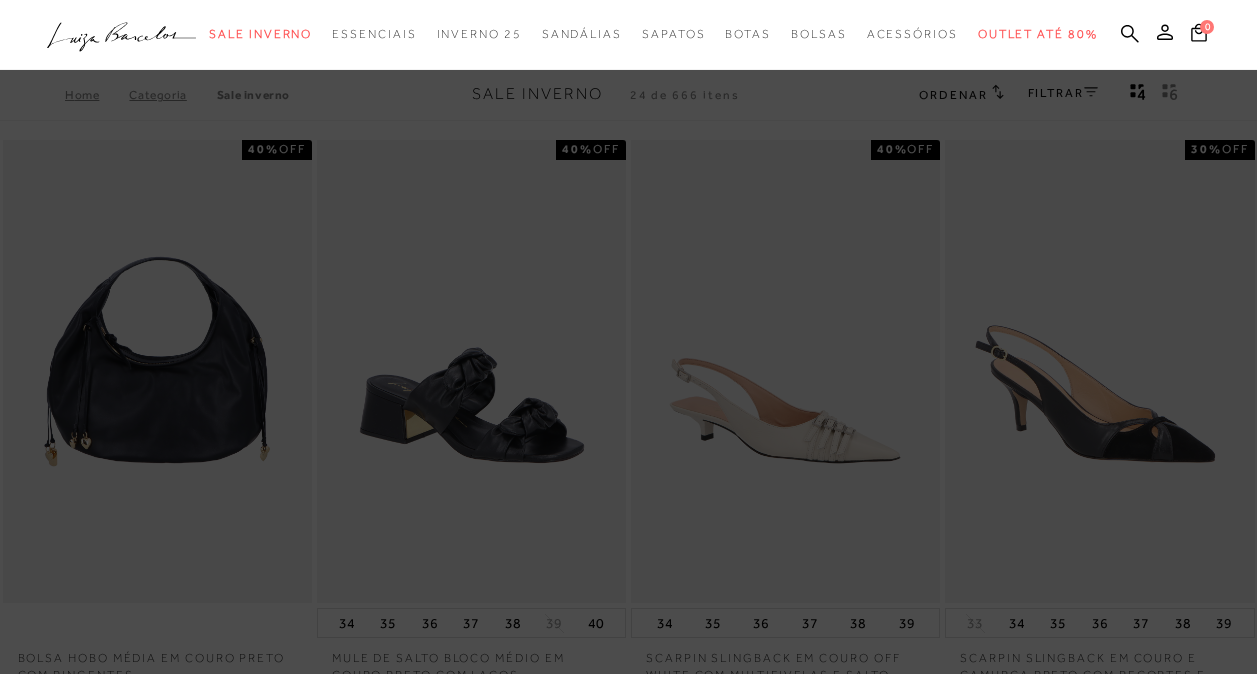scroll, scrollTop: 0, scrollLeft: 0, axis: both 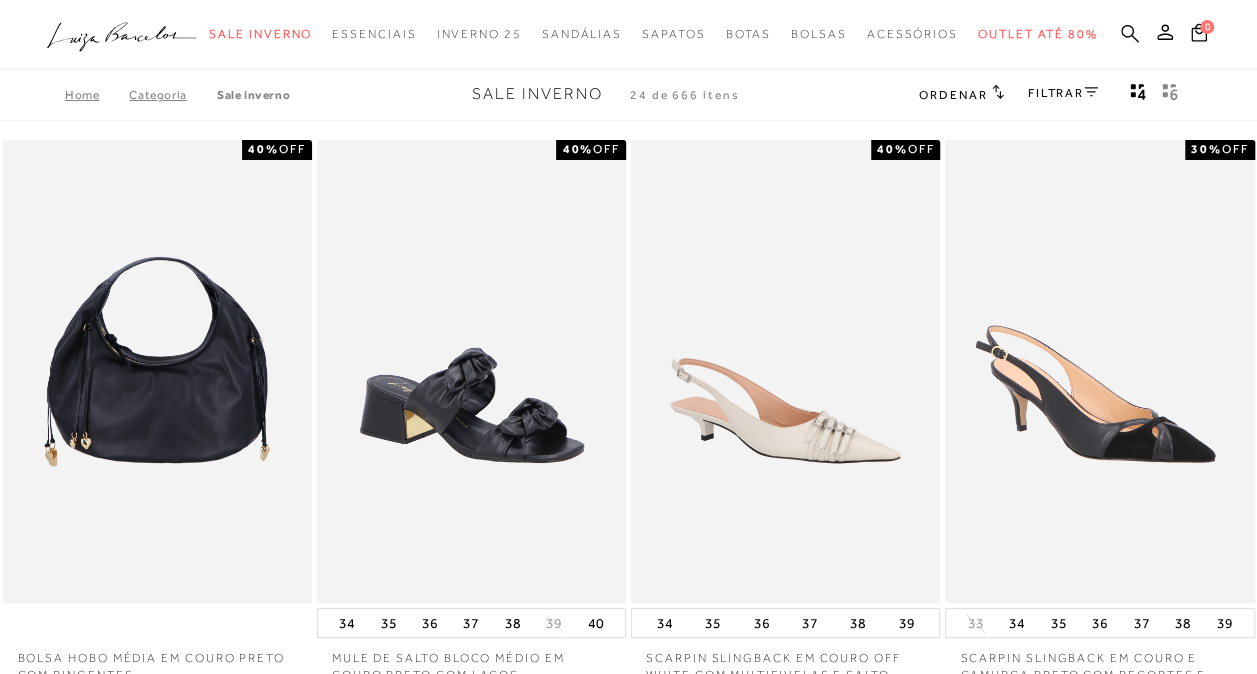 click 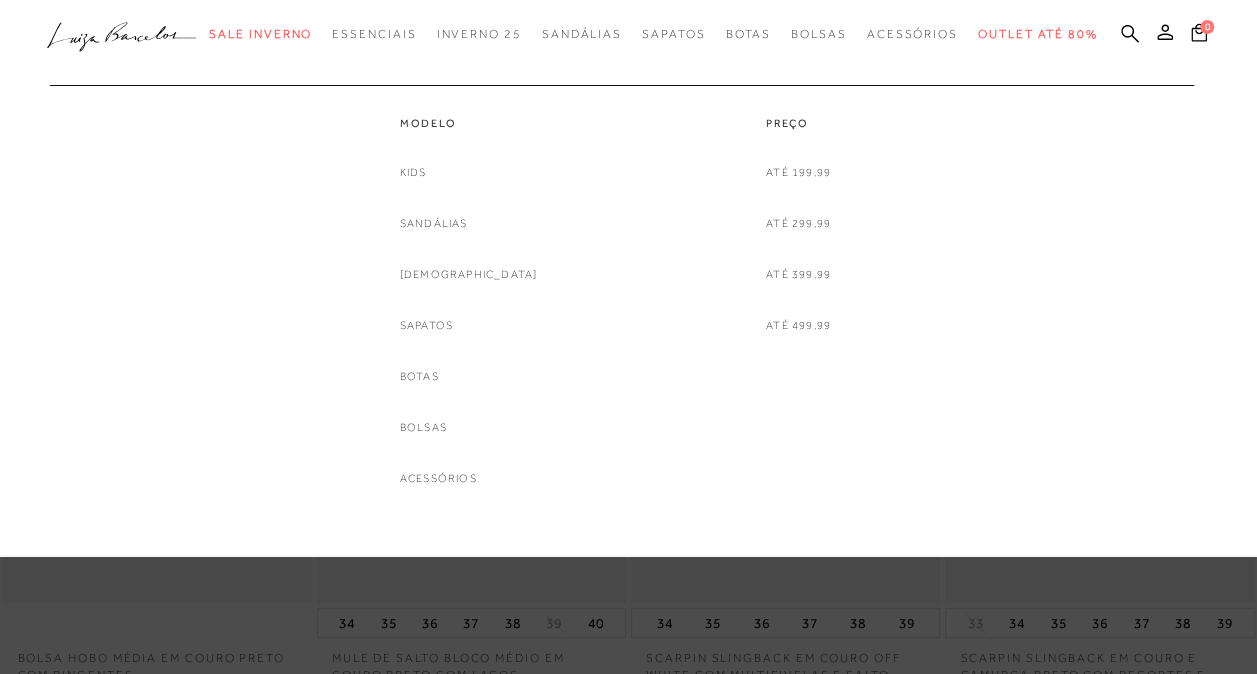 click on "Modelo
Kids
Sandálias
Rasteiras
Sapatos
Botas
Bolsas
Acessórios
Preço" at bounding box center (613, 281) 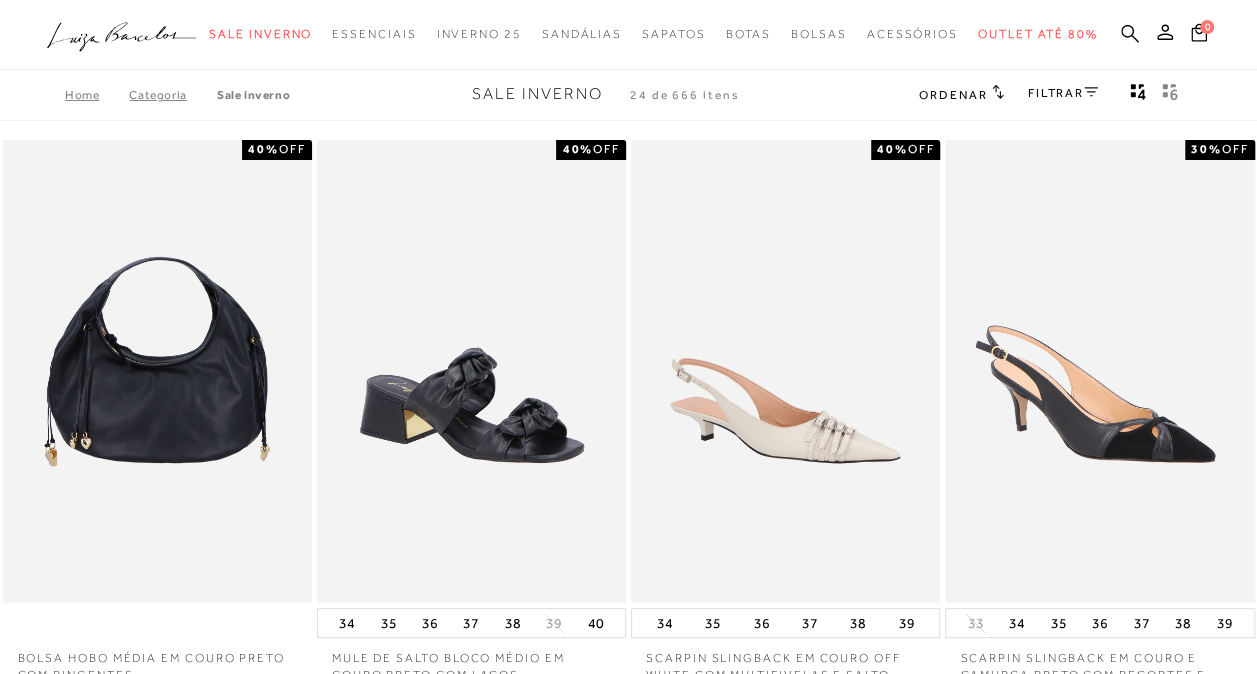 click 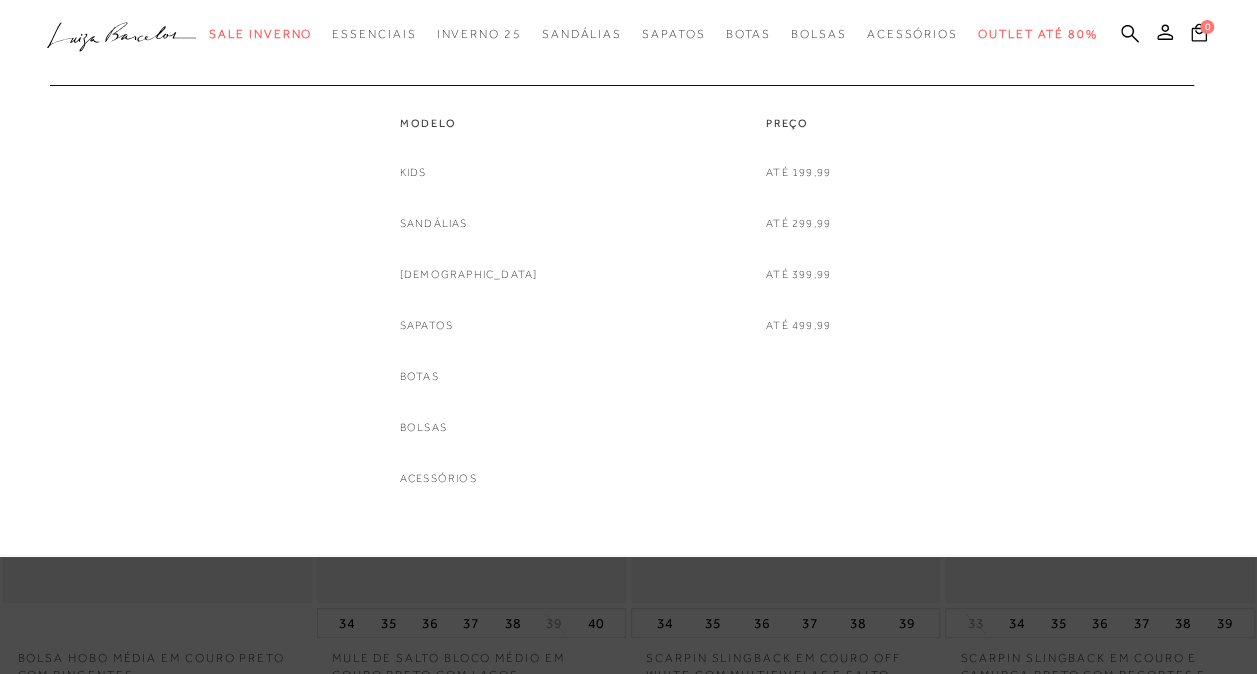 click at bounding box center (618, 75) 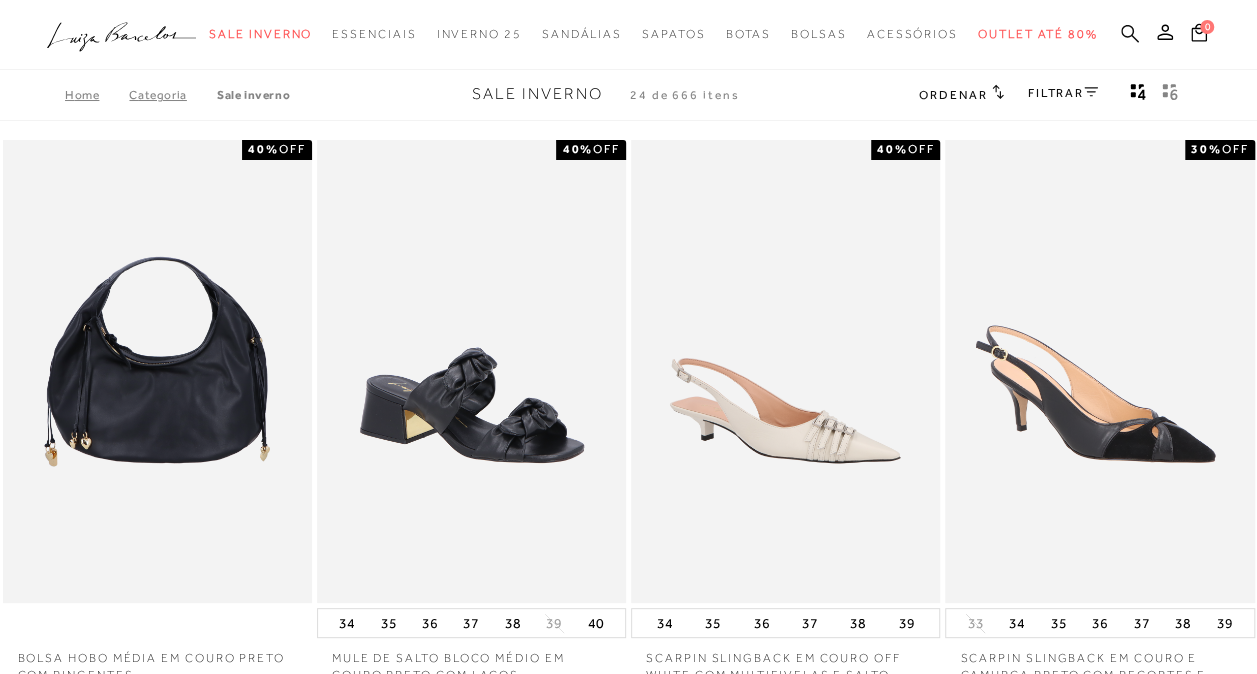 click 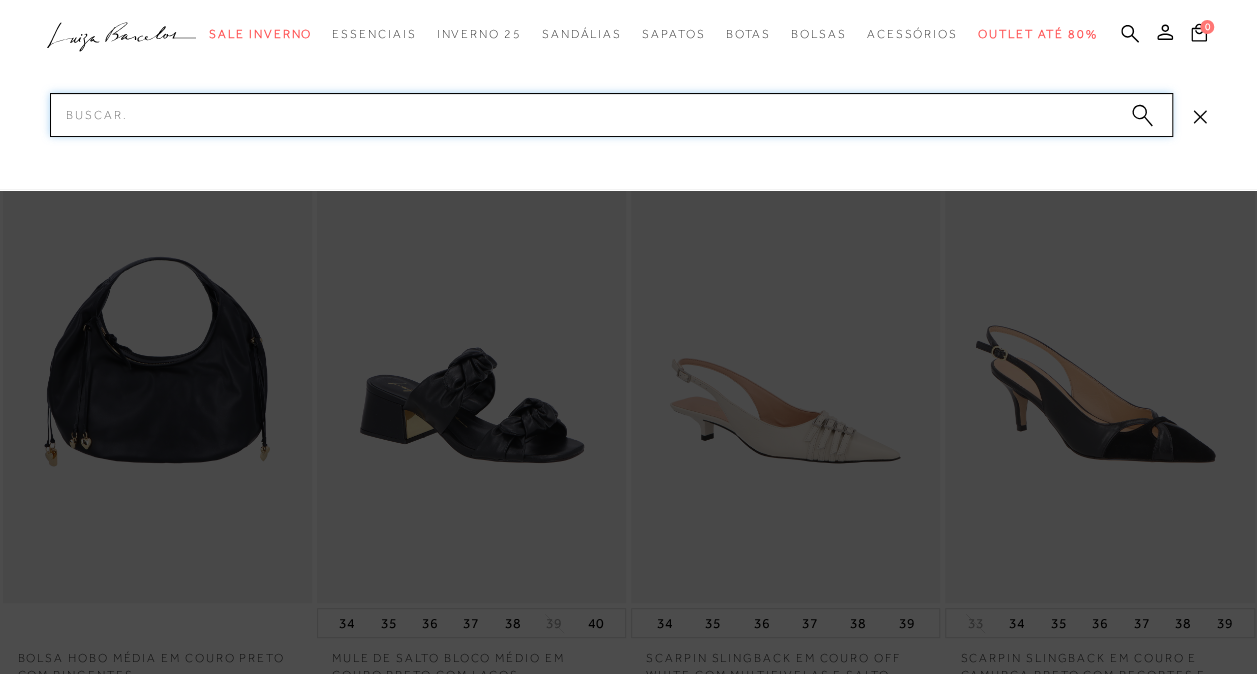 click on "Pesquisar" at bounding box center (611, 115) 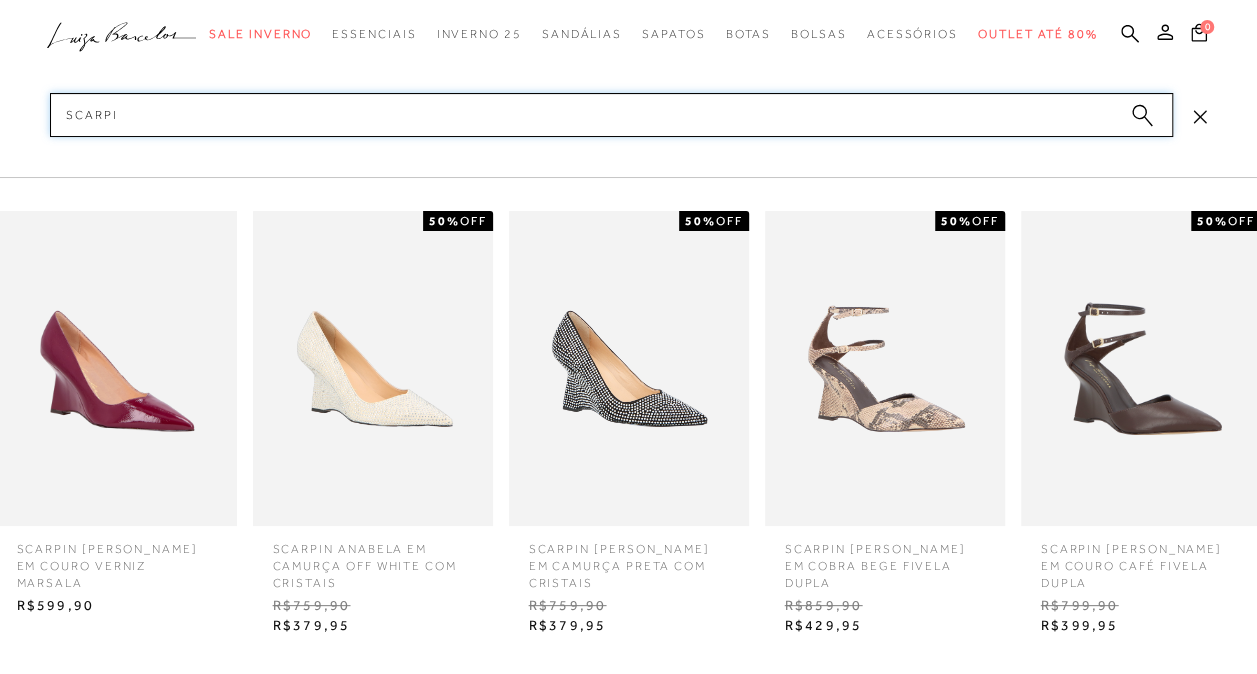 type on "scarpin" 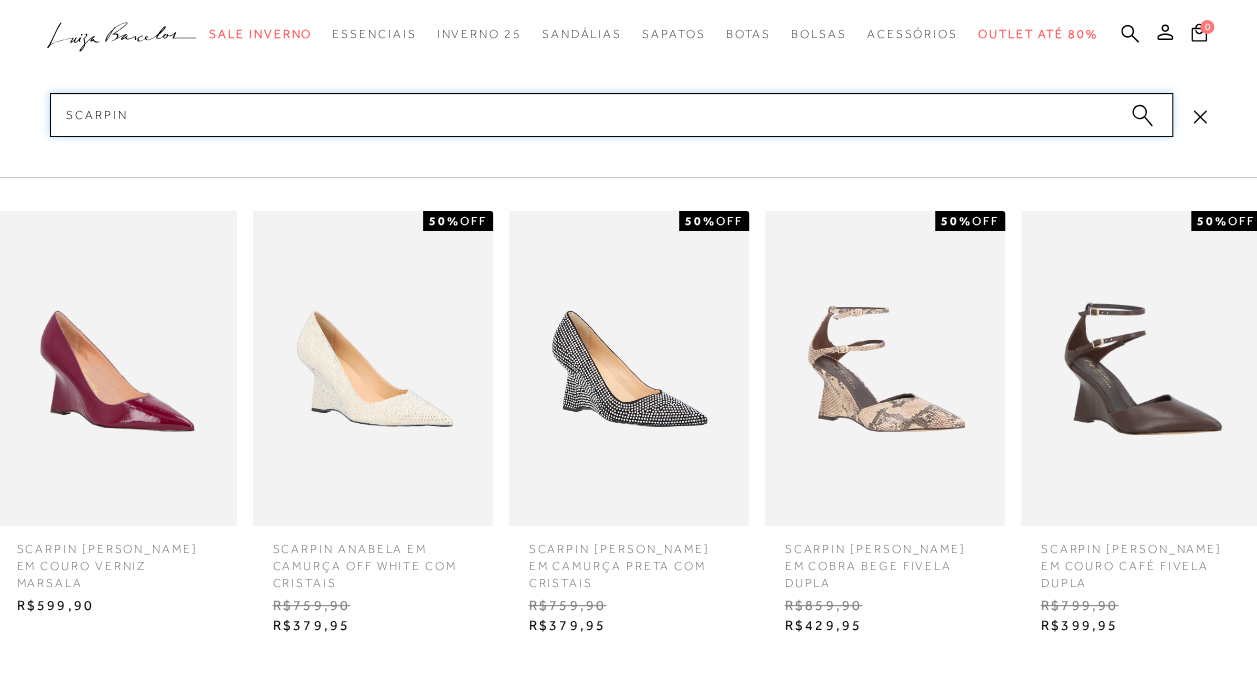 type 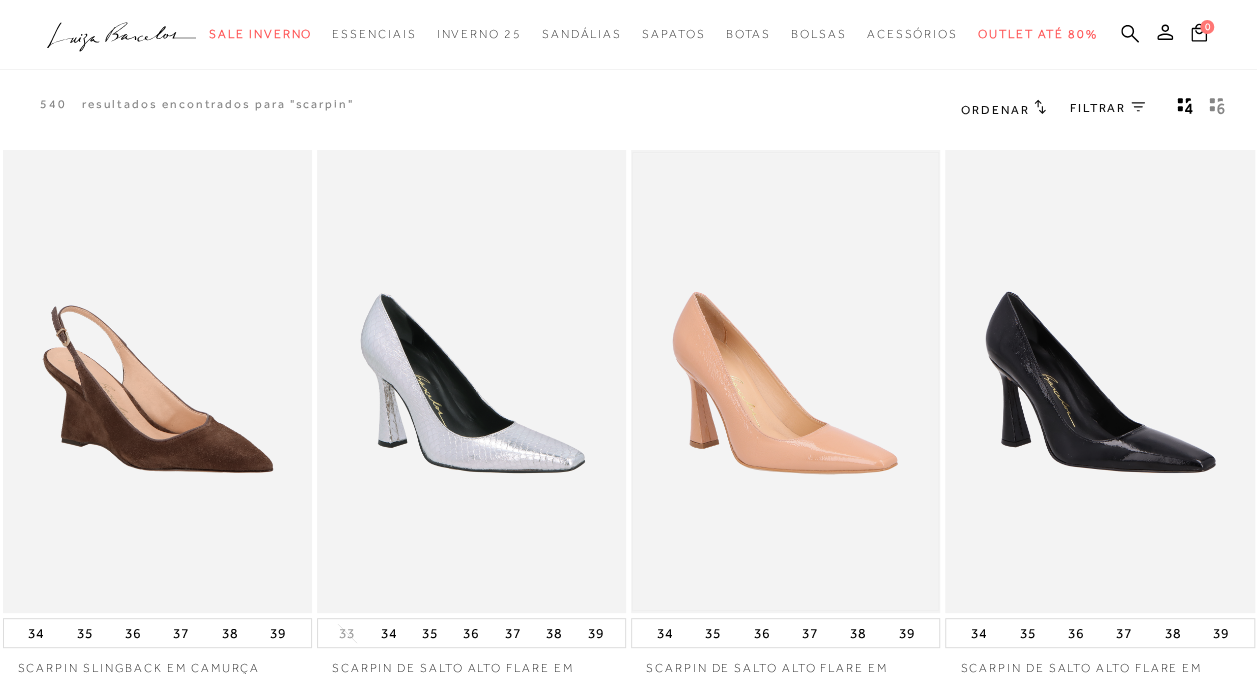 scroll, scrollTop: 0, scrollLeft: 0, axis: both 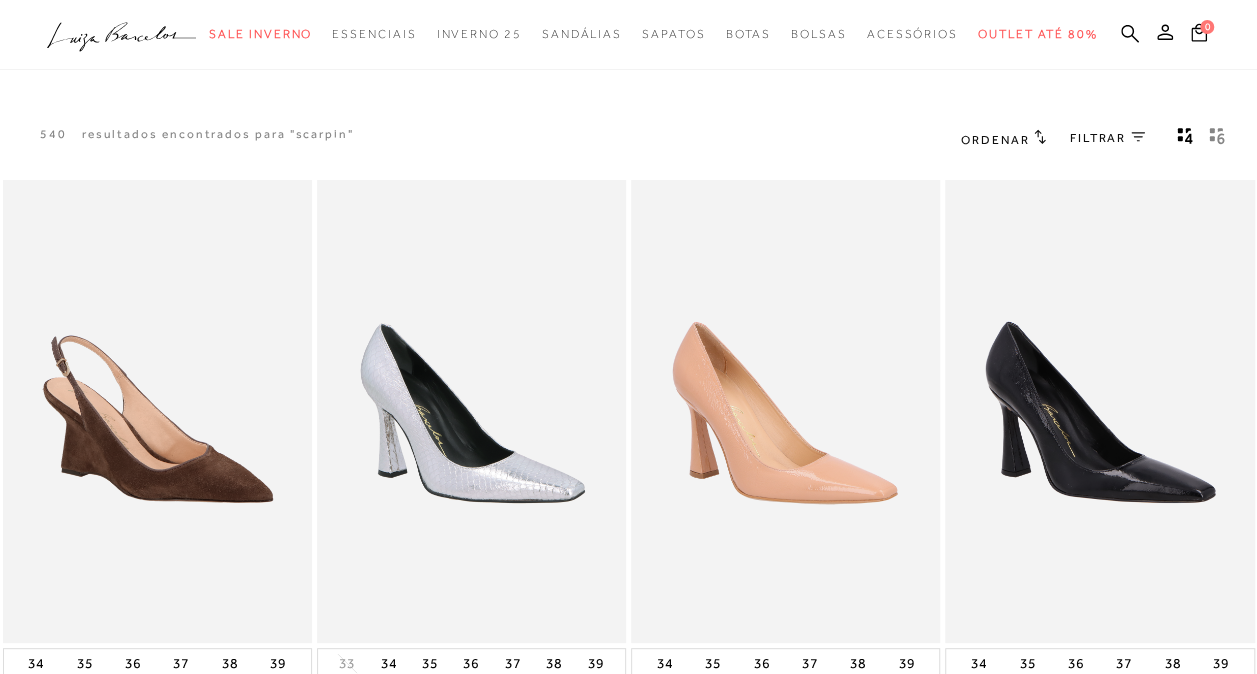 click on "FILTRAR
0" at bounding box center (1107, 138) 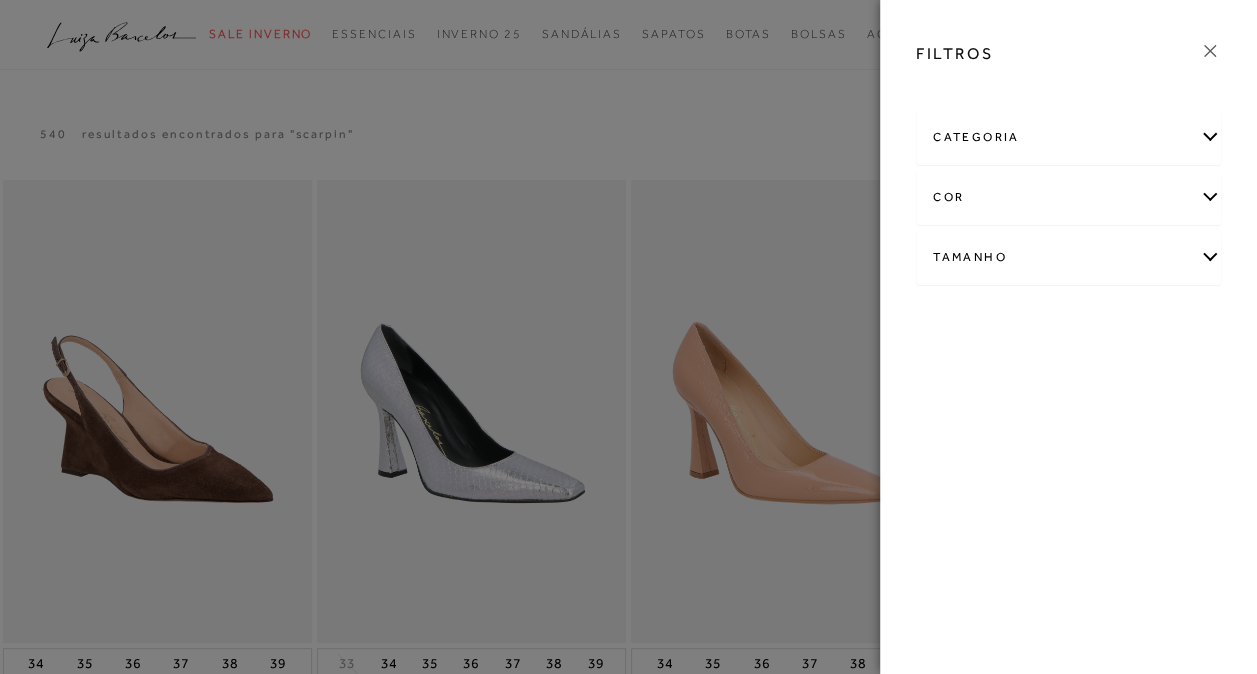 click on "cor" at bounding box center [1068, 197] 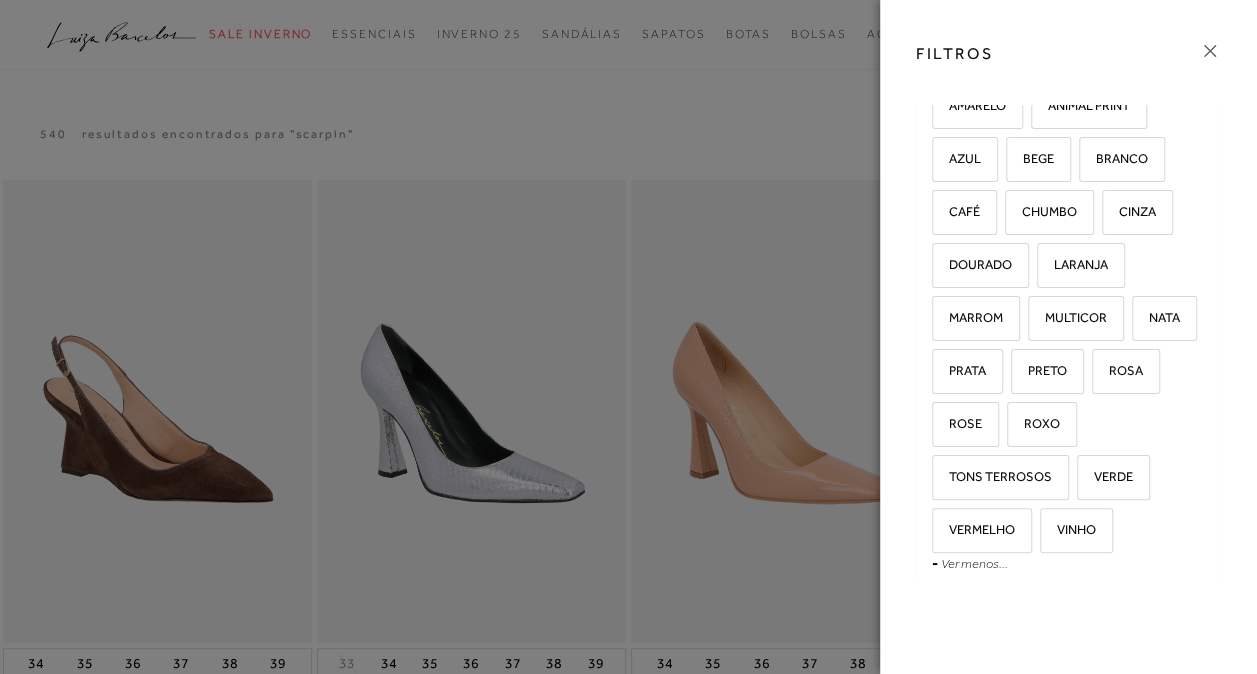 scroll, scrollTop: 200, scrollLeft: 0, axis: vertical 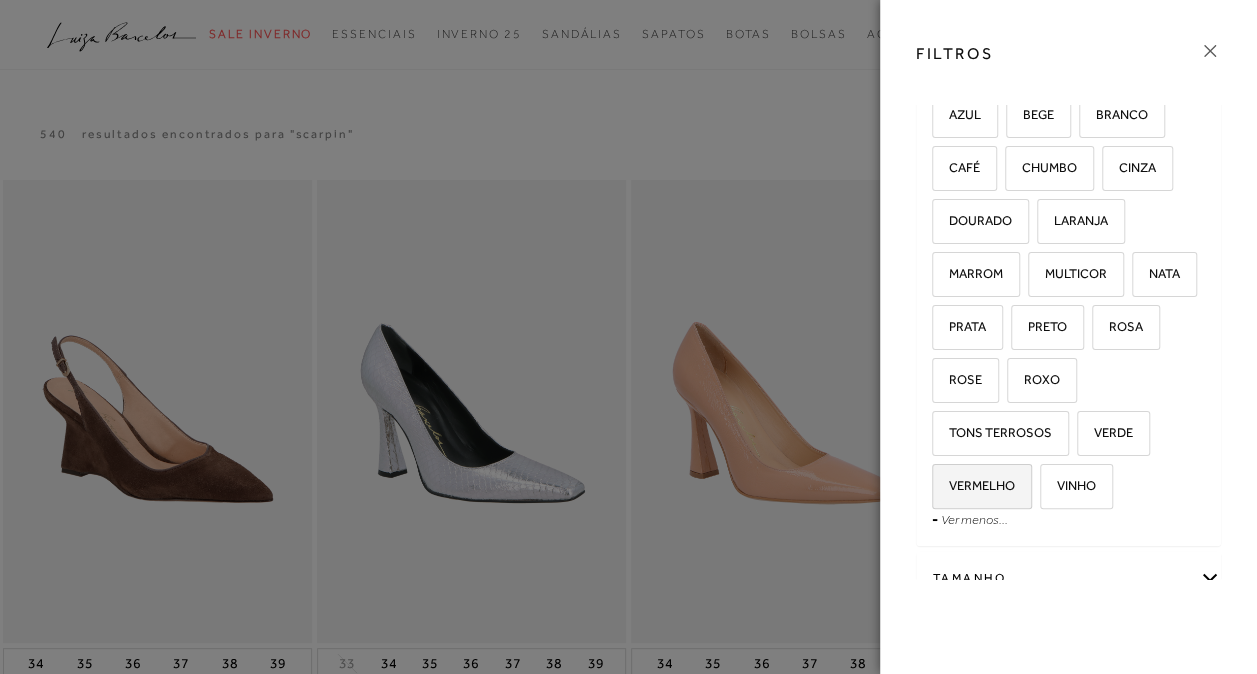 click on "VERMELHO" at bounding box center [974, 485] 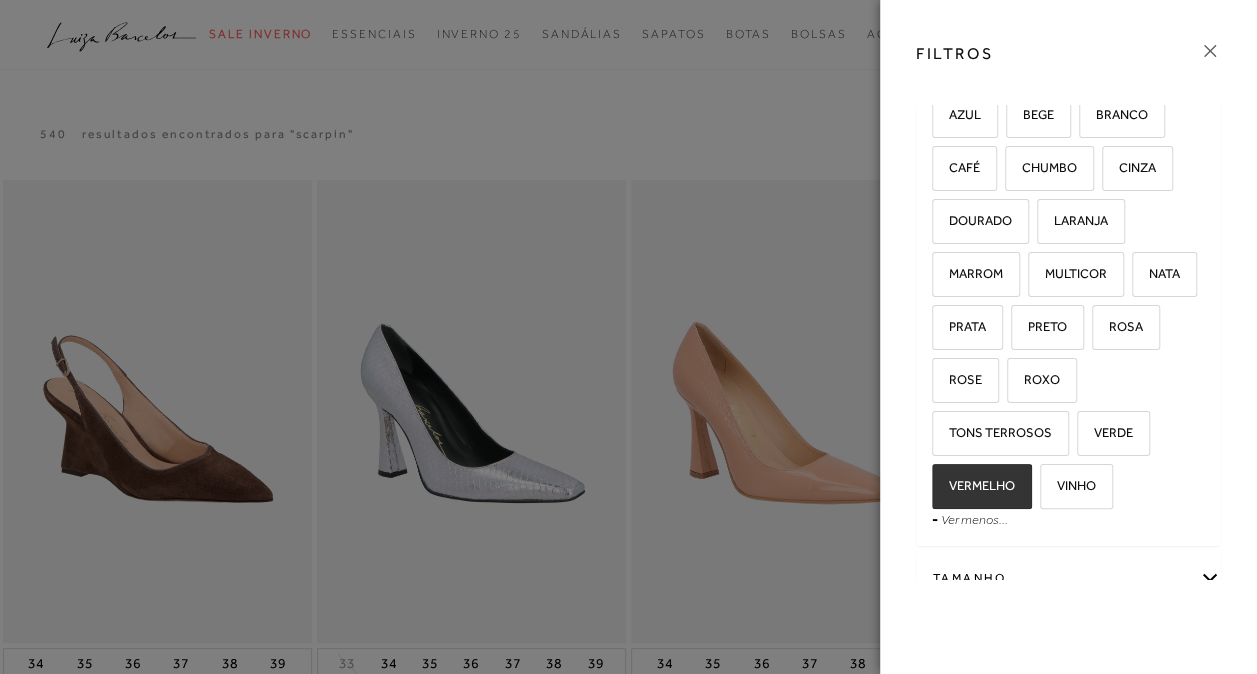 checkbox on "true" 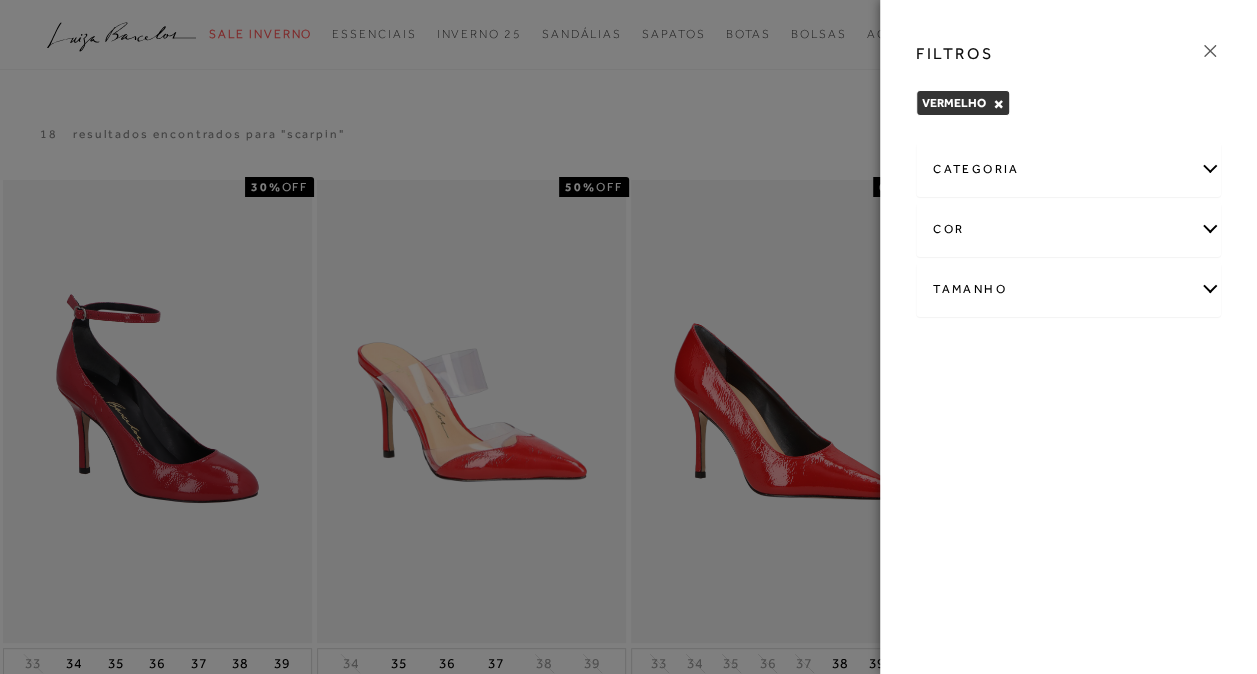 click on "cor" at bounding box center (1068, 229) 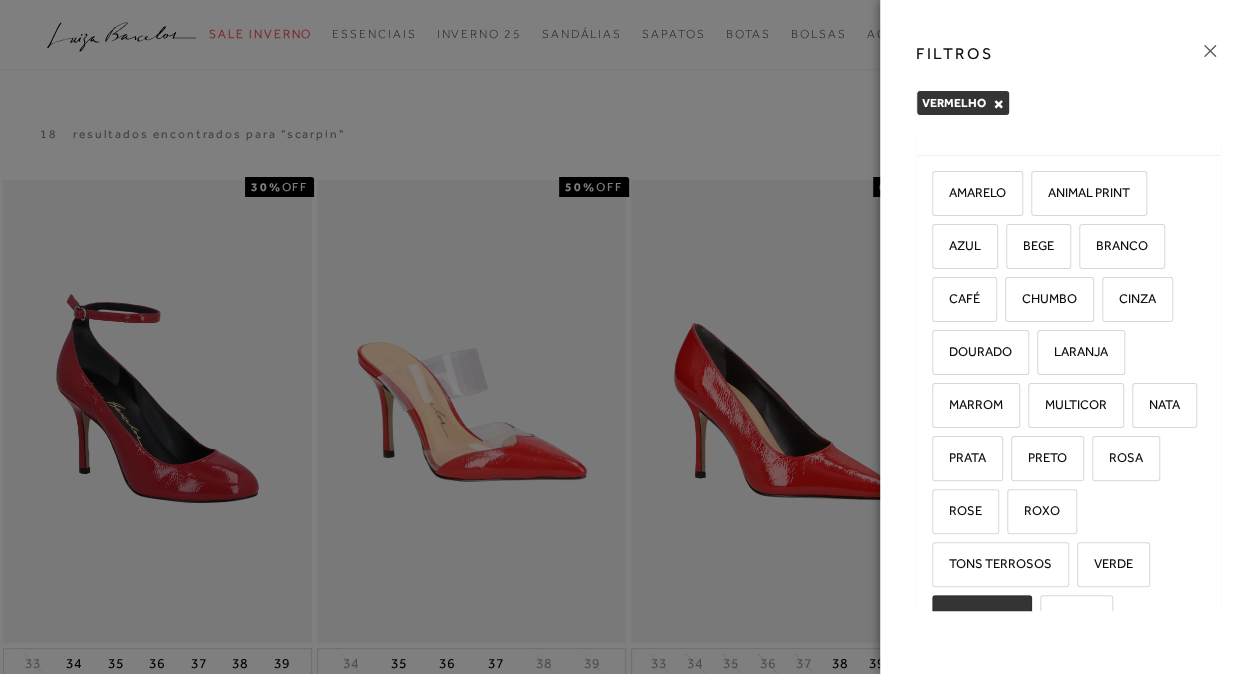 scroll, scrollTop: 200, scrollLeft: 0, axis: vertical 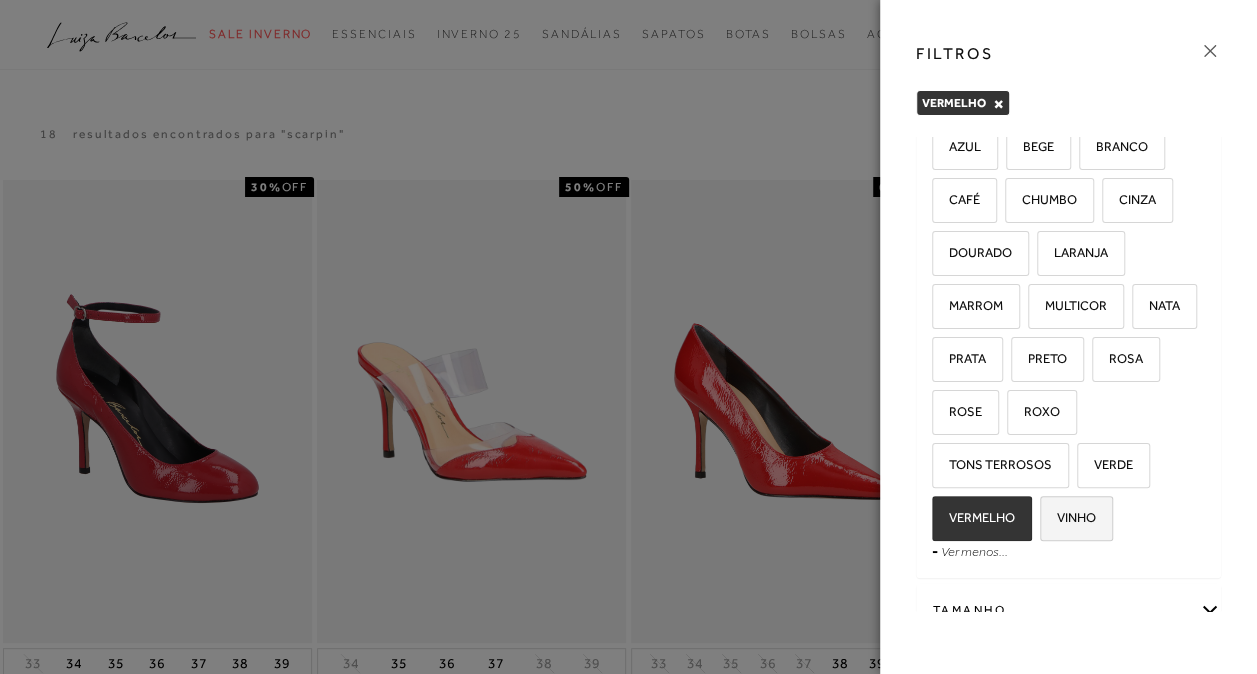 click on "VINHO" at bounding box center [1076, 518] 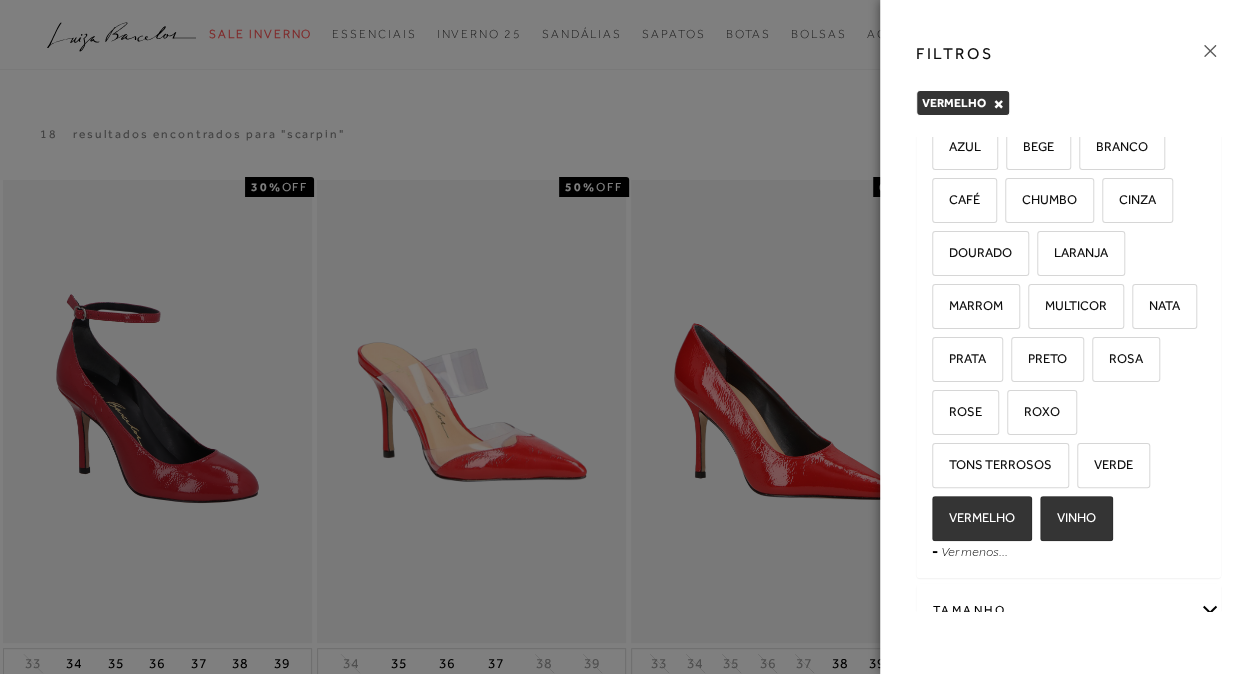 checkbox on "true" 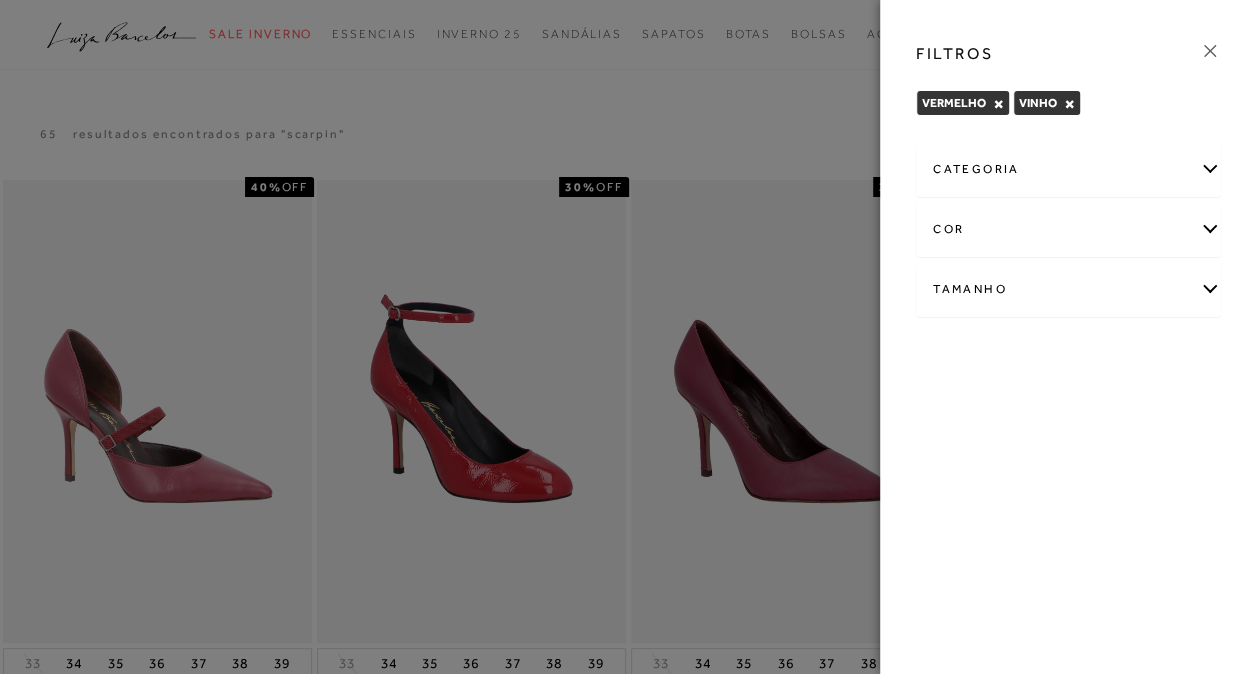 click 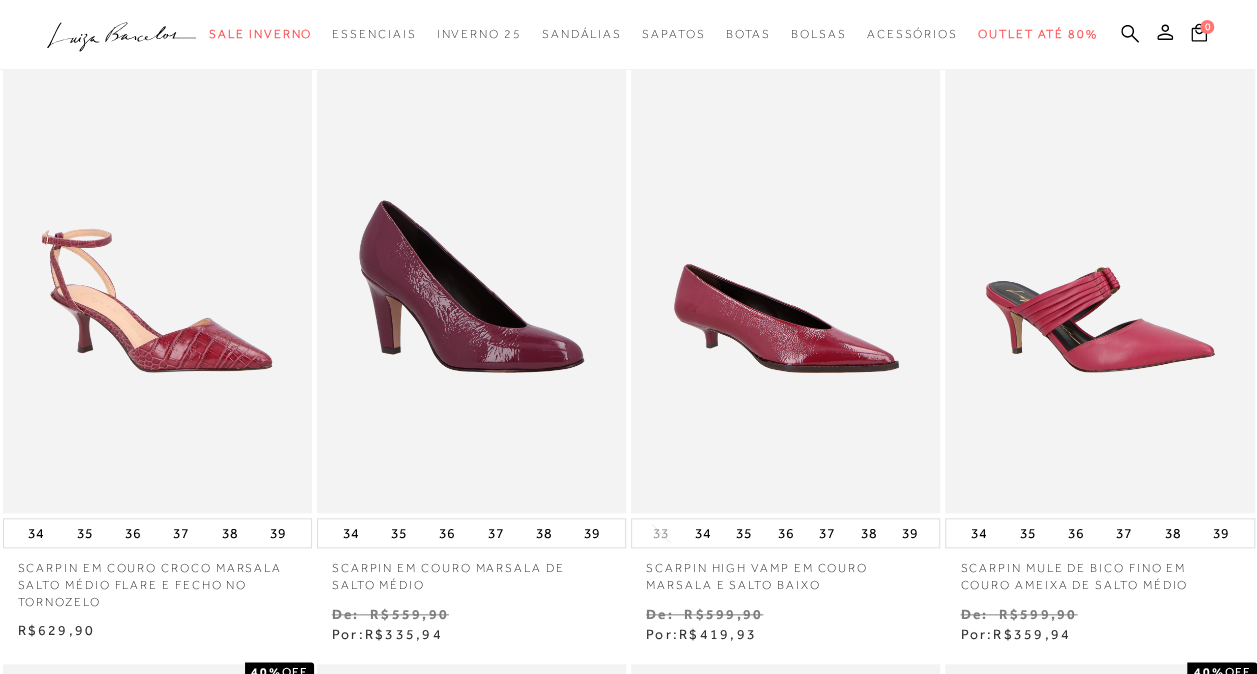 scroll, scrollTop: 800, scrollLeft: 0, axis: vertical 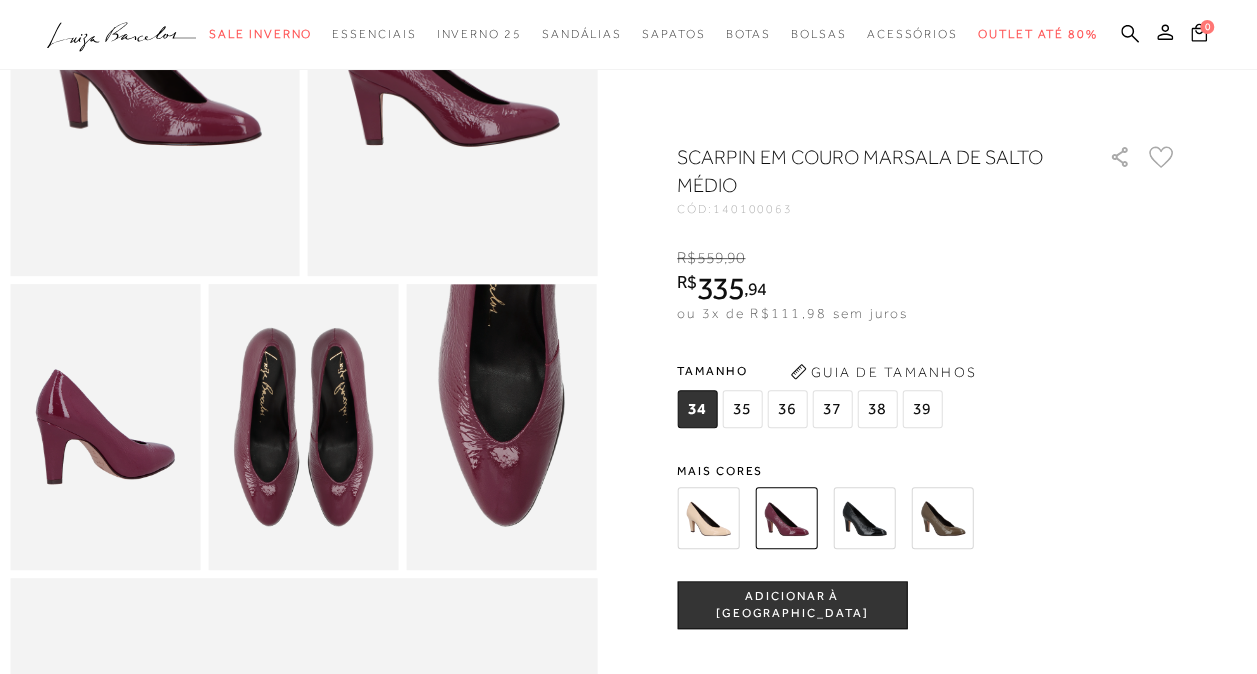 click at bounding box center [864, 518] 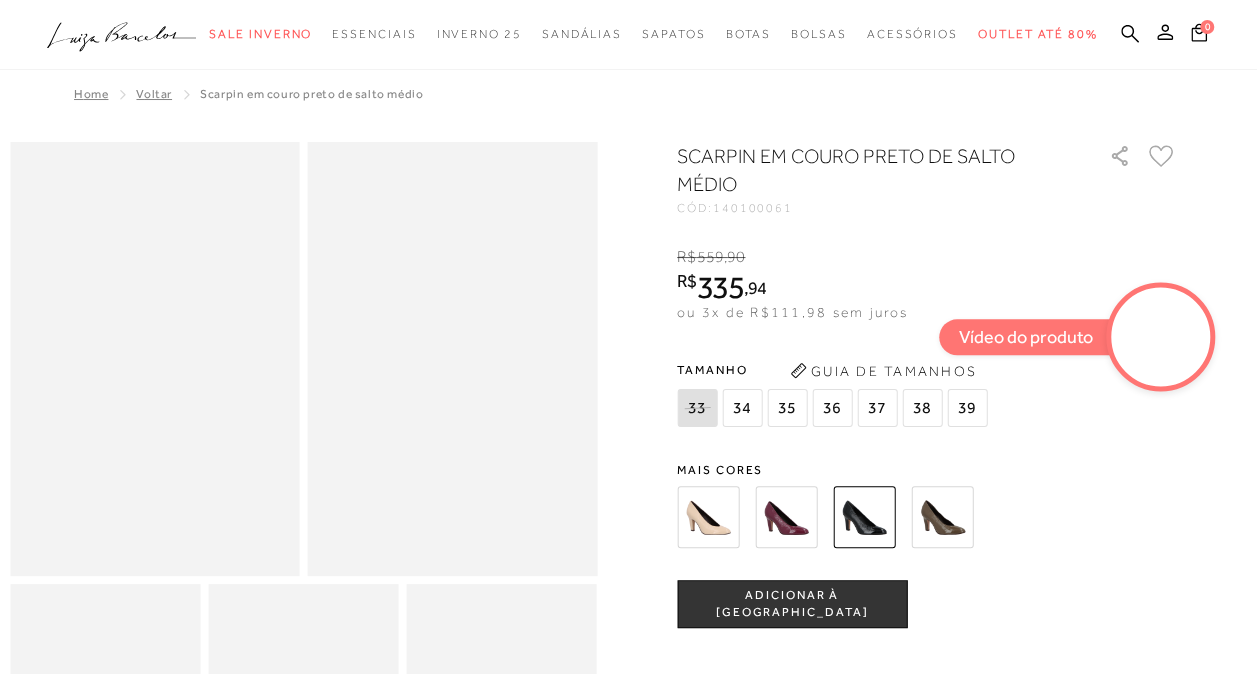 scroll, scrollTop: 100, scrollLeft: 0, axis: vertical 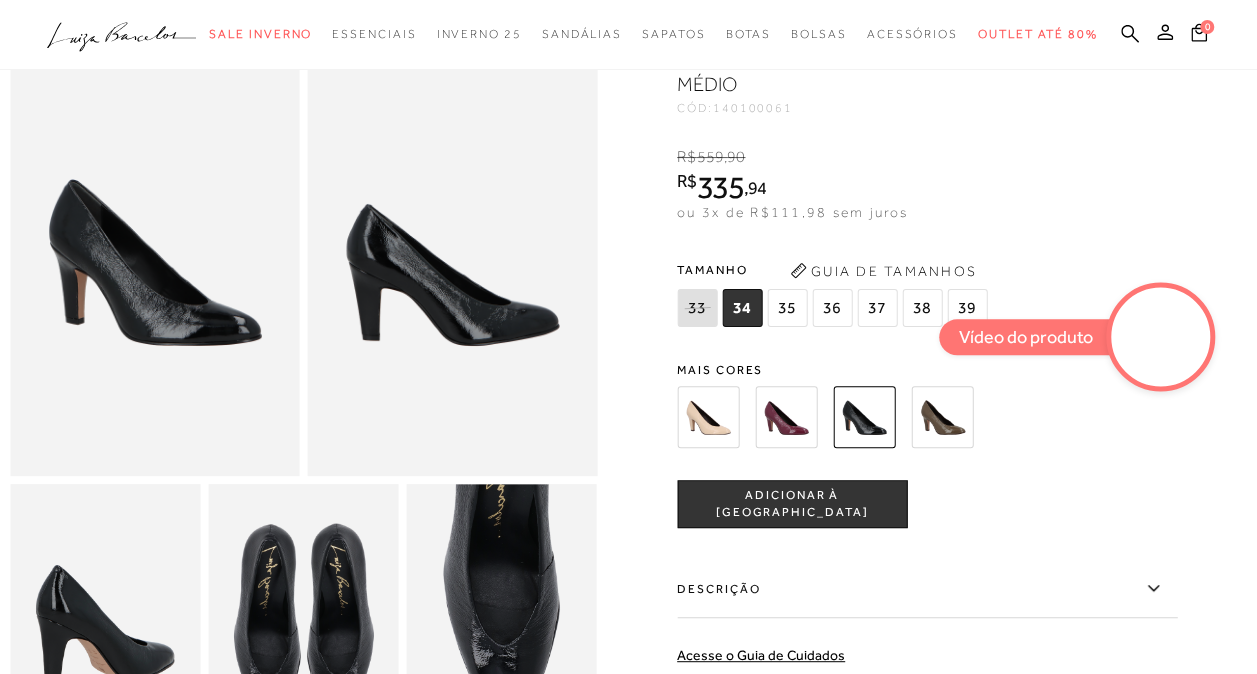 click at bounding box center (1161, 337) 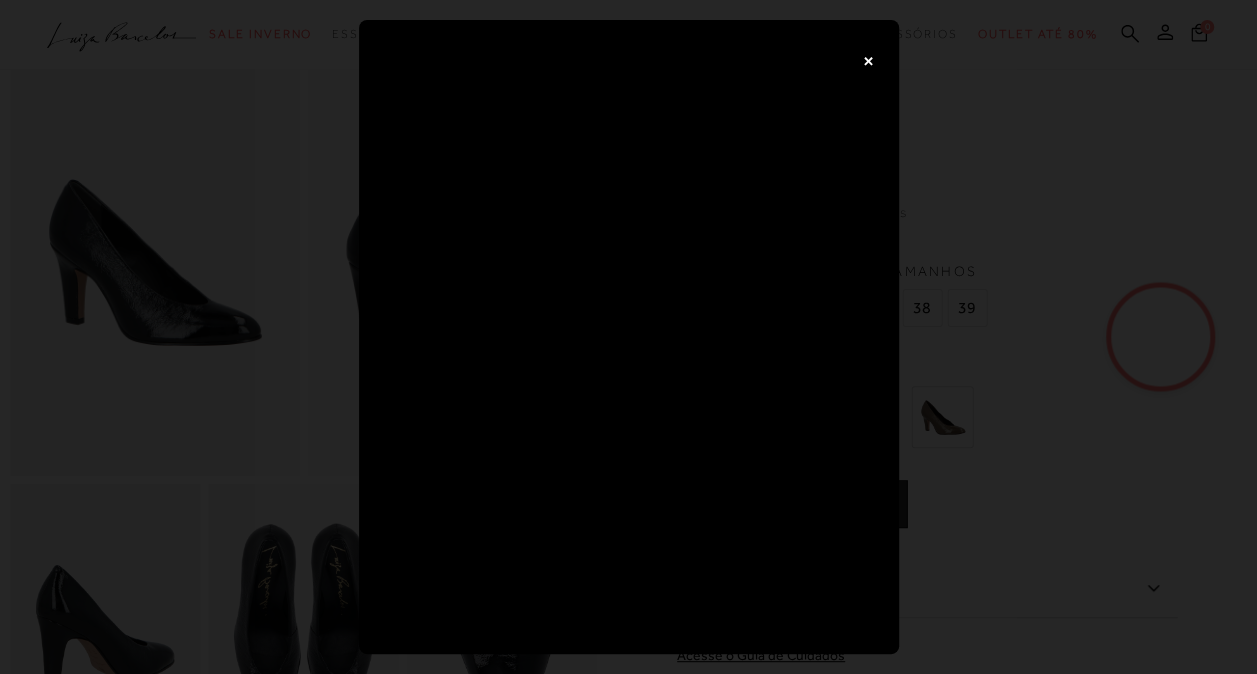 click on "×" at bounding box center [628, 337] 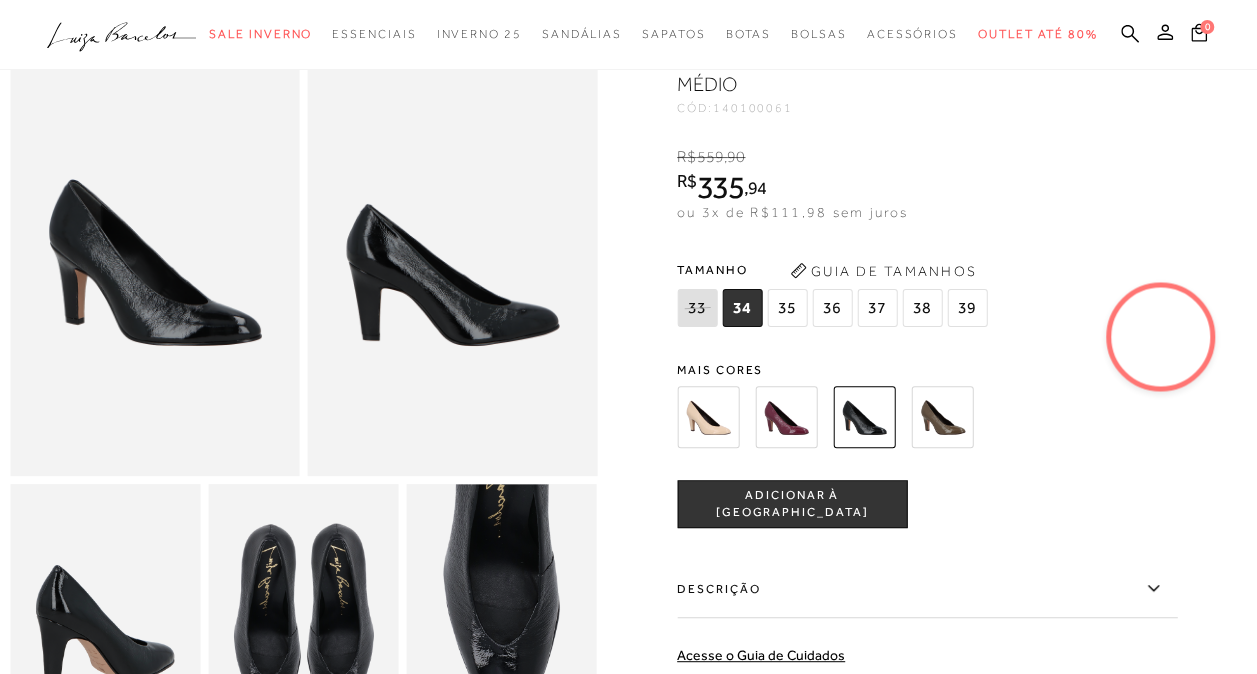 click at bounding box center [786, 417] 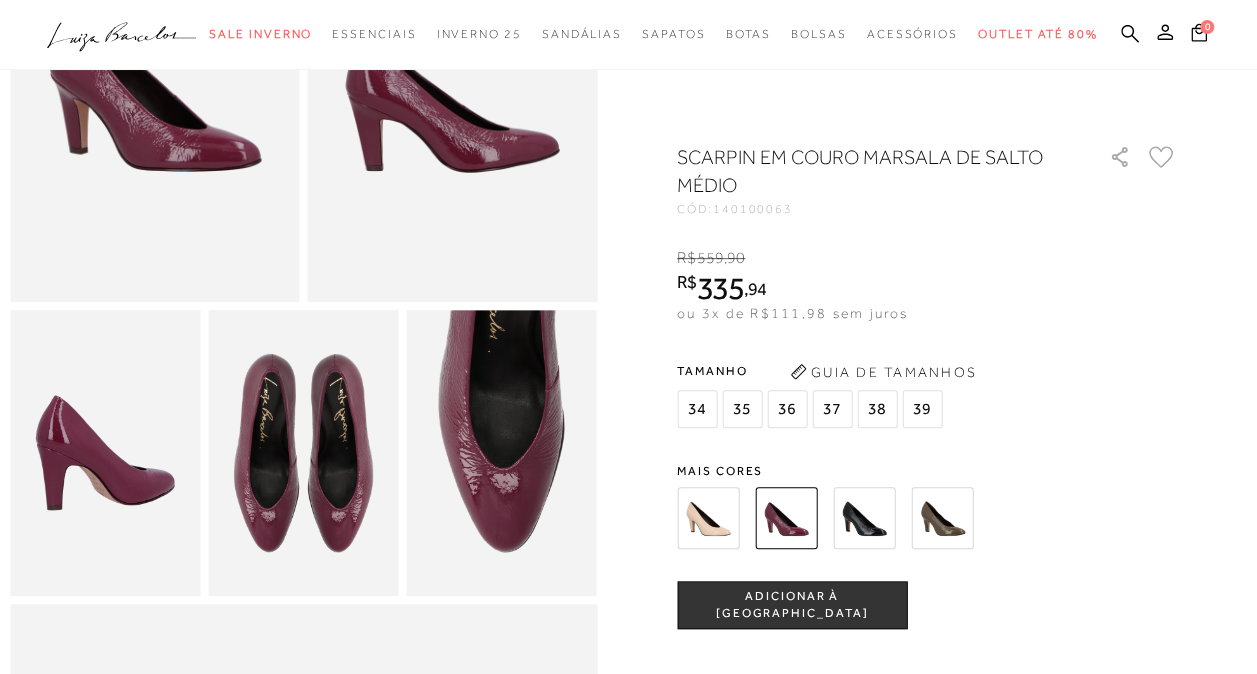 scroll, scrollTop: 400, scrollLeft: 0, axis: vertical 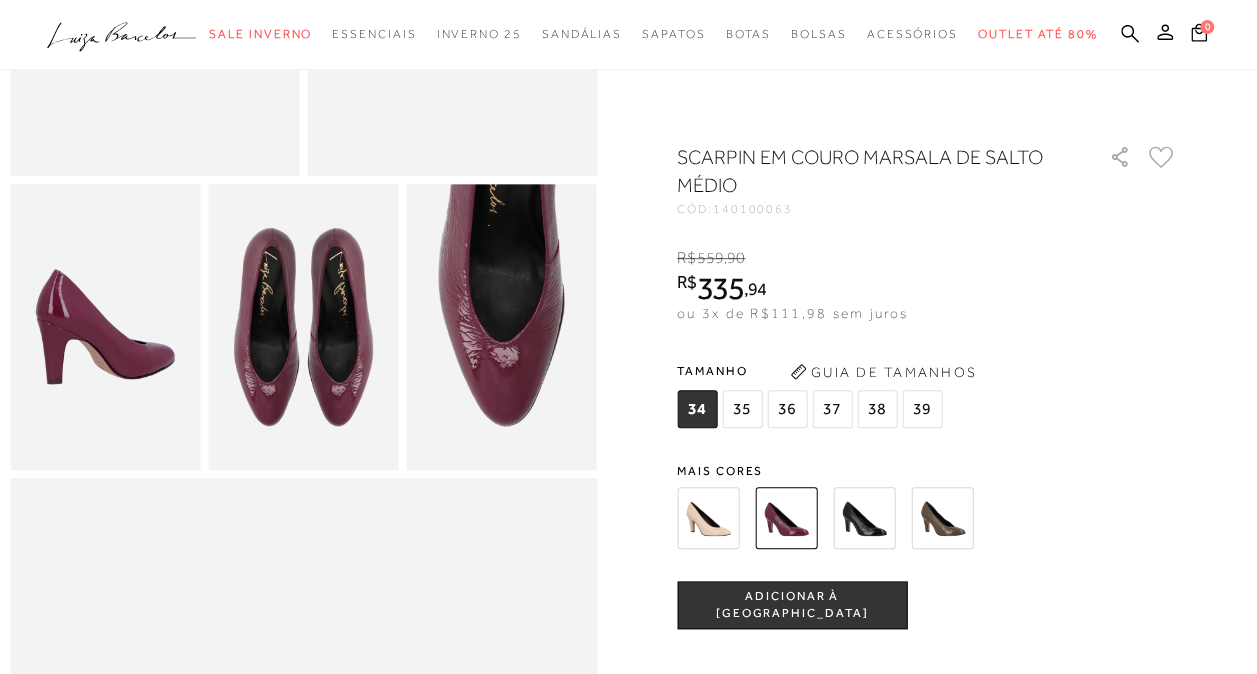 click at bounding box center (864, 518) 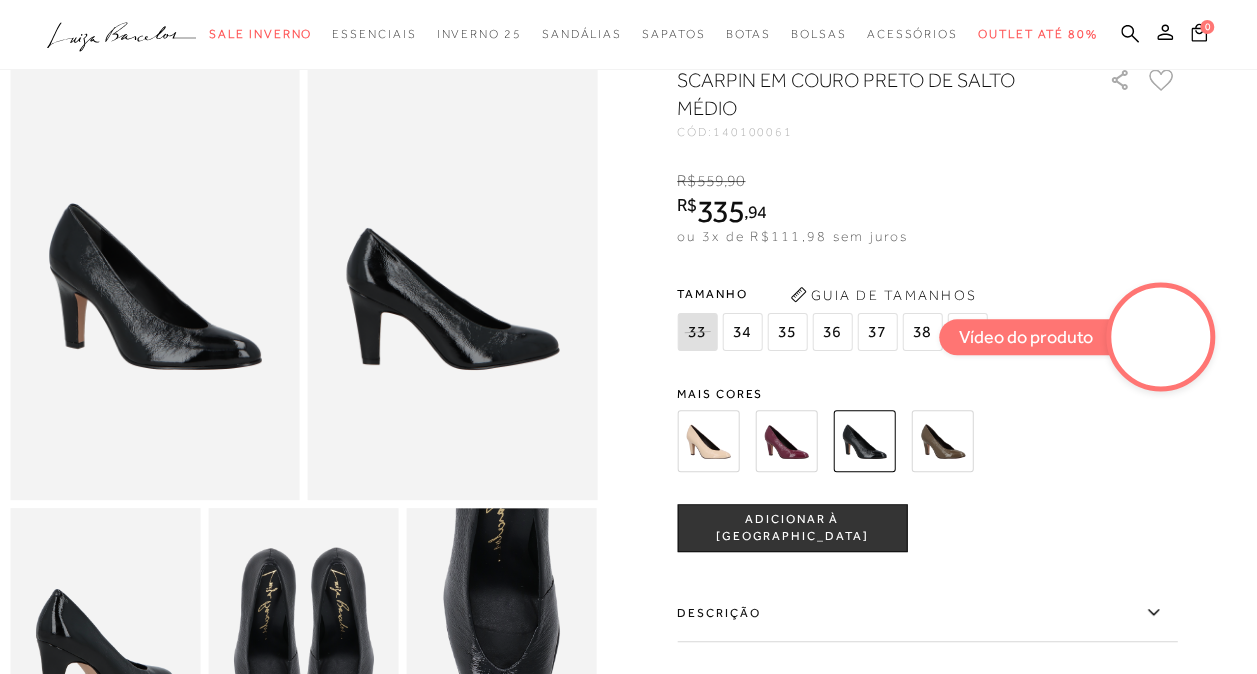 scroll, scrollTop: 200, scrollLeft: 0, axis: vertical 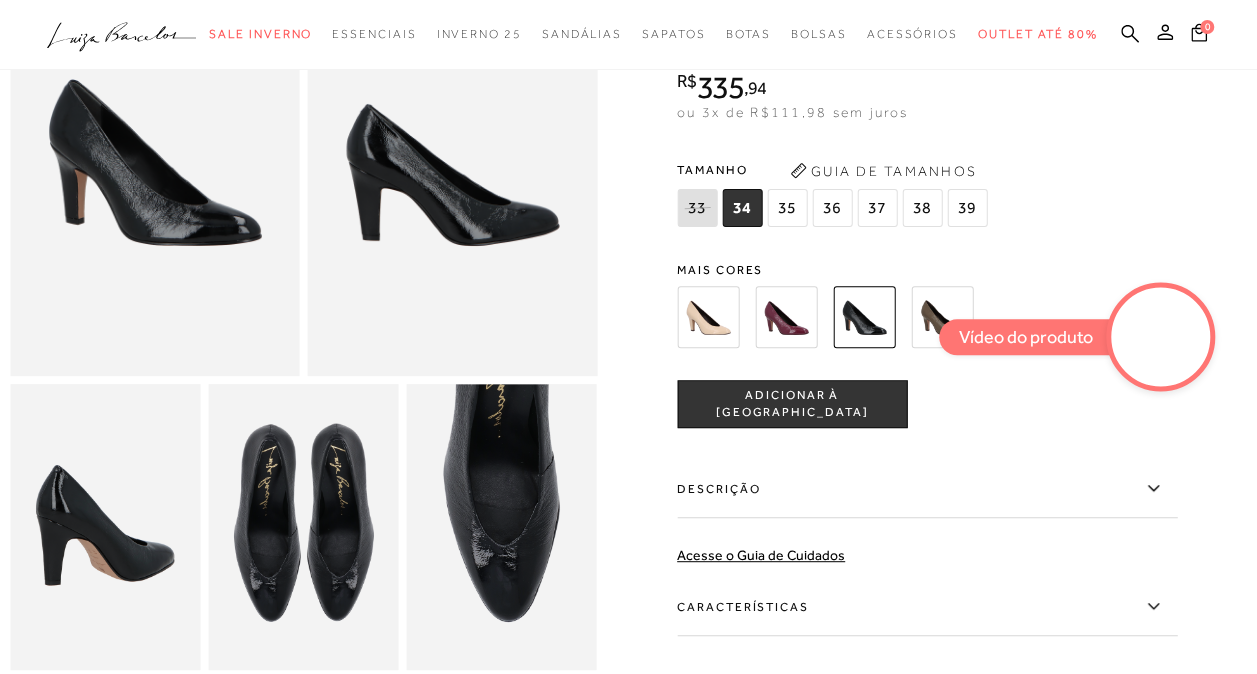 click at bounding box center [786, 317] 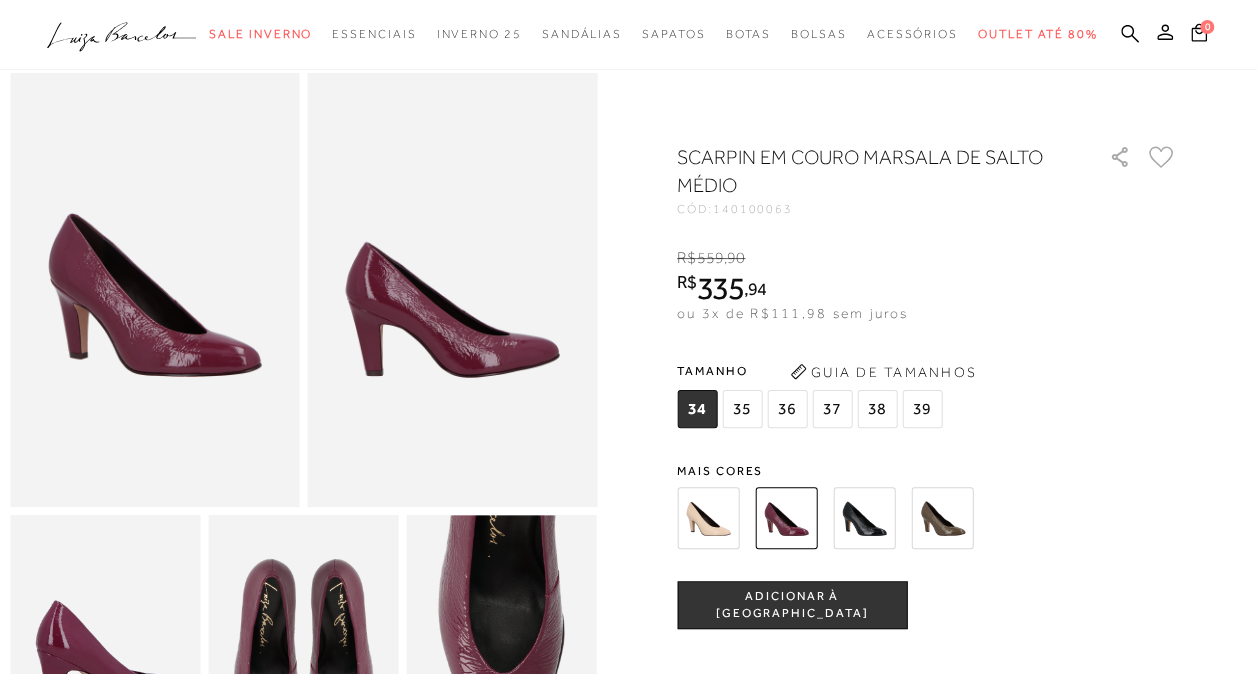 scroll, scrollTop: 100, scrollLeft: 0, axis: vertical 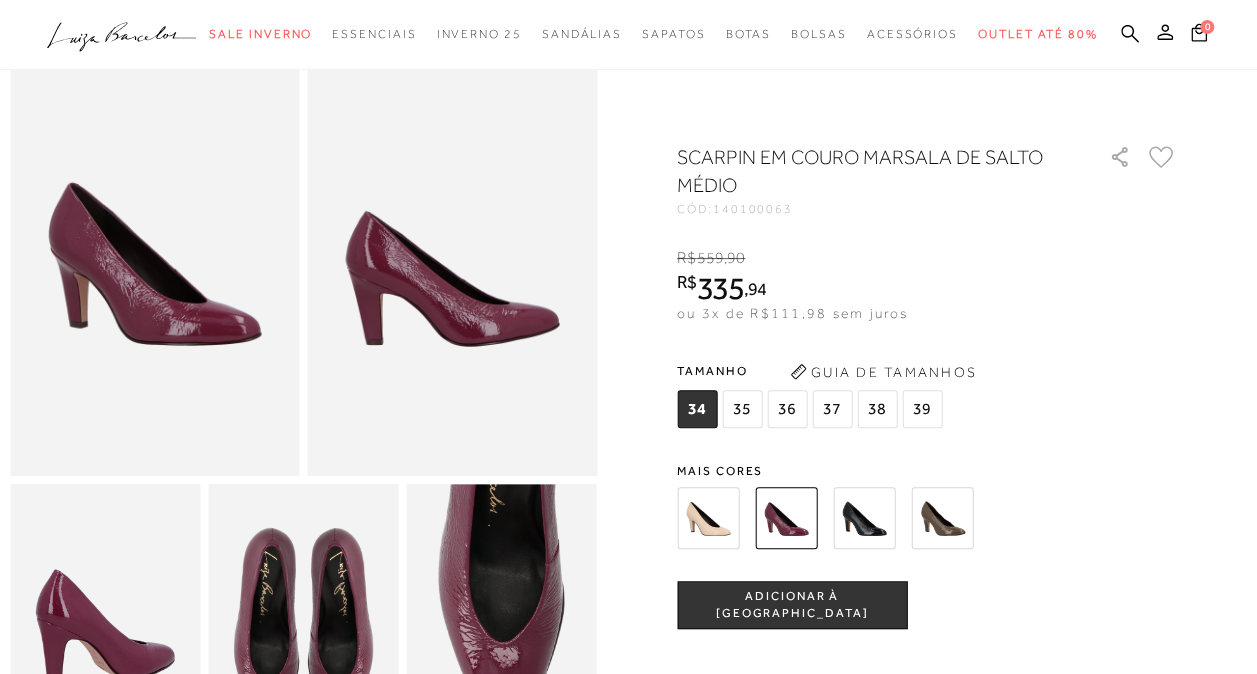 click at bounding box center (942, 518) 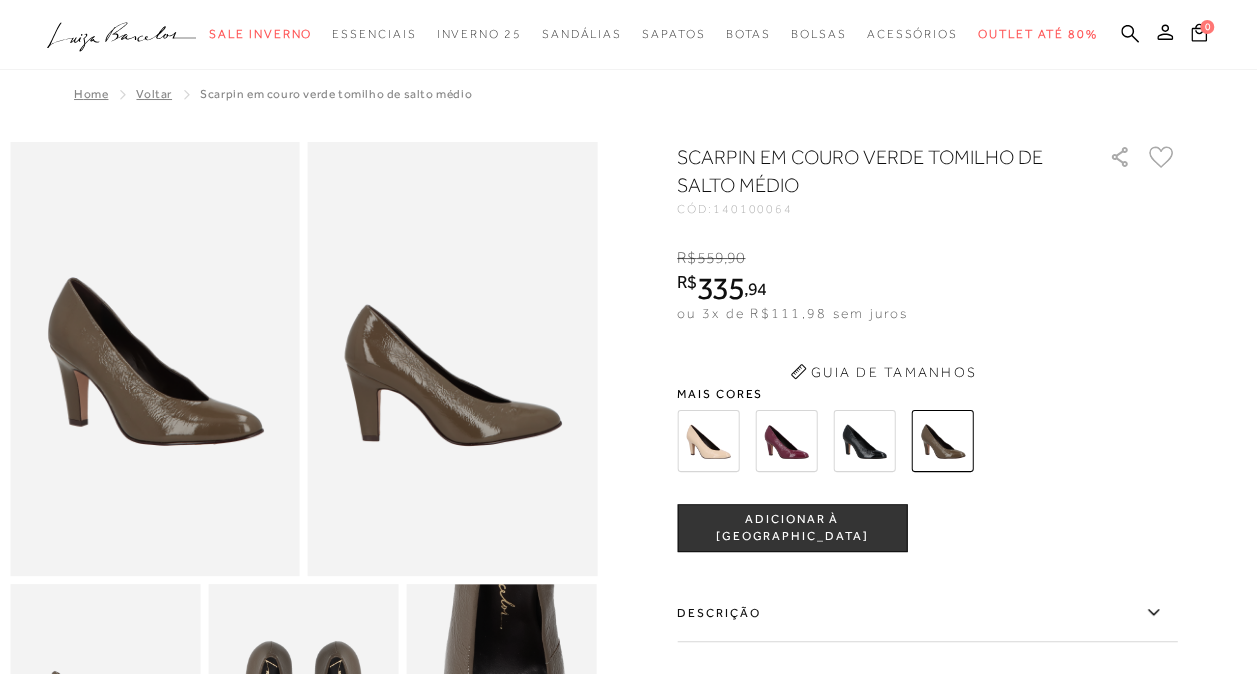scroll, scrollTop: 0, scrollLeft: 0, axis: both 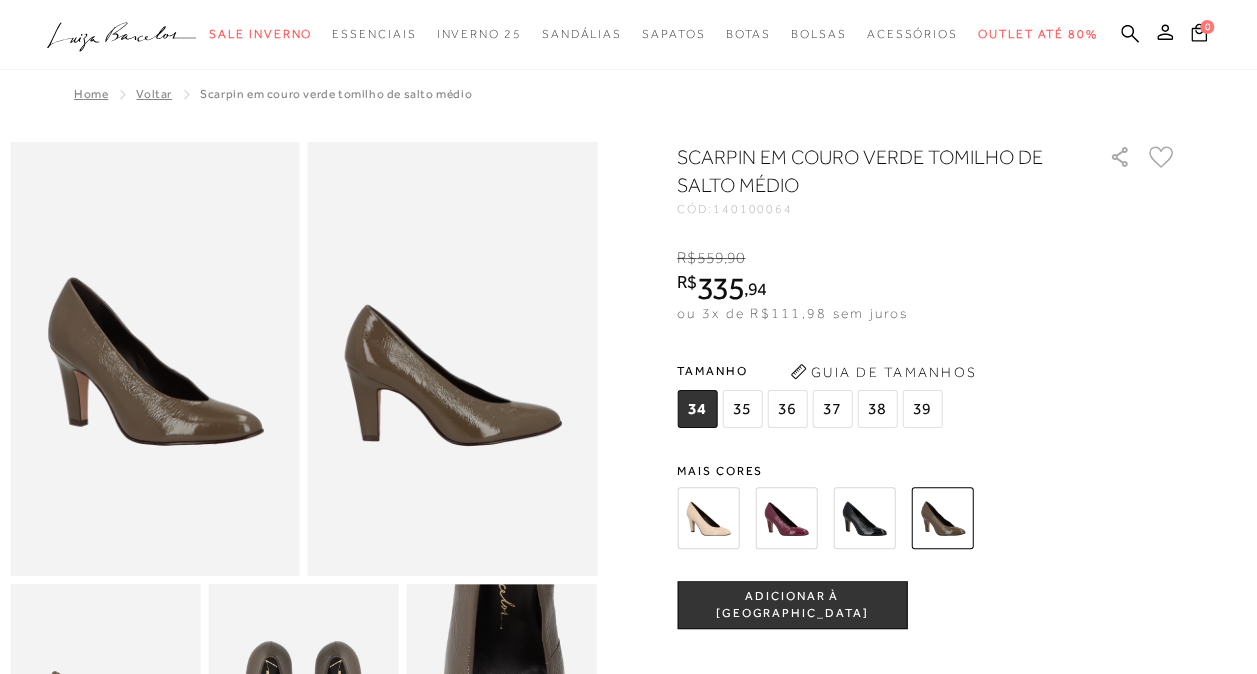 click at bounding box center [864, 518] 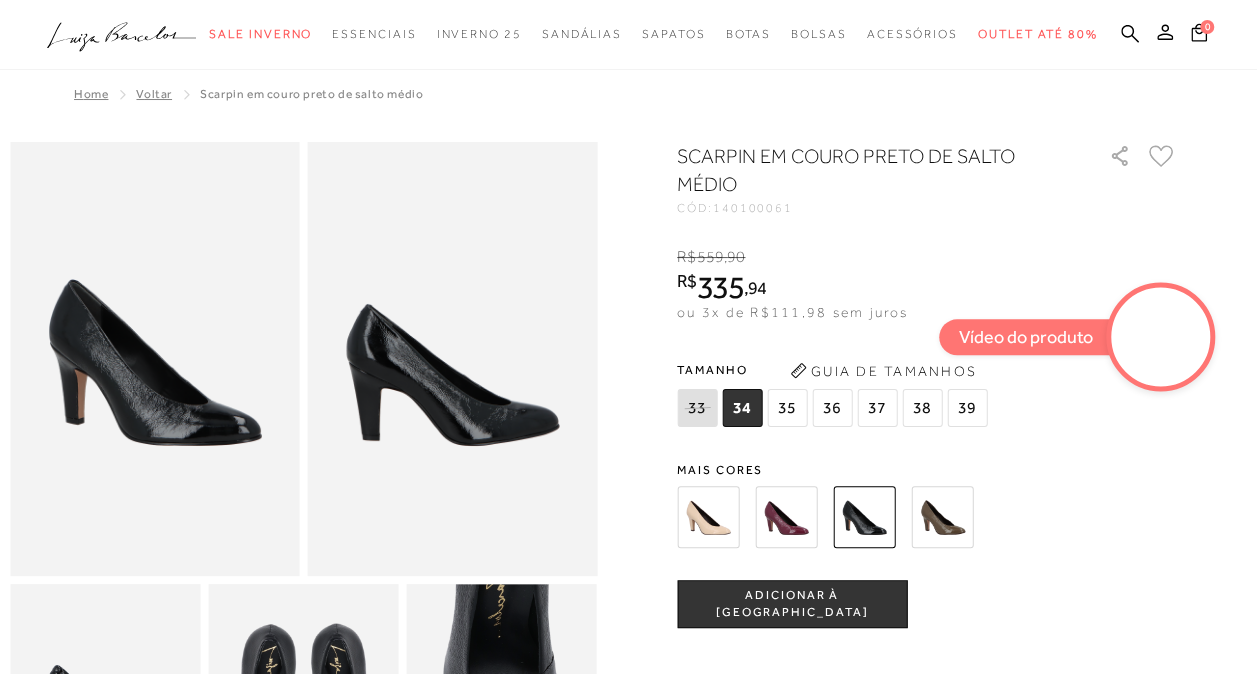 scroll, scrollTop: 100, scrollLeft: 0, axis: vertical 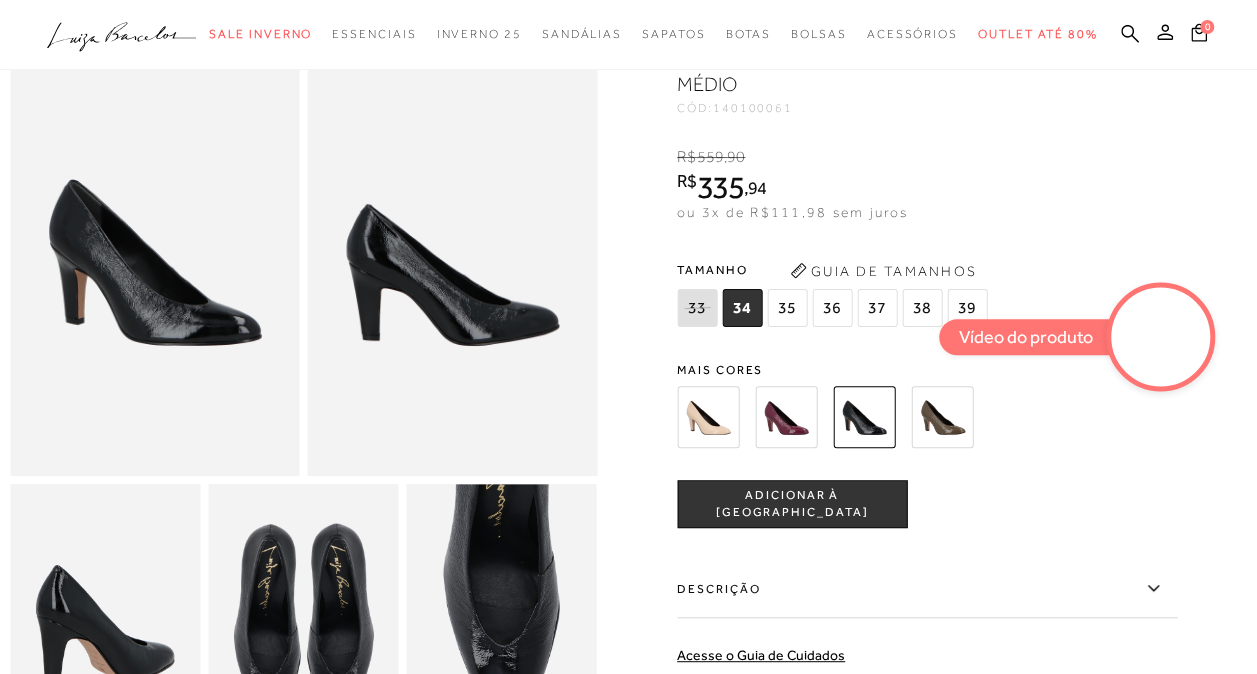 click at bounding box center (786, 417) 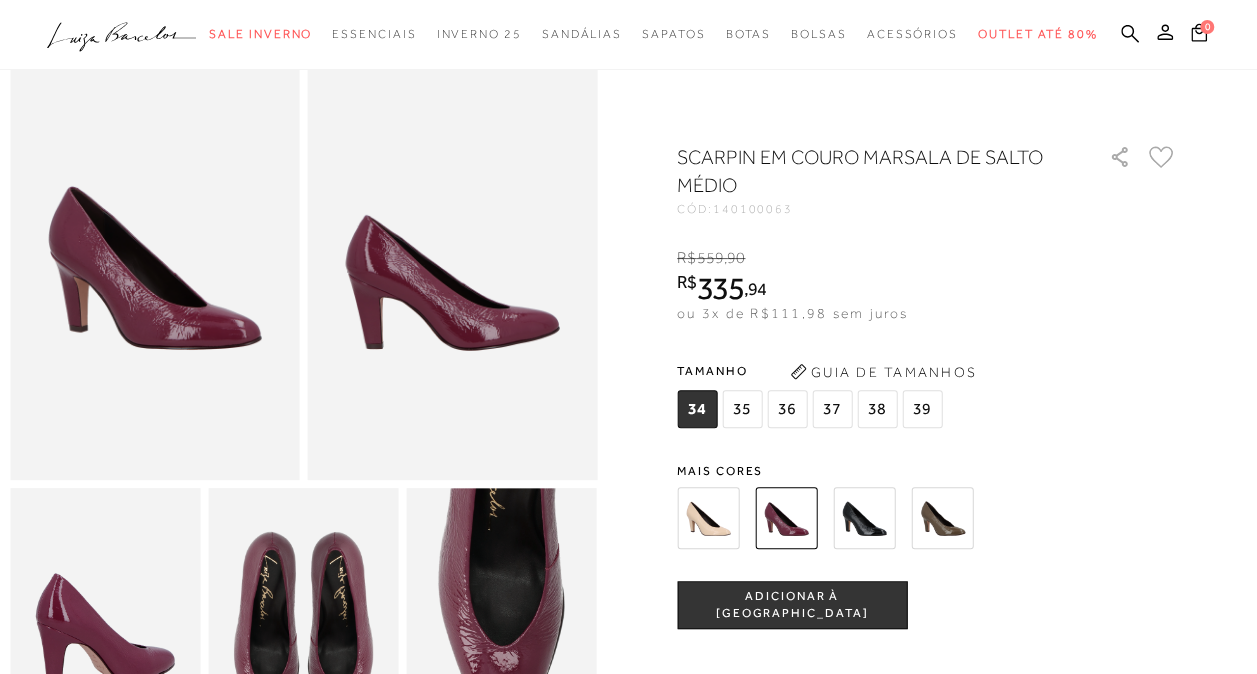 scroll, scrollTop: 100, scrollLeft: 0, axis: vertical 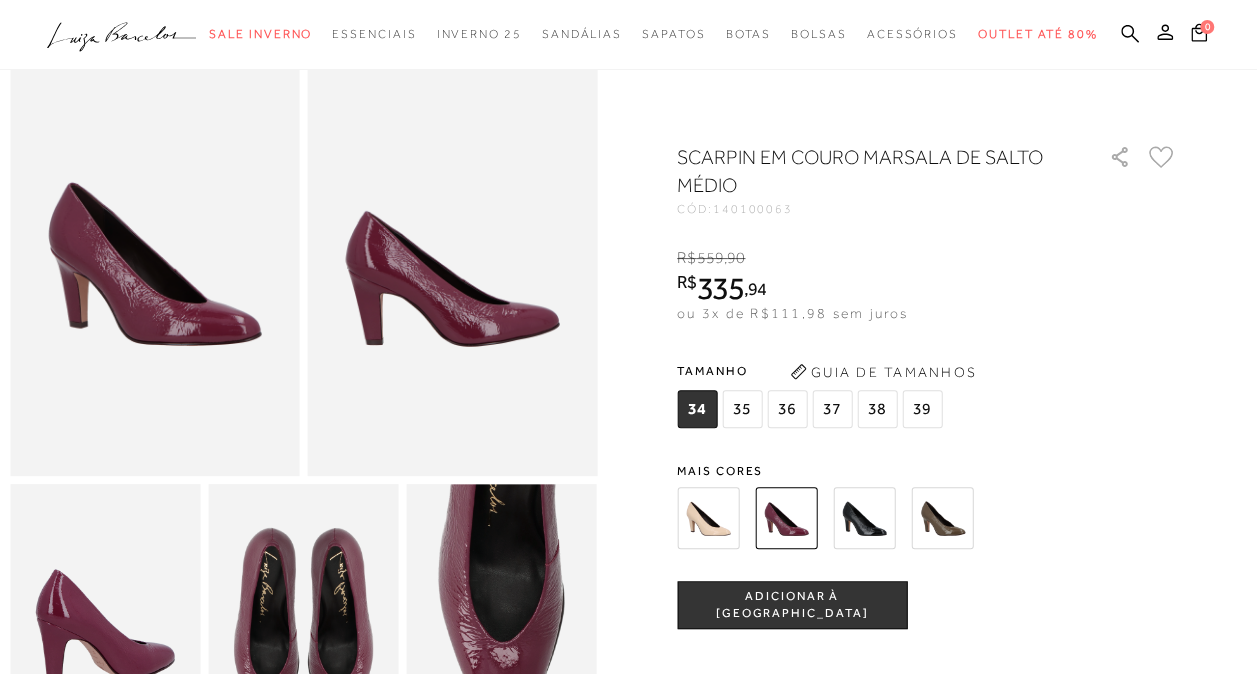 click on "34" at bounding box center (697, 409) 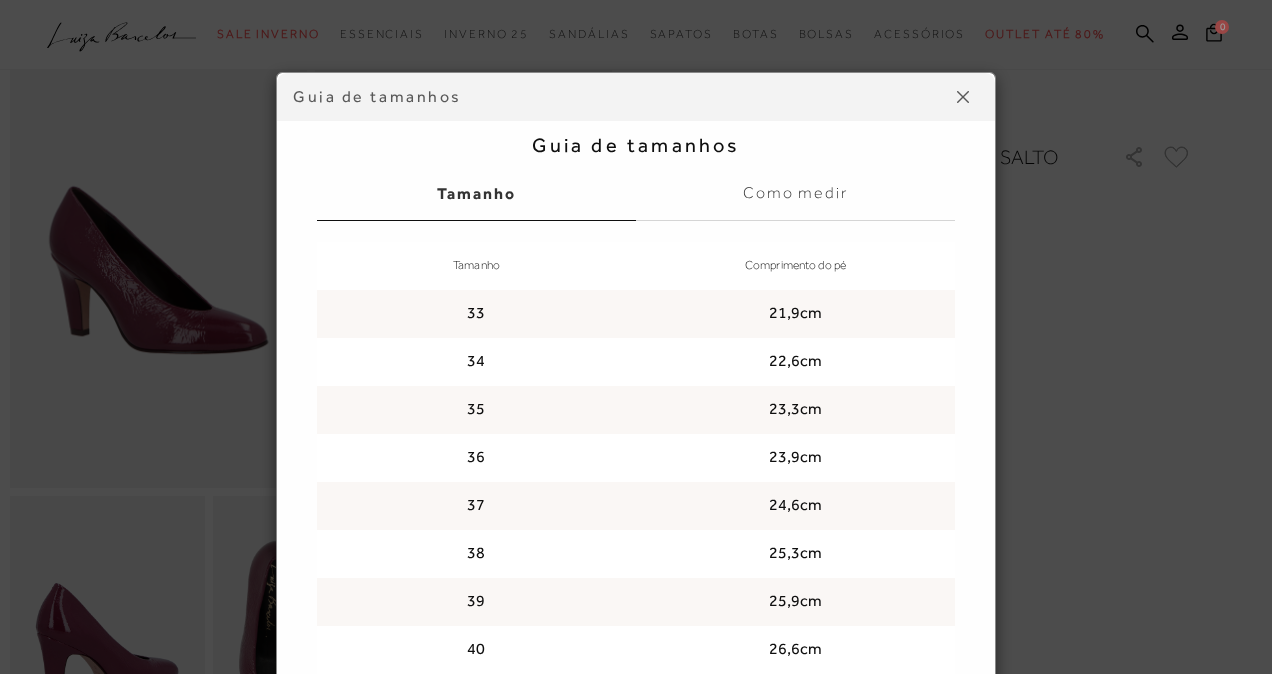 click at bounding box center [963, 97] 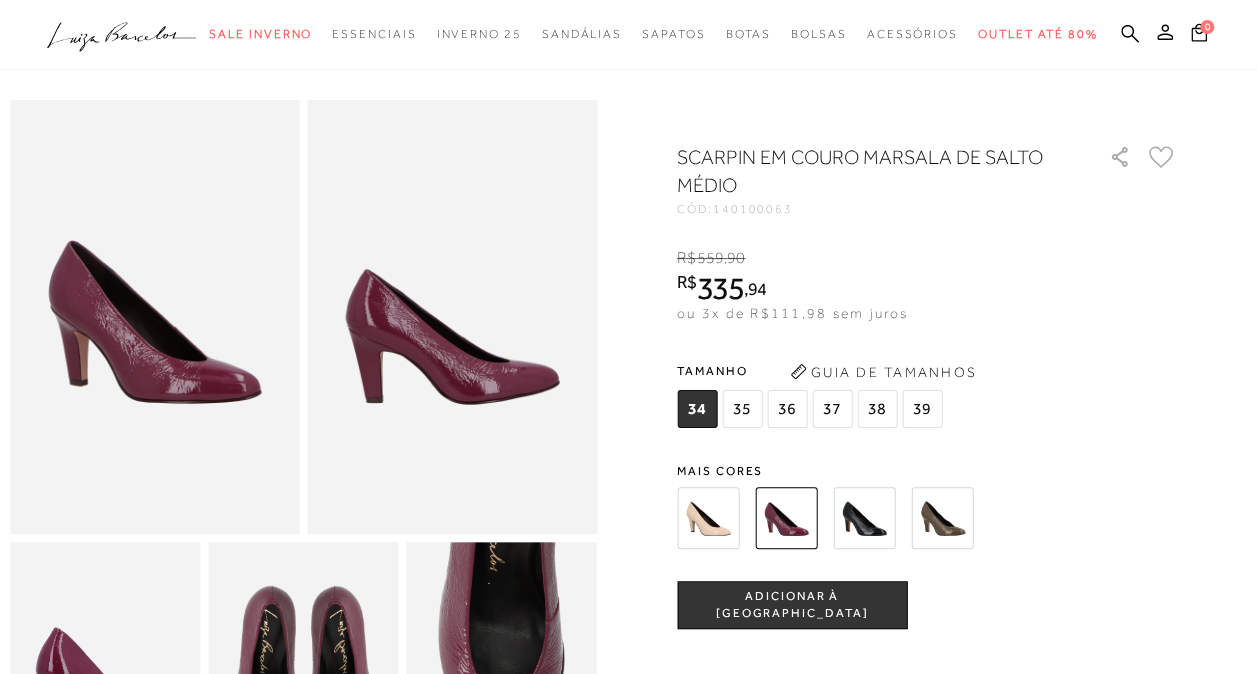 scroll, scrollTop: 0, scrollLeft: 0, axis: both 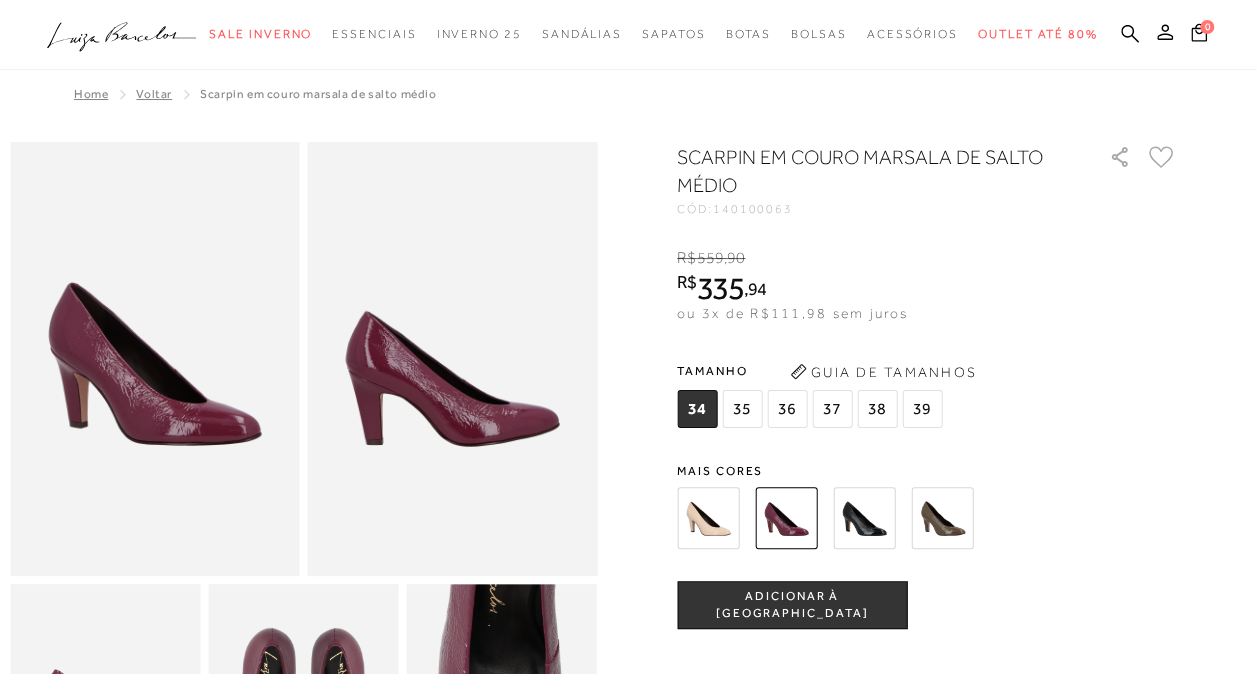 click on "34" at bounding box center (697, 409) 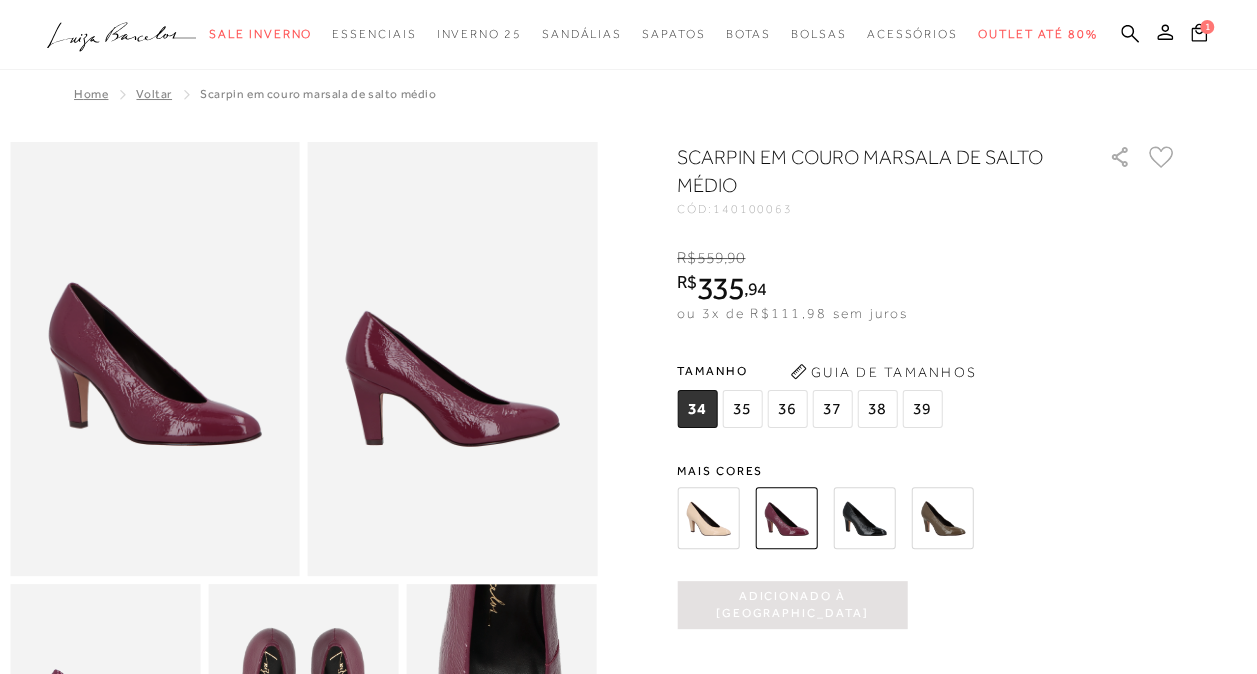 scroll, scrollTop: 0, scrollLeft: 0, axis: both 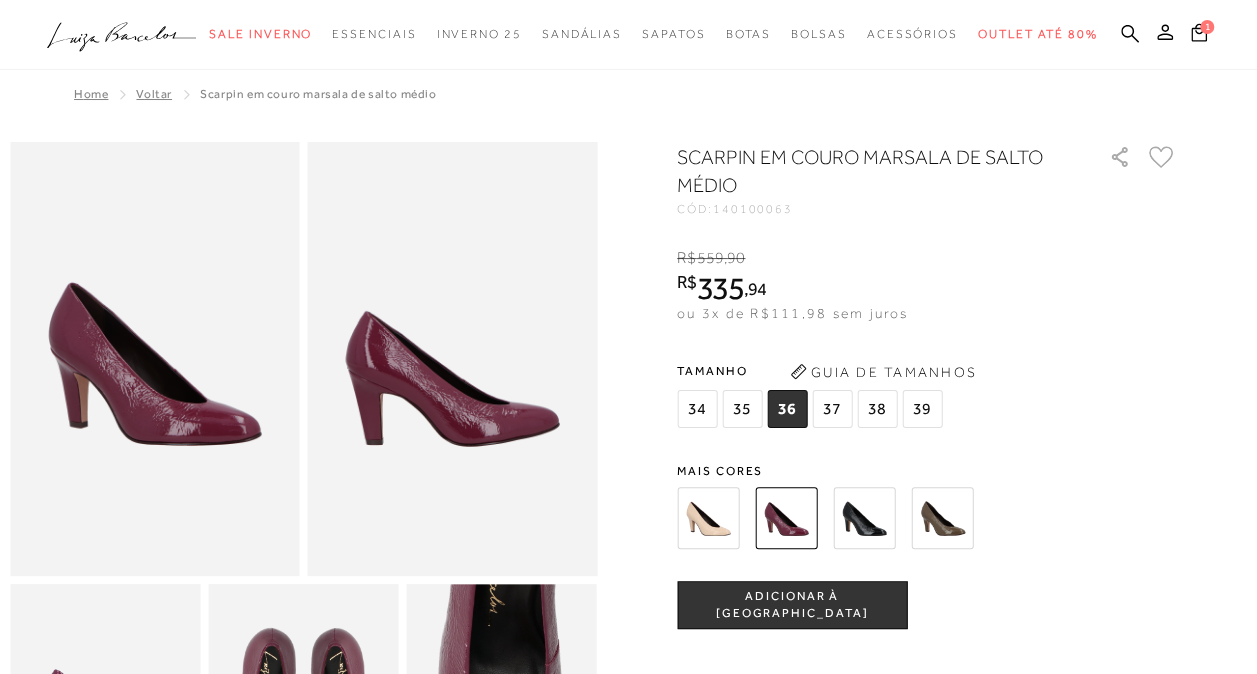 click on "ADICIONAR À SACOLA" at bounding box center (792, 605) 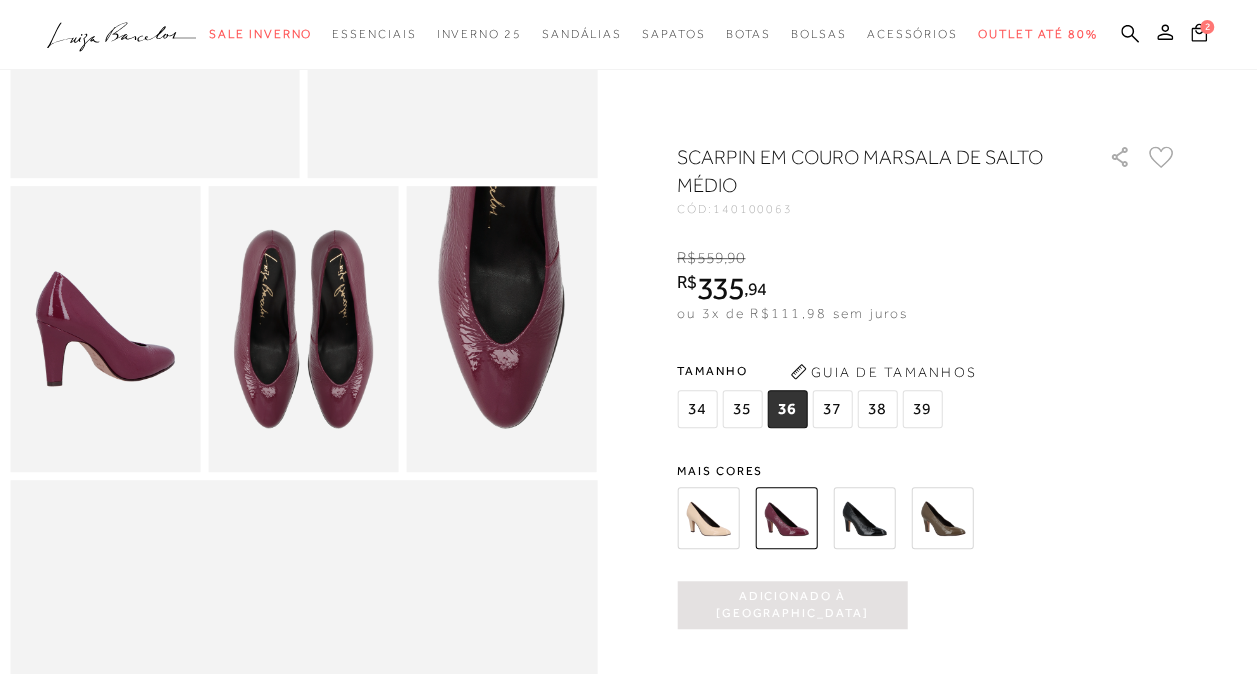 scroll, scrollTop: 400, scrollLeft: 0, axis: vertical 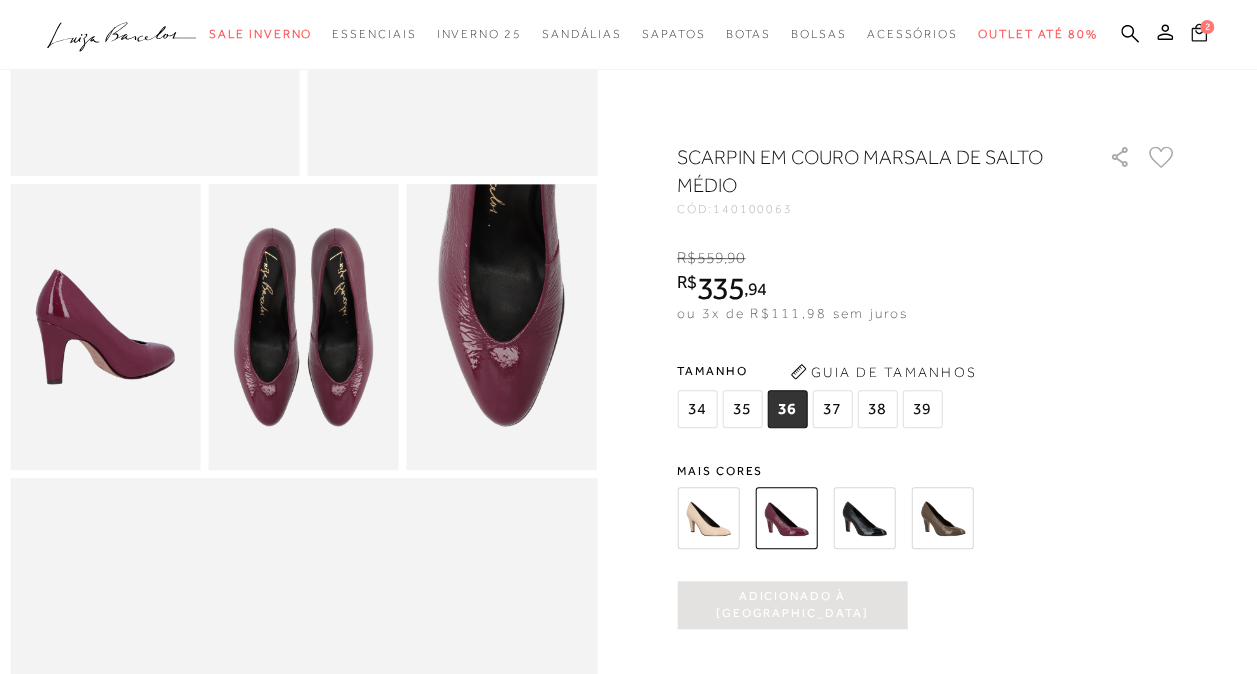 click 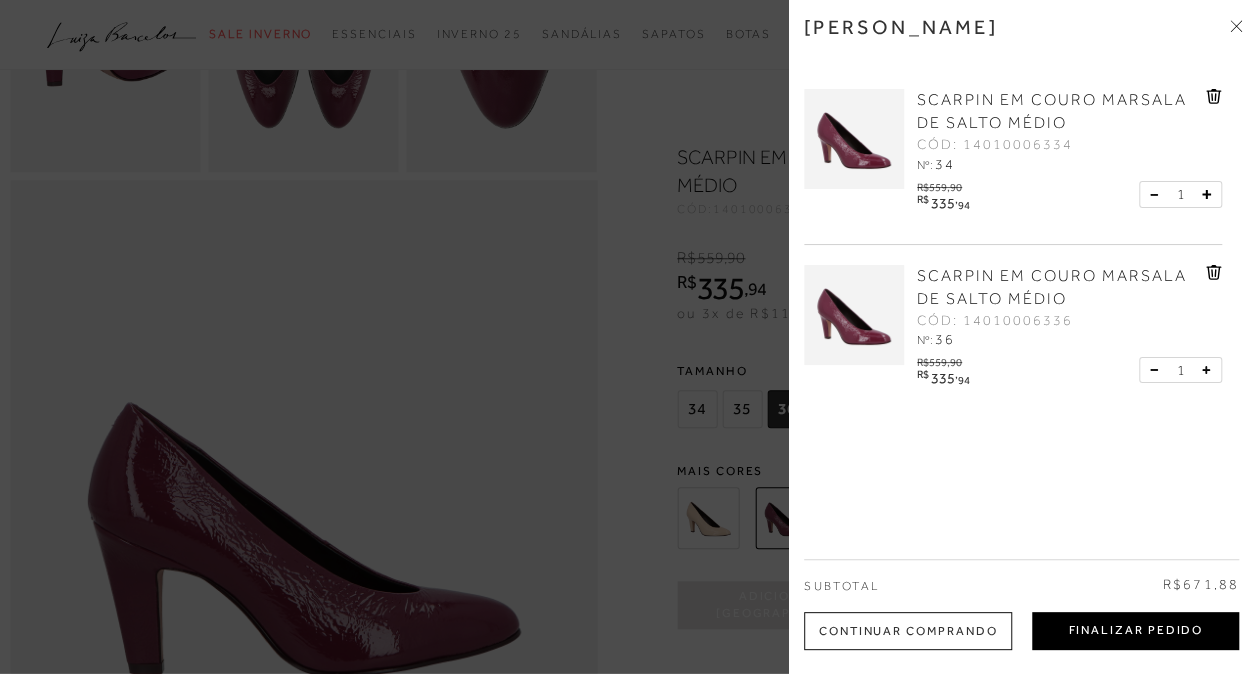scroll, scrollTop: 700, scrollLeft: 0, axis: vertical 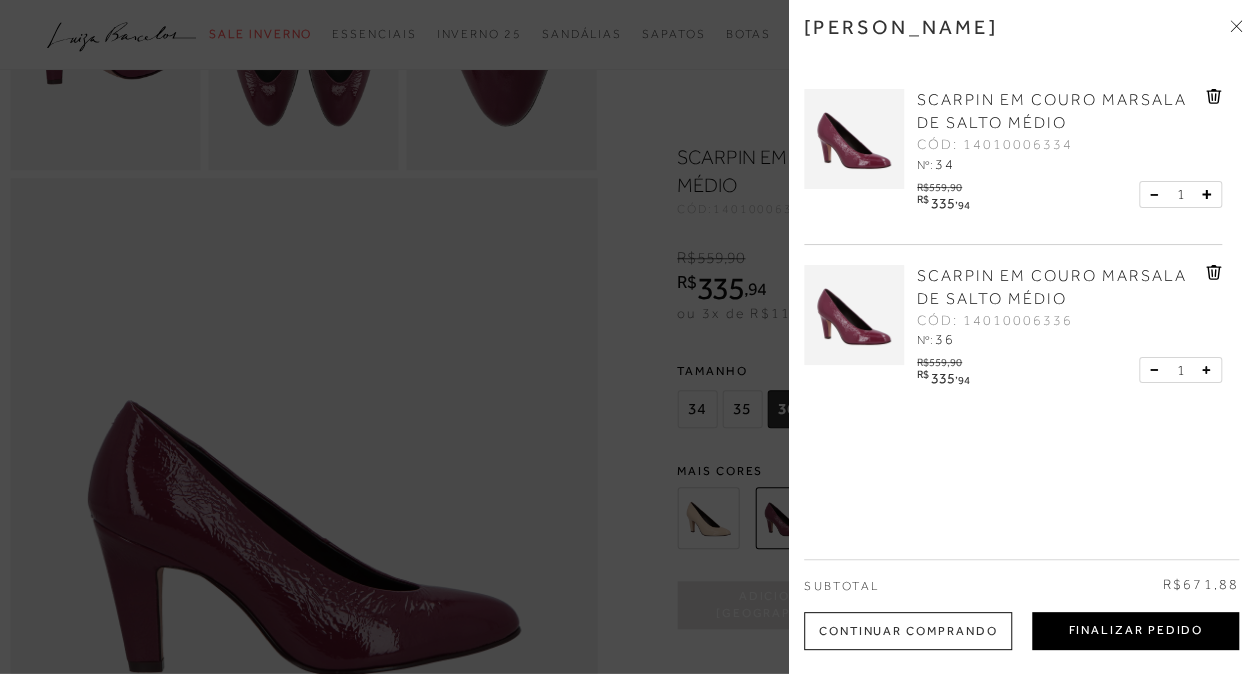 click on "Finalizar Pedido" at bounding box center [1135, 631] 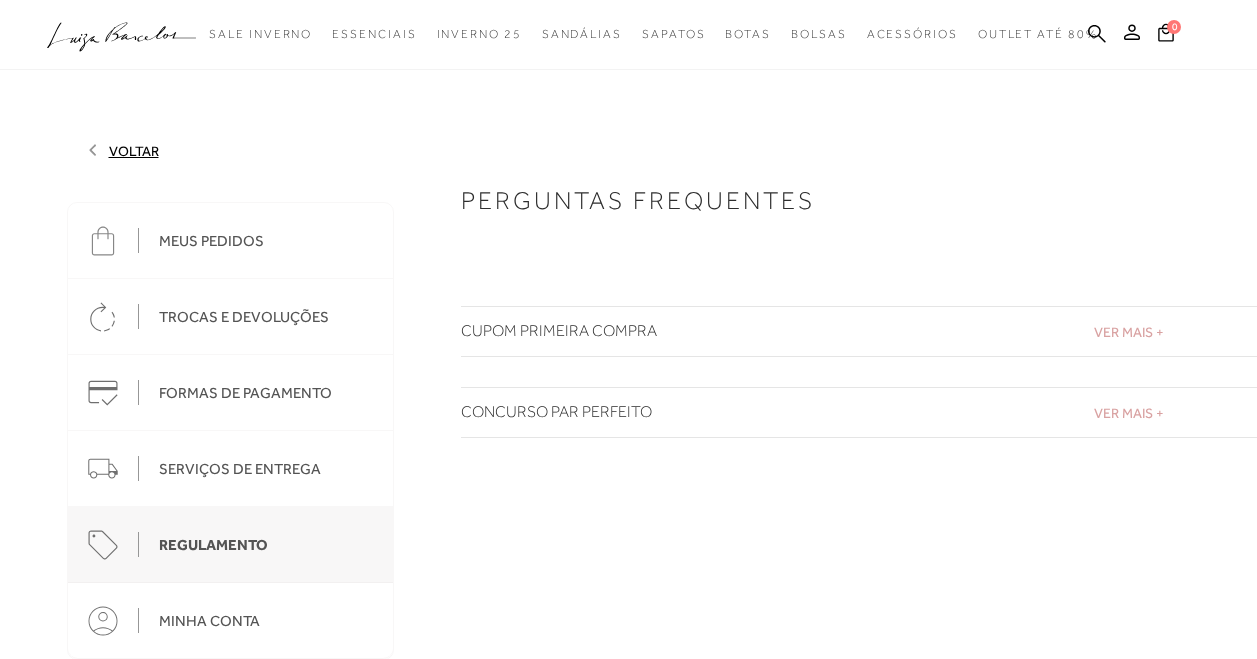 scroll, scrollTop: 0, scrollLeft: 0, axis: both 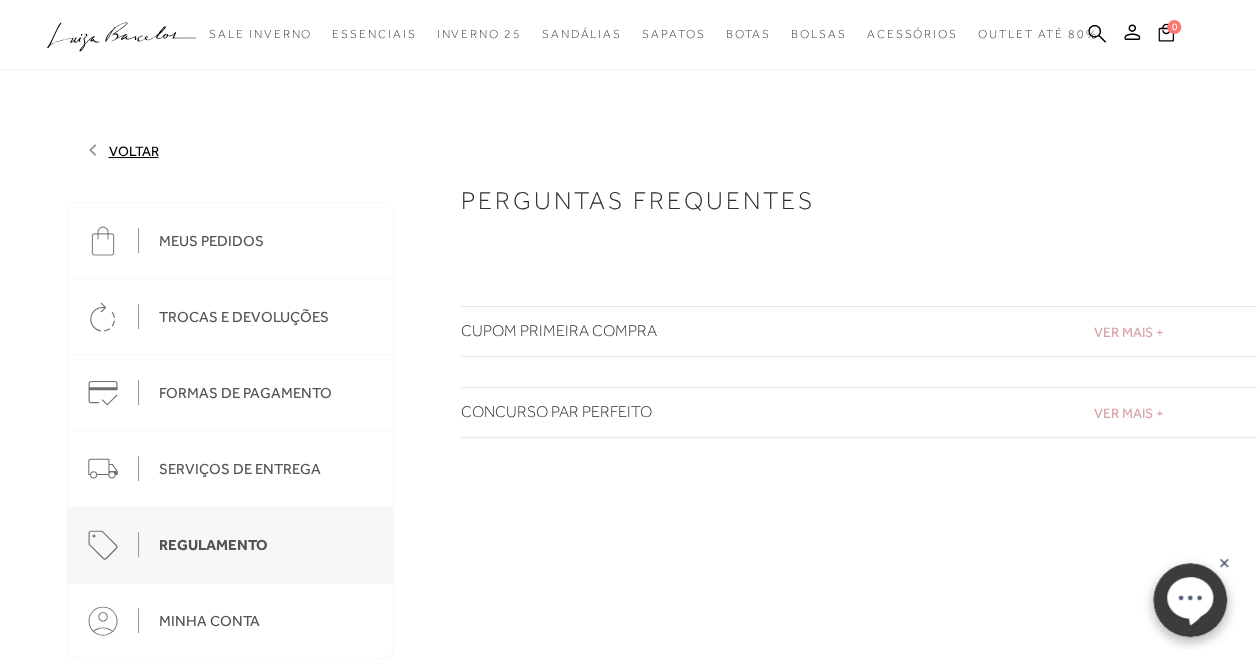 click on "VER MAIS +
CUPOM PRIMEIRA COMPRA" at bounding box center [861, 331] 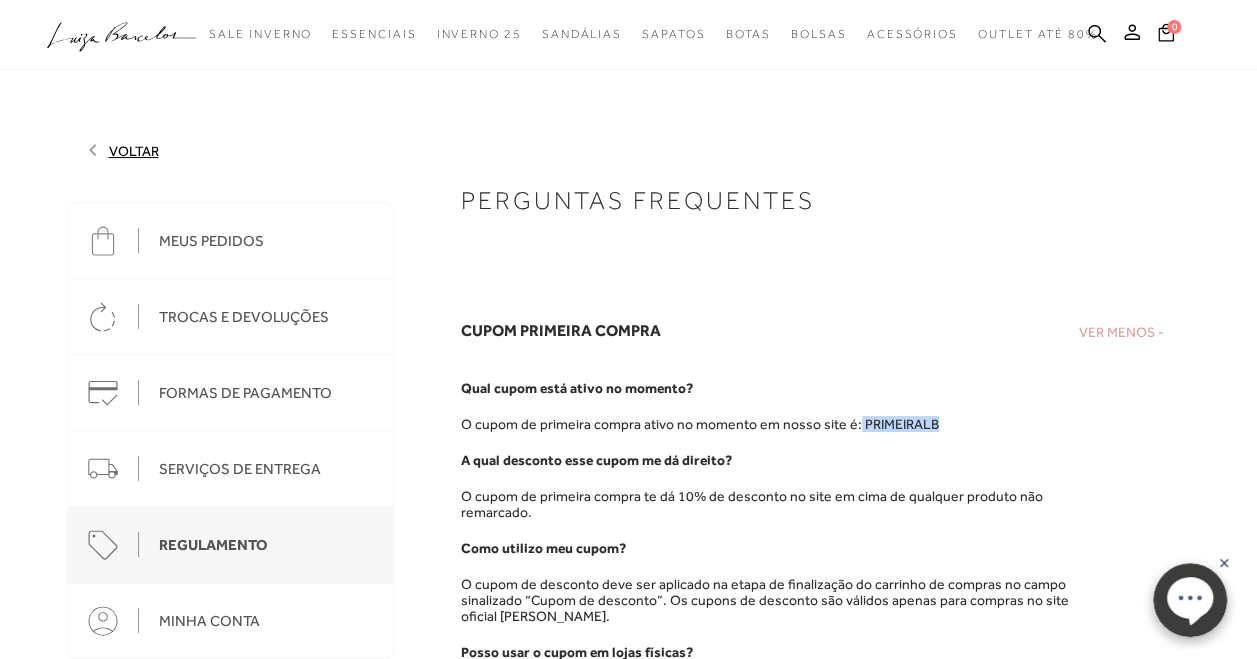 drag, startPoint x: 850, startPoint y: 419, endPoint x: 940, endPoint y: 418, distance: 90.005554 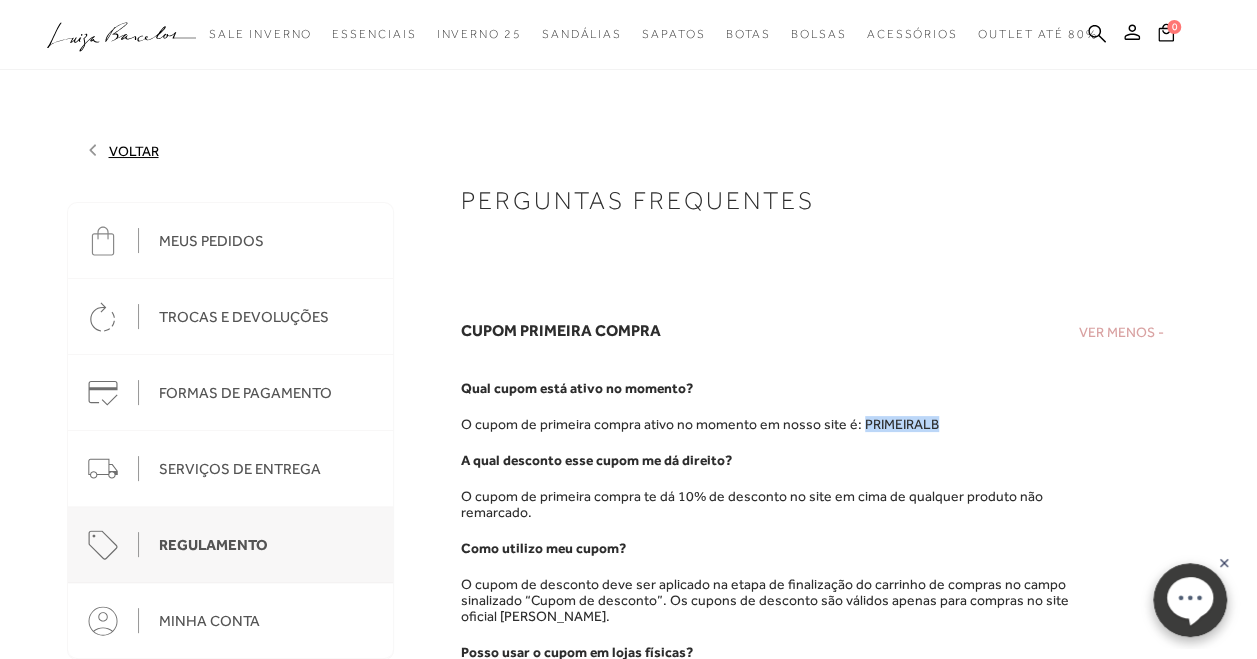 drag, startPoint x: 852, startPoint y: 423, endPoint x: 929, endPoint y: 426, distance: 77.05842 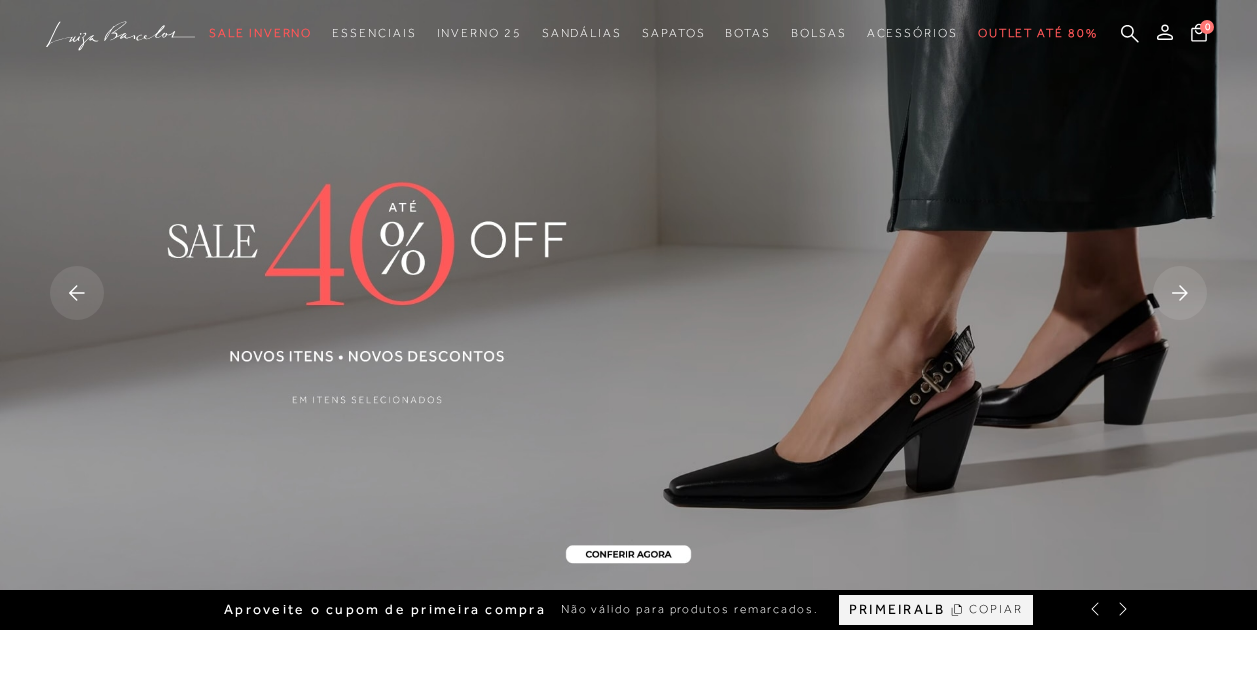 scroll, scrollTop: 0, scrollLeft: 0, axis: both 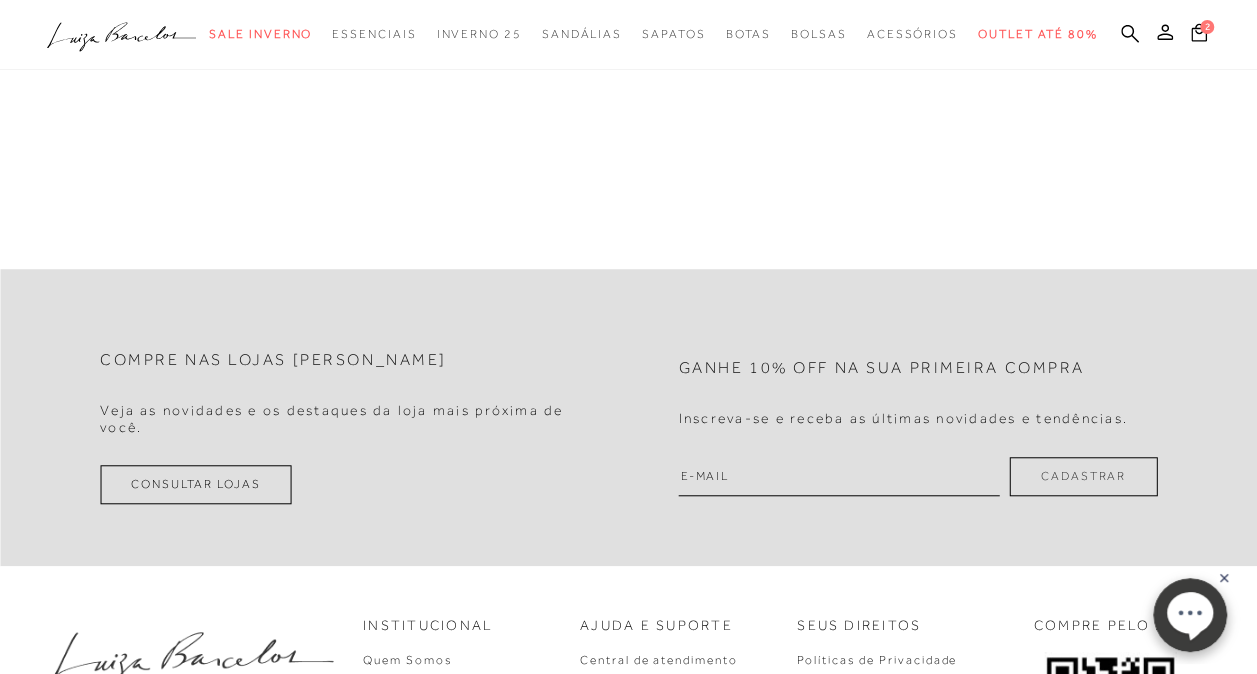 drag, startPoint x: 0, startPoint y: 0, endPoint x: 847, endPoint y: 472, distance: 969.6355 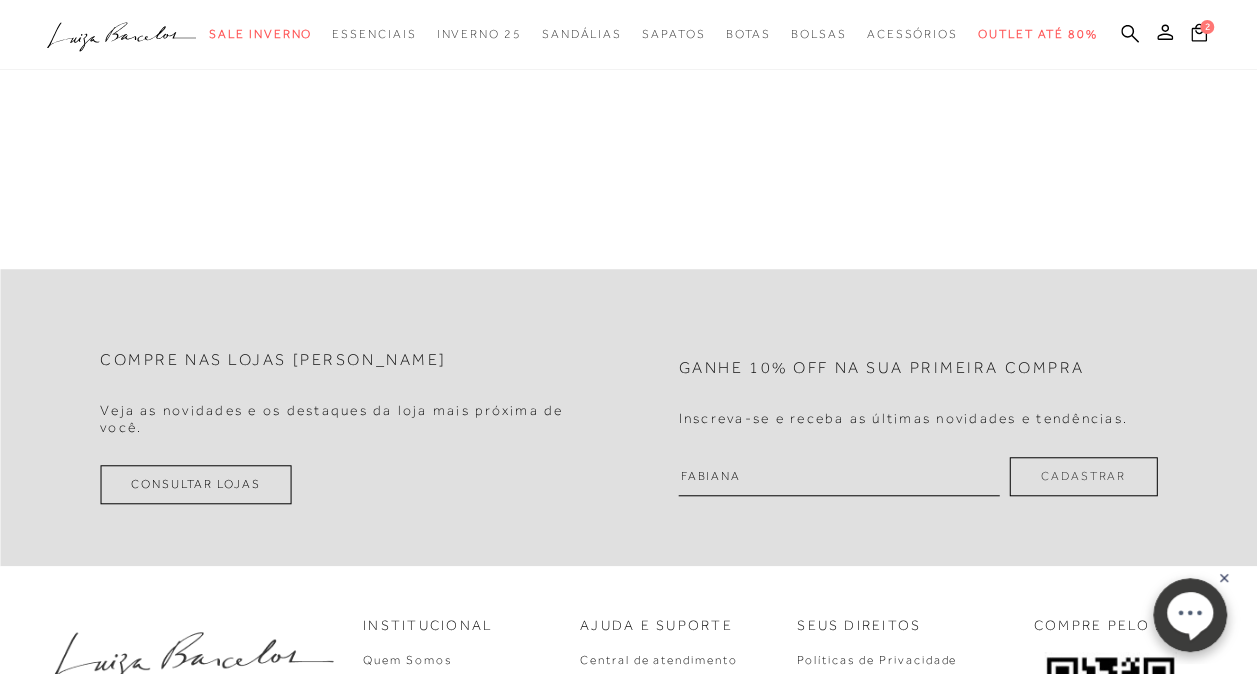 type on "fabiana.asilva@hotmail.com" 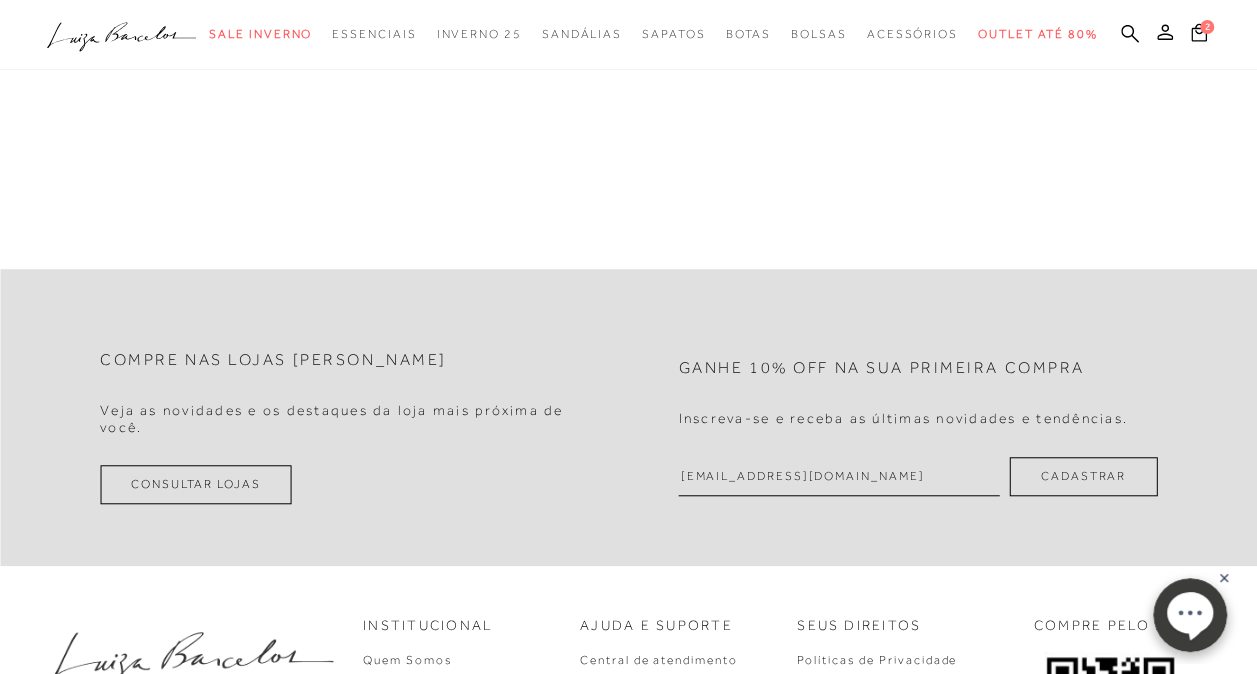 click on "Cadastrar" at bounding box center (1083, 476) 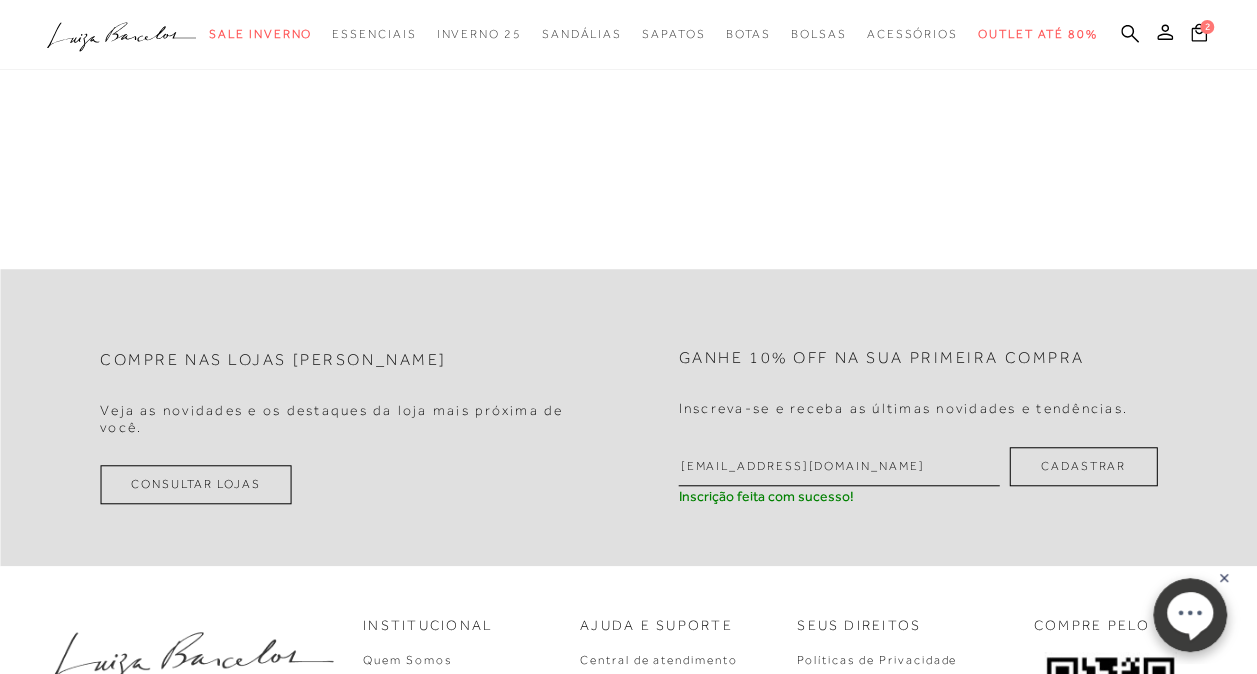 click on "Cadastrar" at bounding box center [1083, 466] 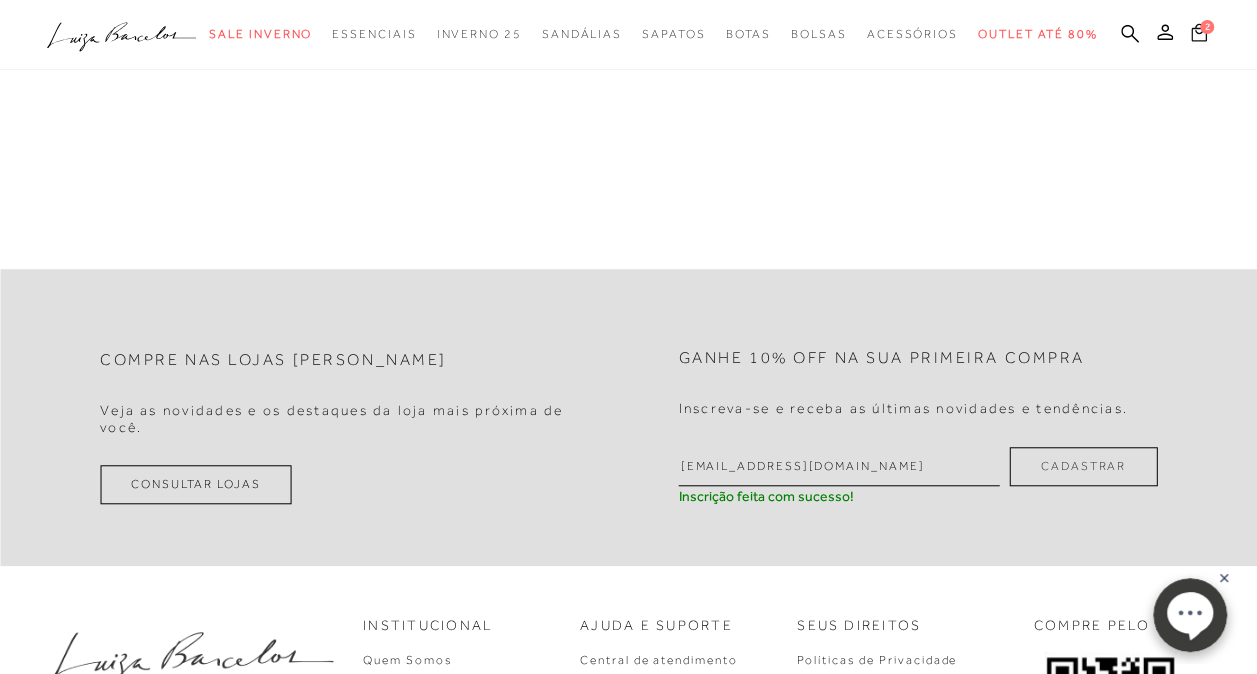click on "2" at bounding box center [1199, 35] 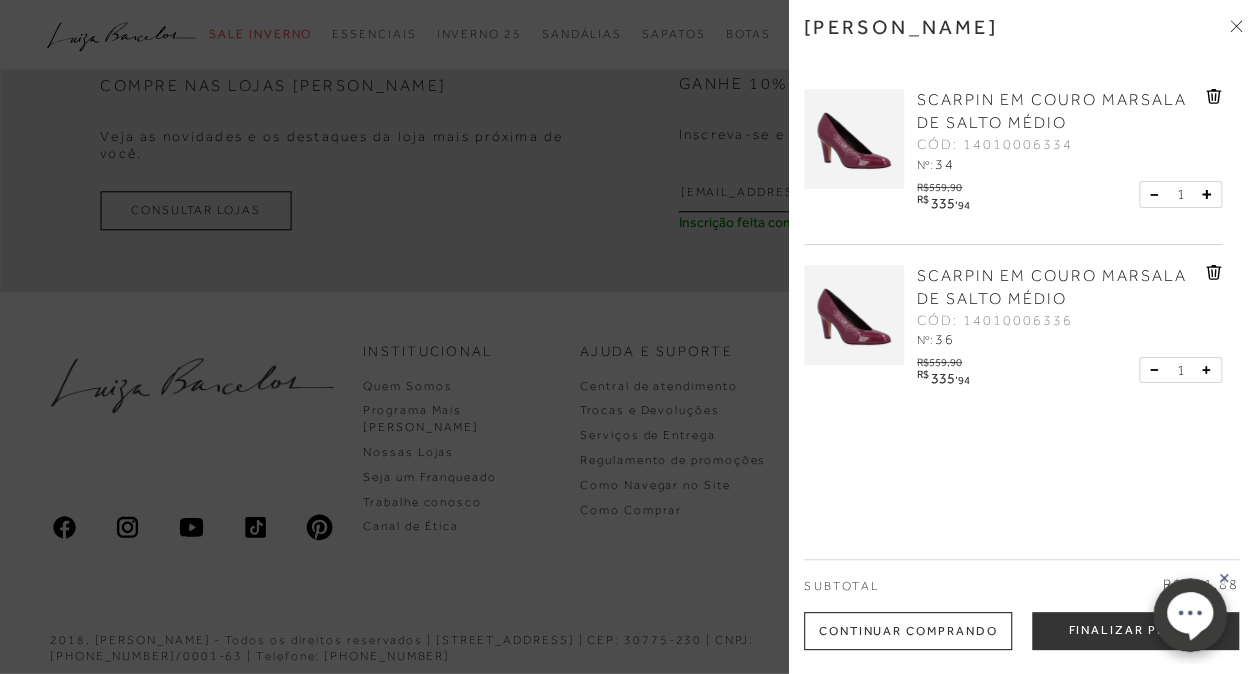 scroll, scrollTop: 889, scrollLeft: 0, axis: vertical 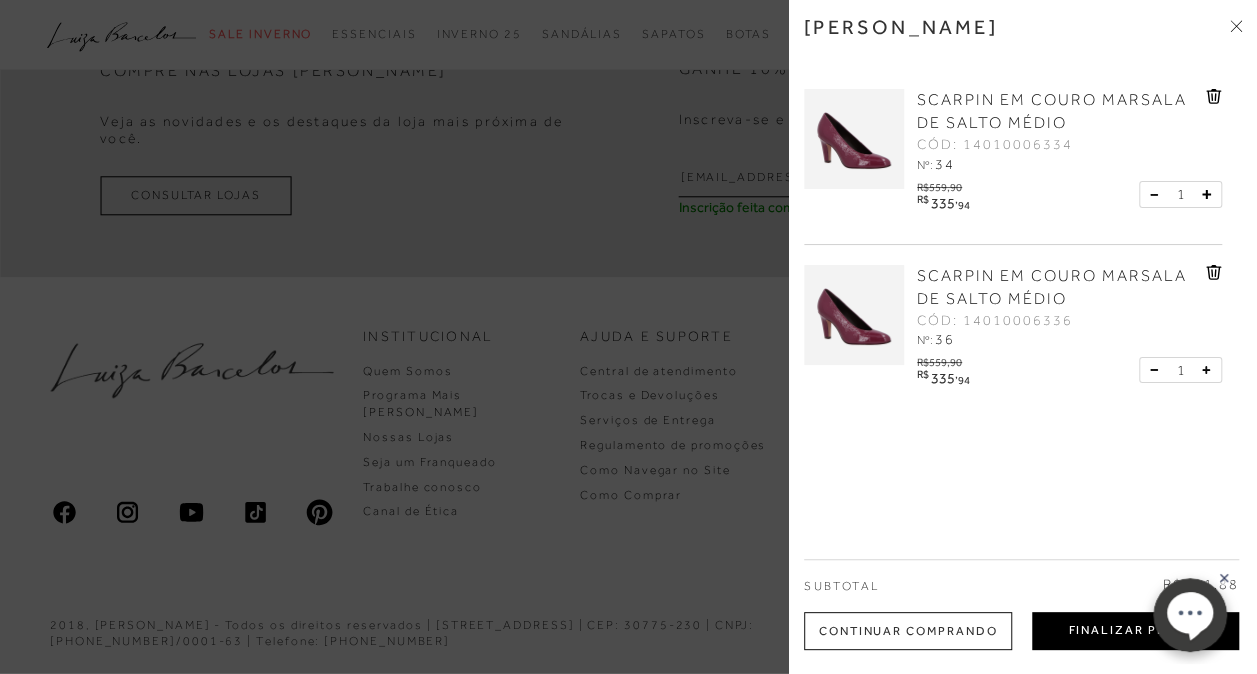 click on "Finalizar Pedido" at bounding box center (1135, 631) 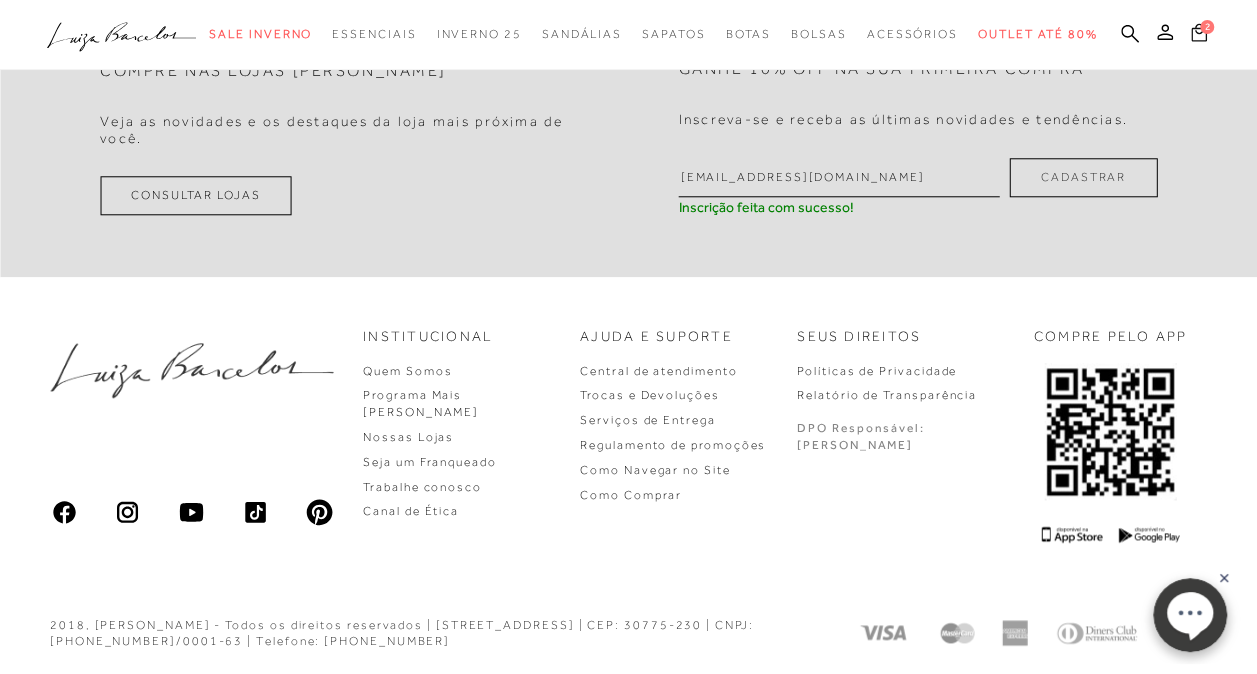 click 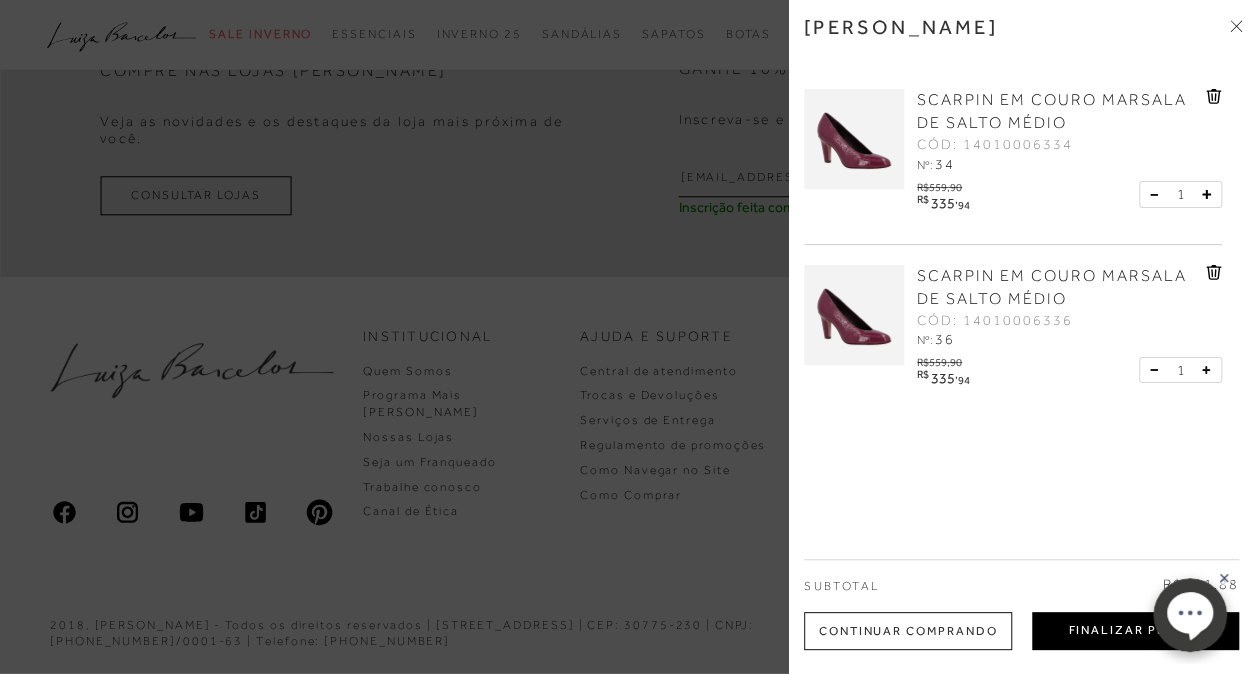 click on "Finalizar Pedido" at bounding box center (1135, 631) 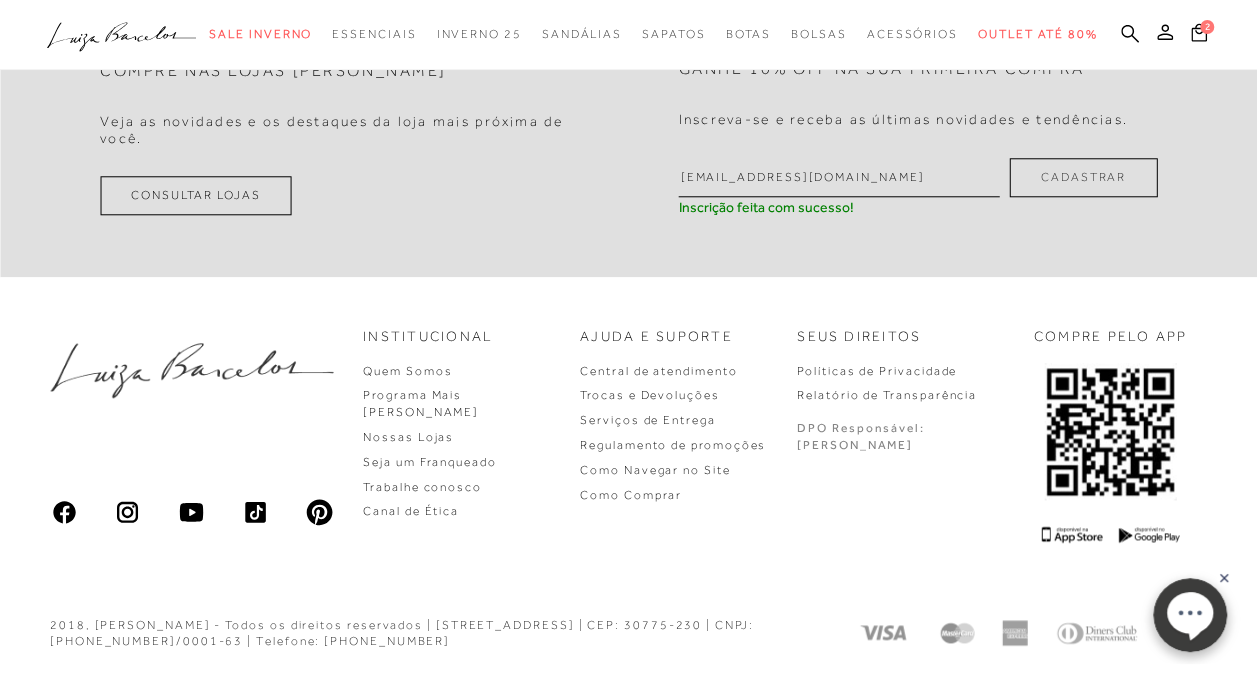 click 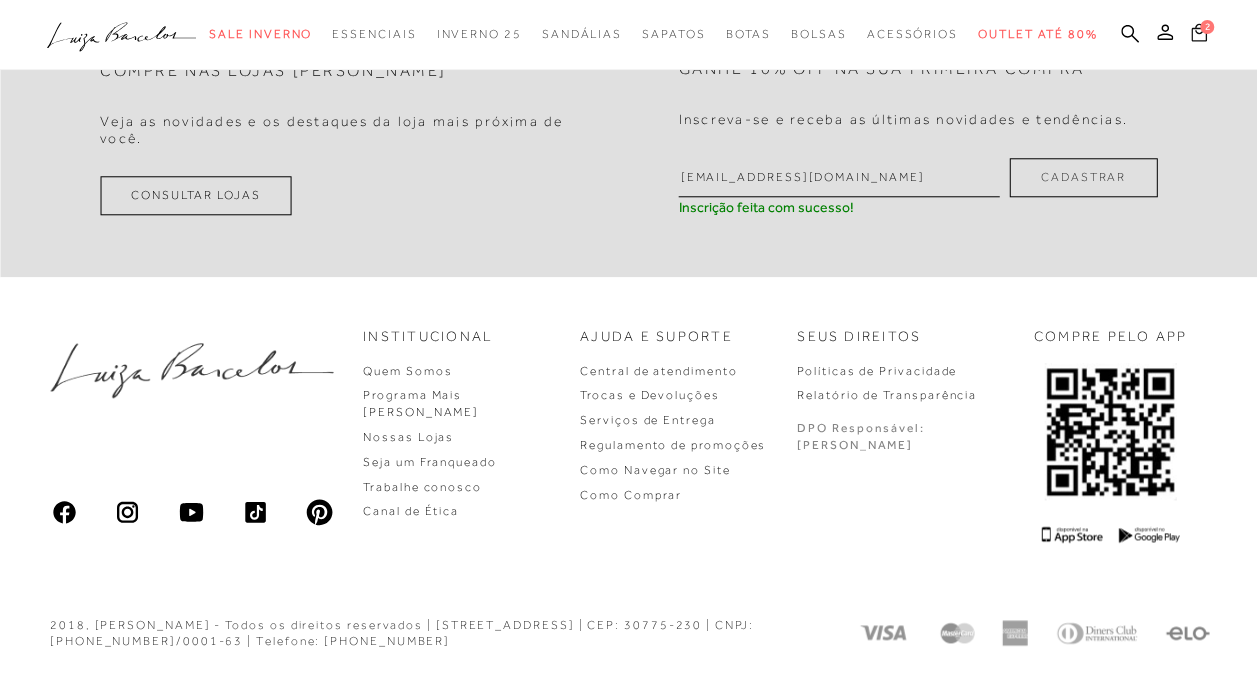 click 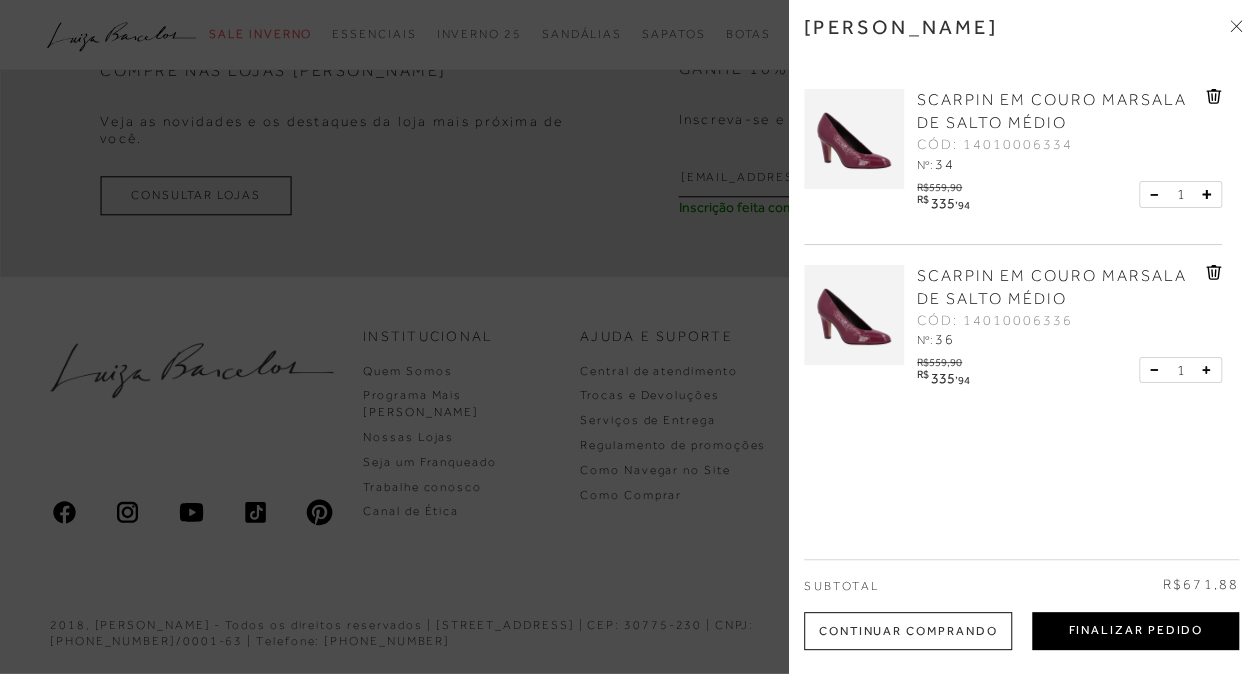 click on "Finalizar Pedido" at bounding box center (1135, 631) 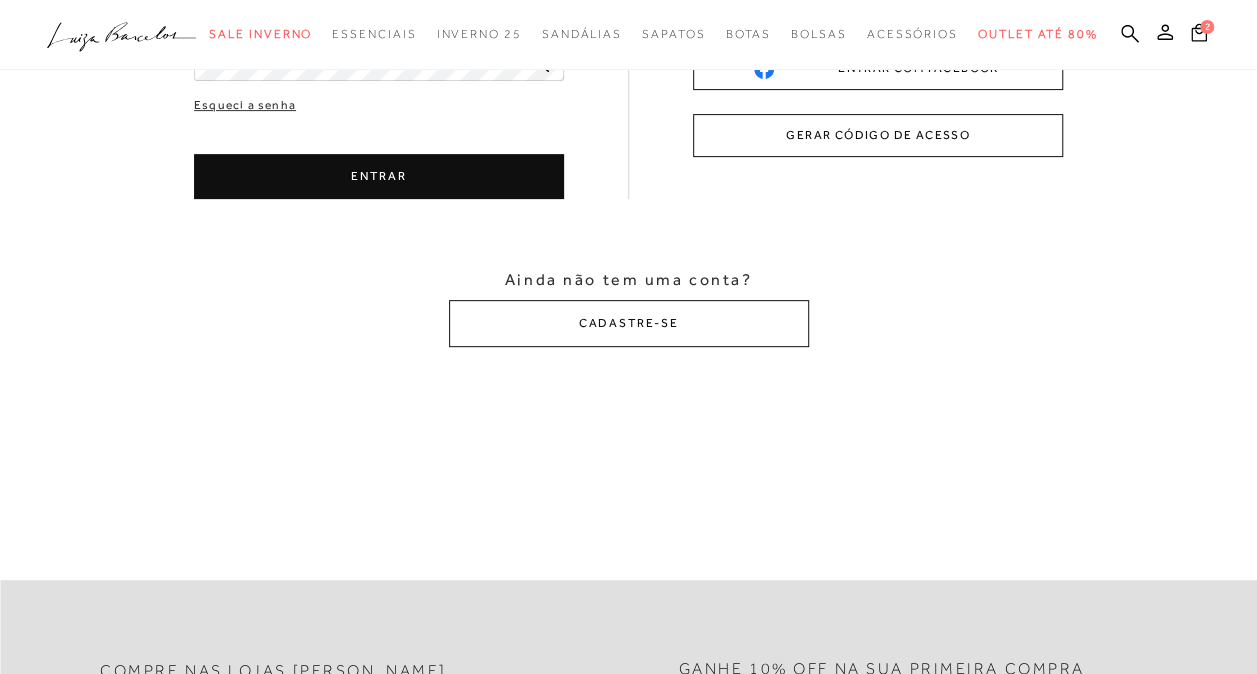 scroll, scrollTop: 0, scrollLeft: 0, axis: both 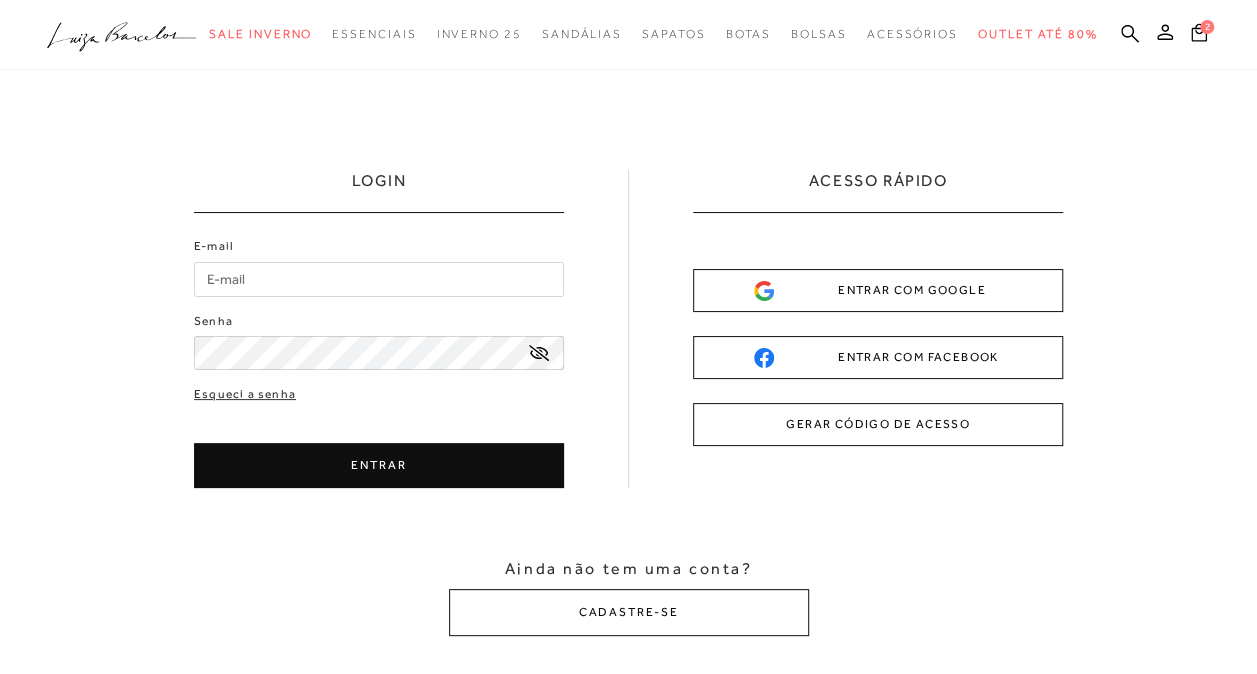 click on "E-mail" at bounding box center [379, 279] 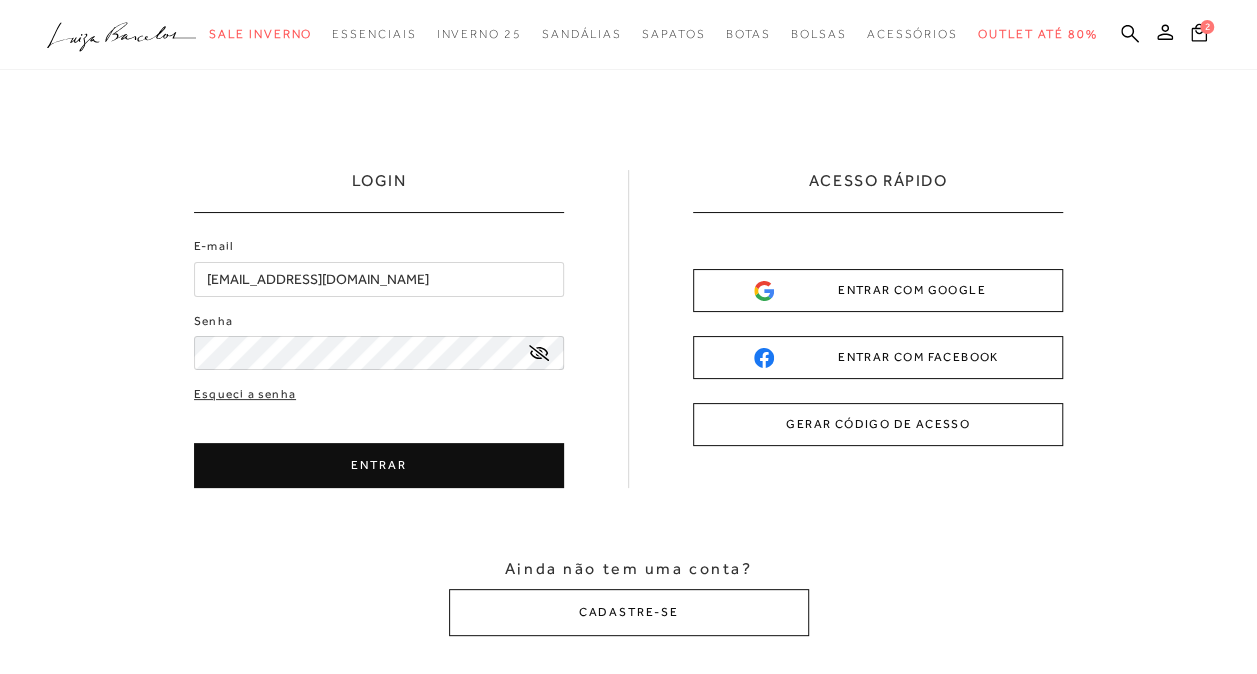 click on "ENTRAR" at bounding box center [379, 465] 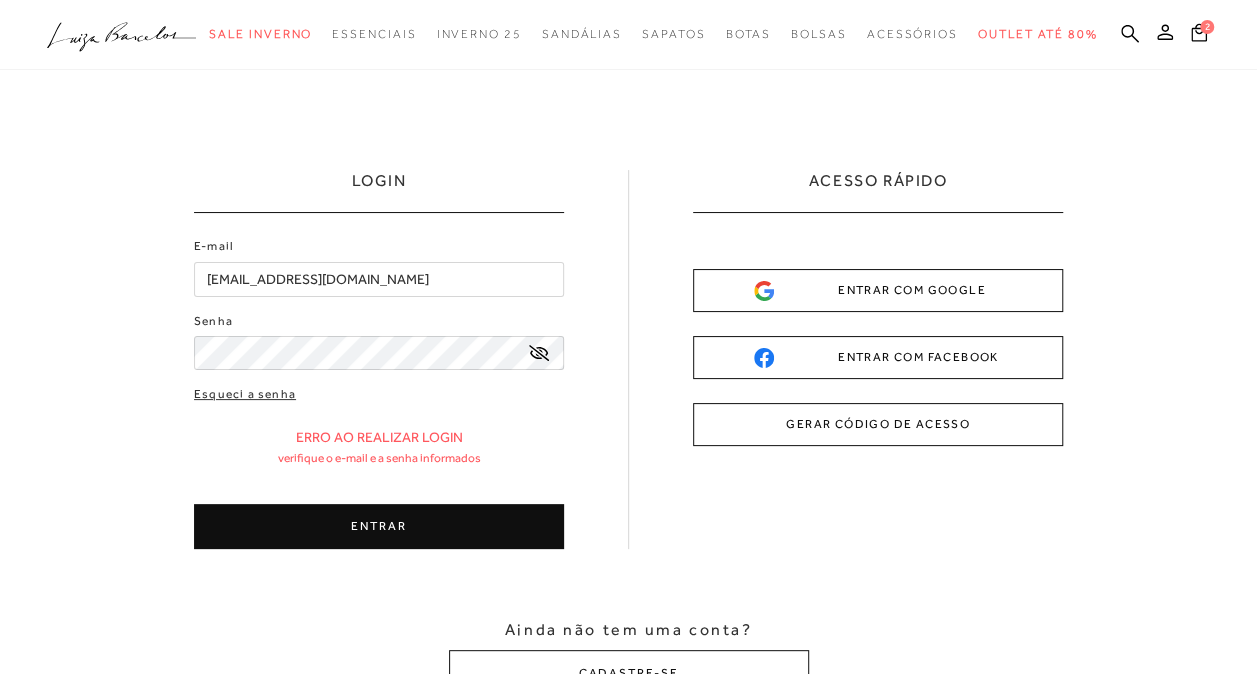 click on "Senha" at bounding box center [379, 341] 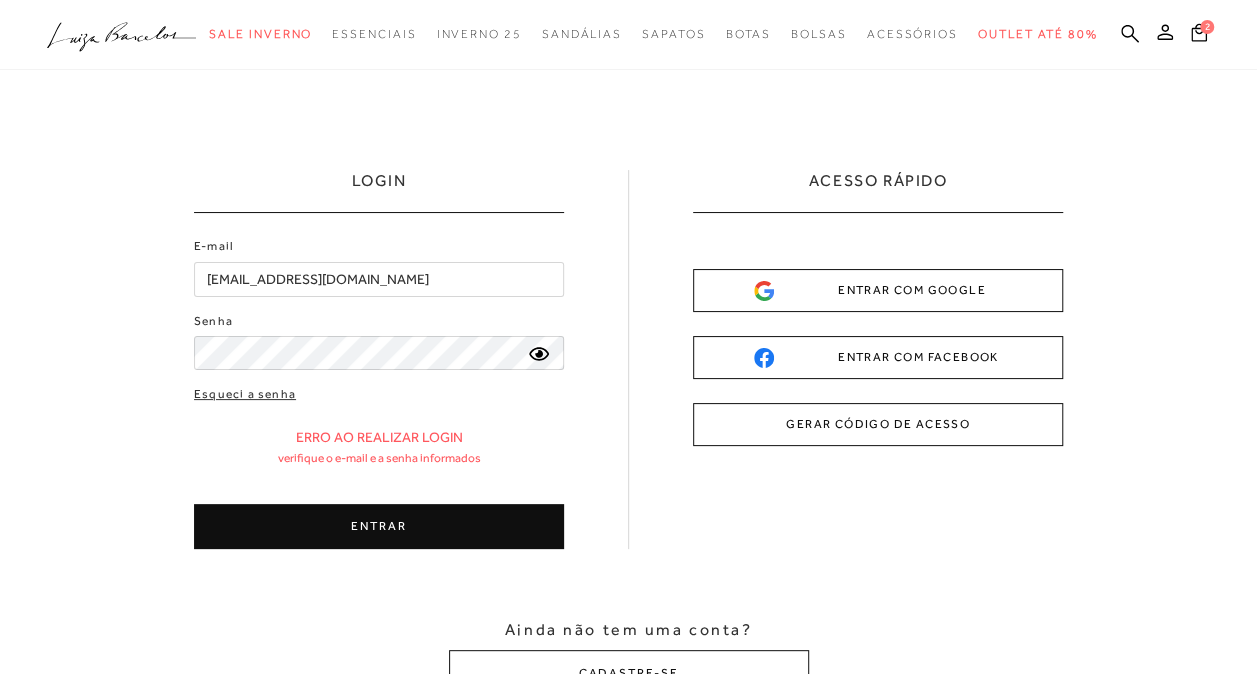 click on "ENTRAR" at bounding box center (379, 526) 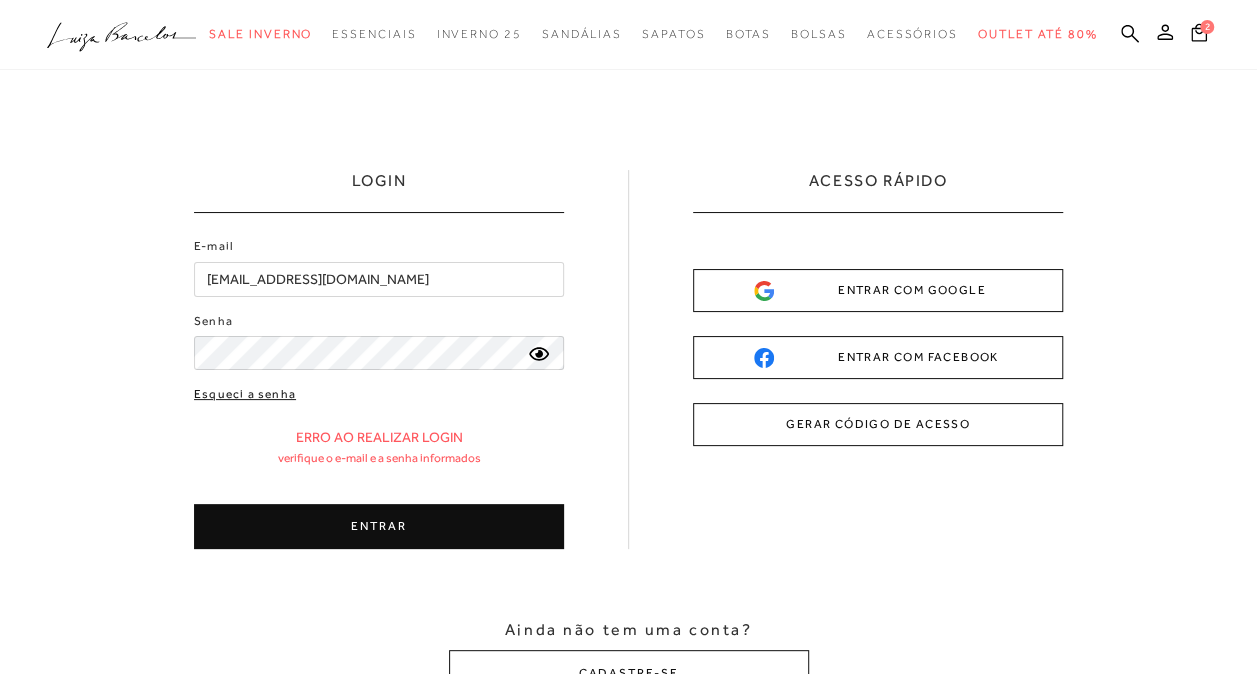 click on "Esqueci a senha" at bounding box center [245, 394] 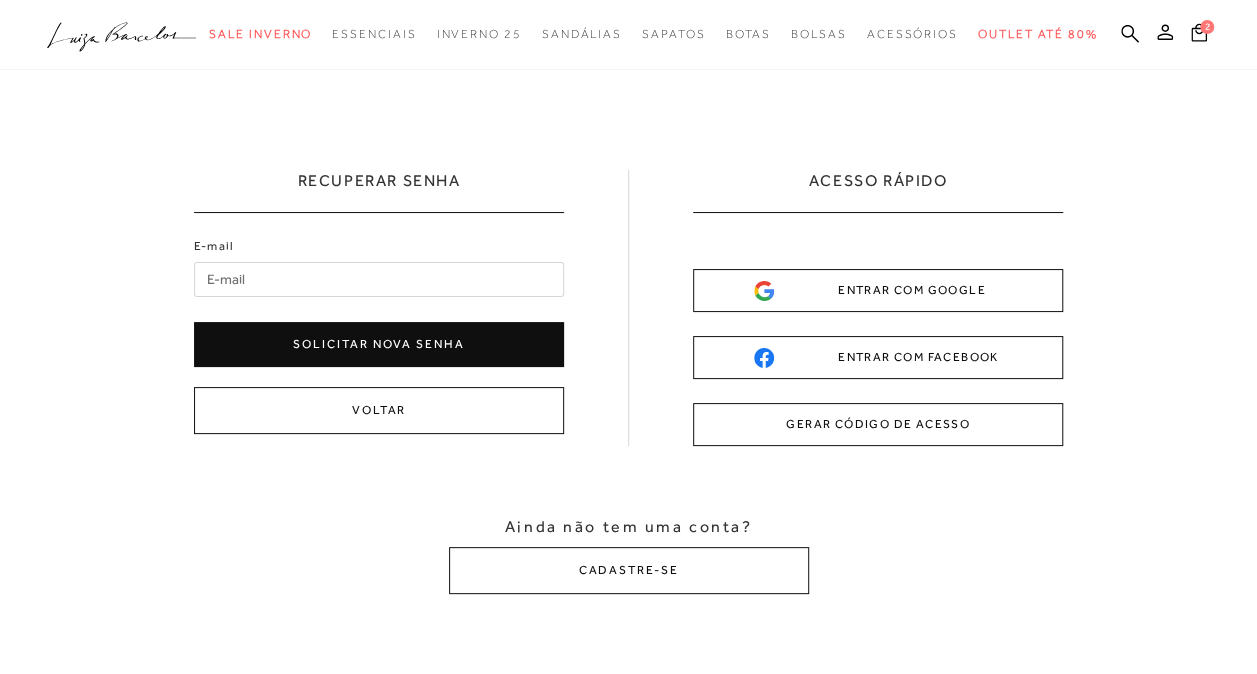 click on "E-mail" at bounding box center (379, 279) 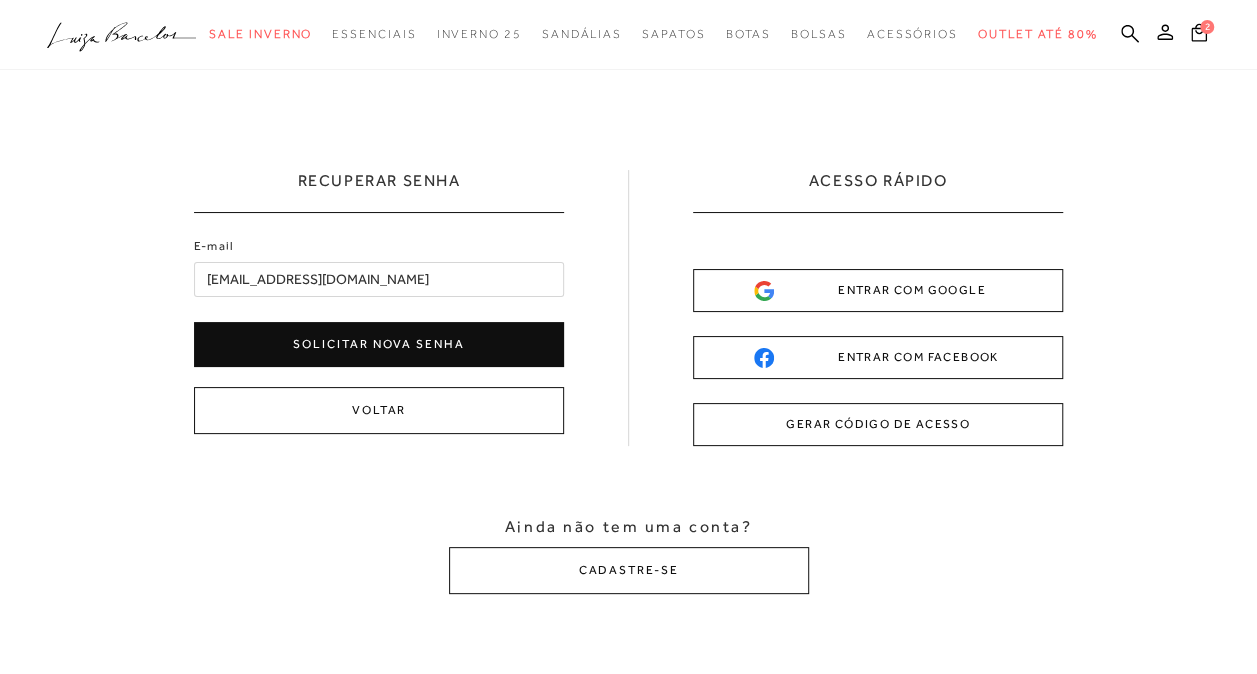 click on "Solicitar nova senha" at bounding box center [379, 344] 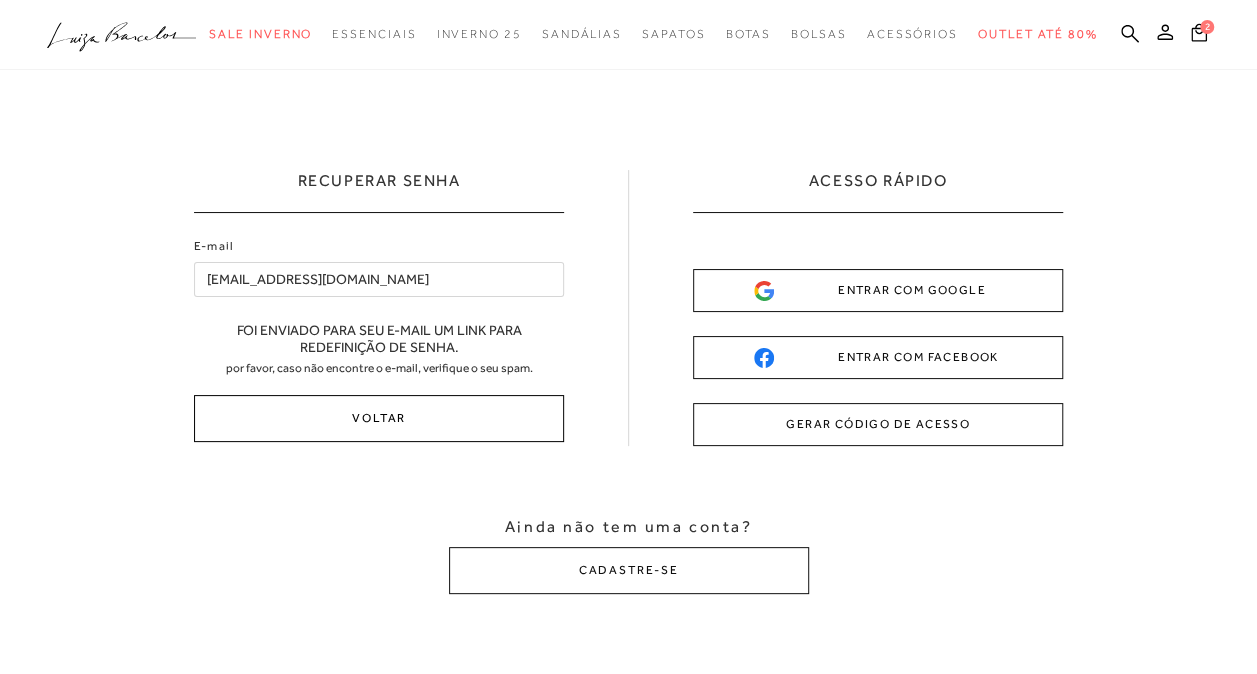 click on "Voltar" at bounding box center [379, 418] 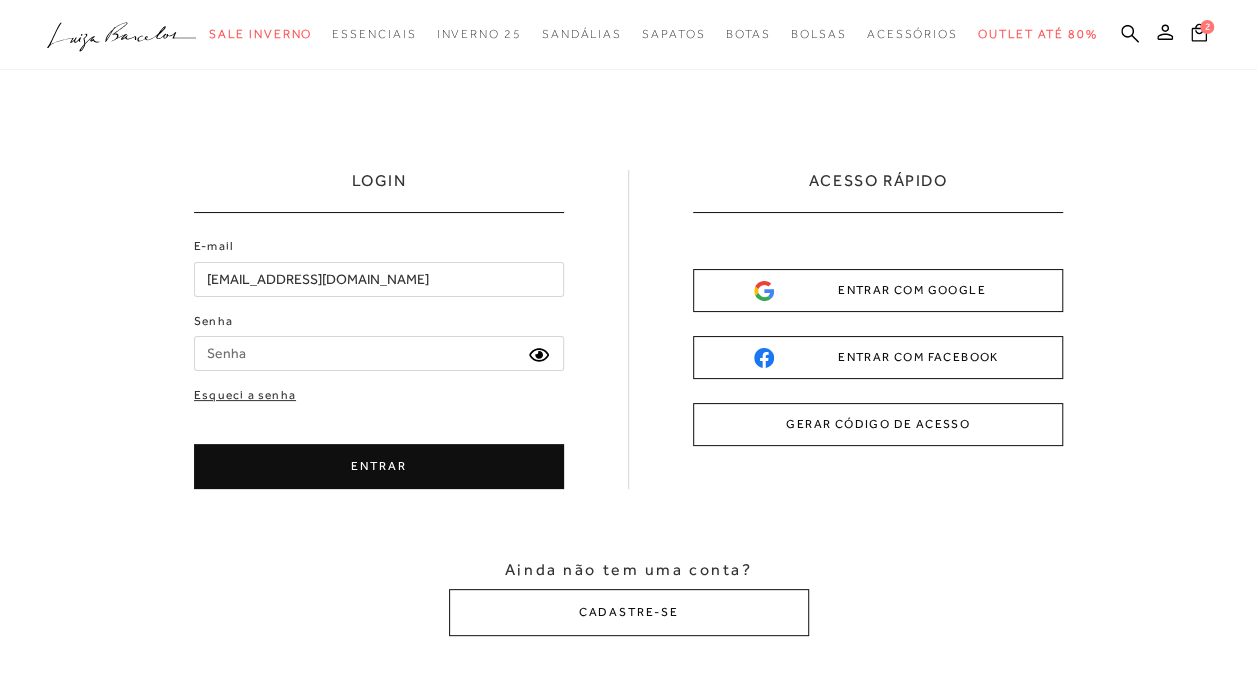 click on "GERAR CÓDIGO DE ACESSO" at bounding box center (878, 424) 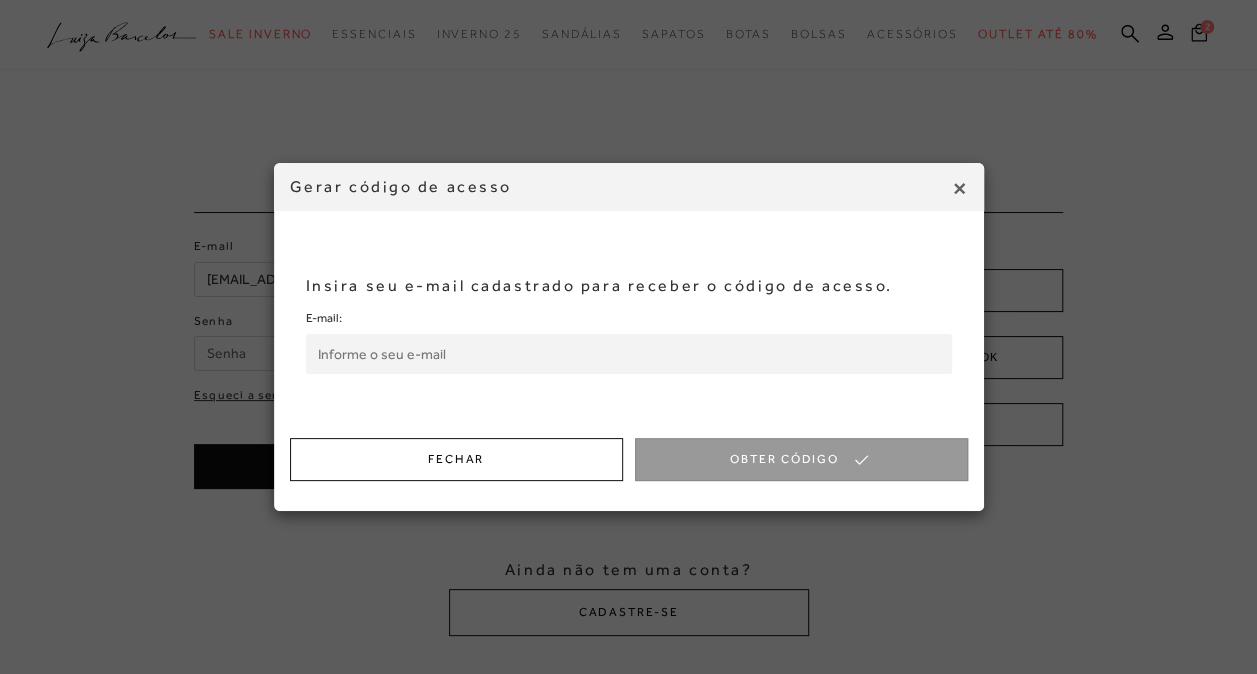 click on "E-mail:" at bounding box center [629, 354] 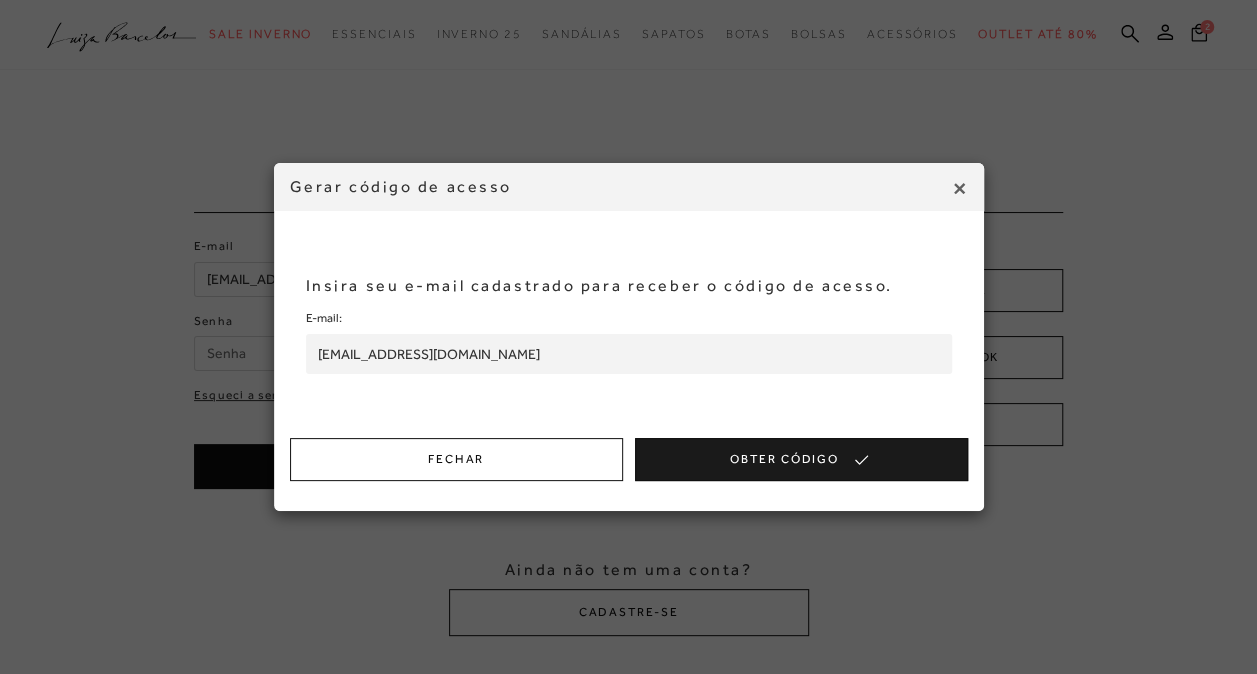 click on "Obter Código" at bounding box center (801, 459) 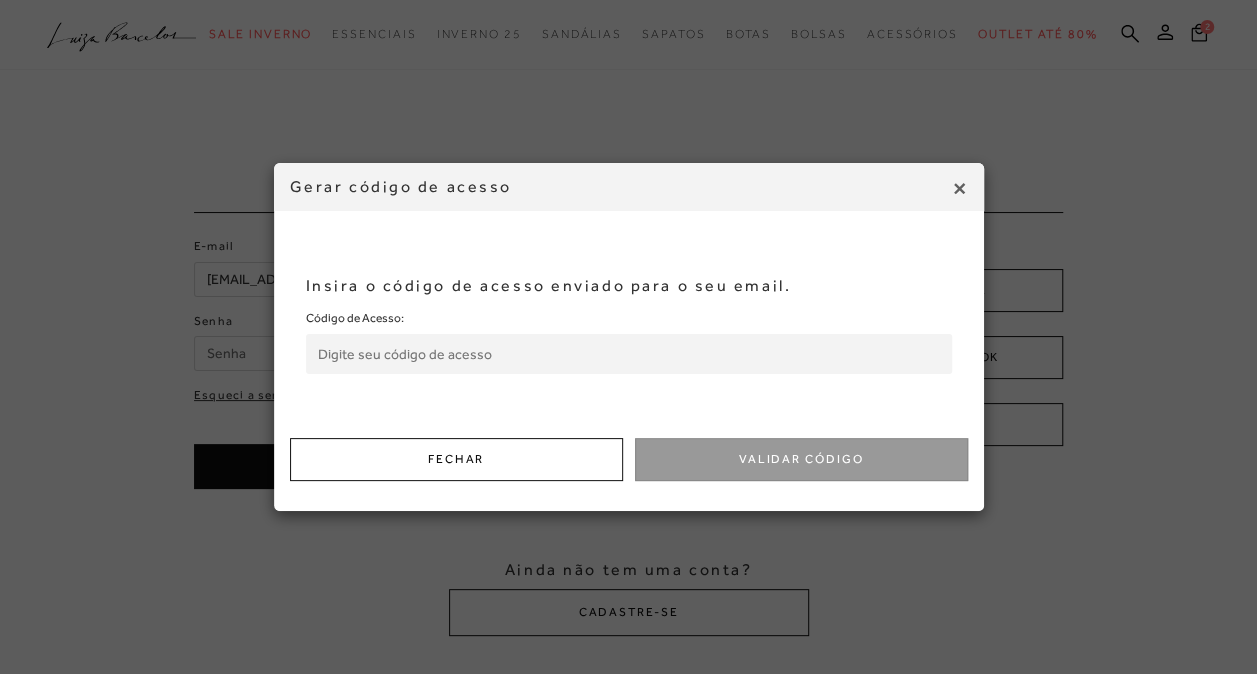 click on "Código de Acesso:" at bounding box center [629, 354] 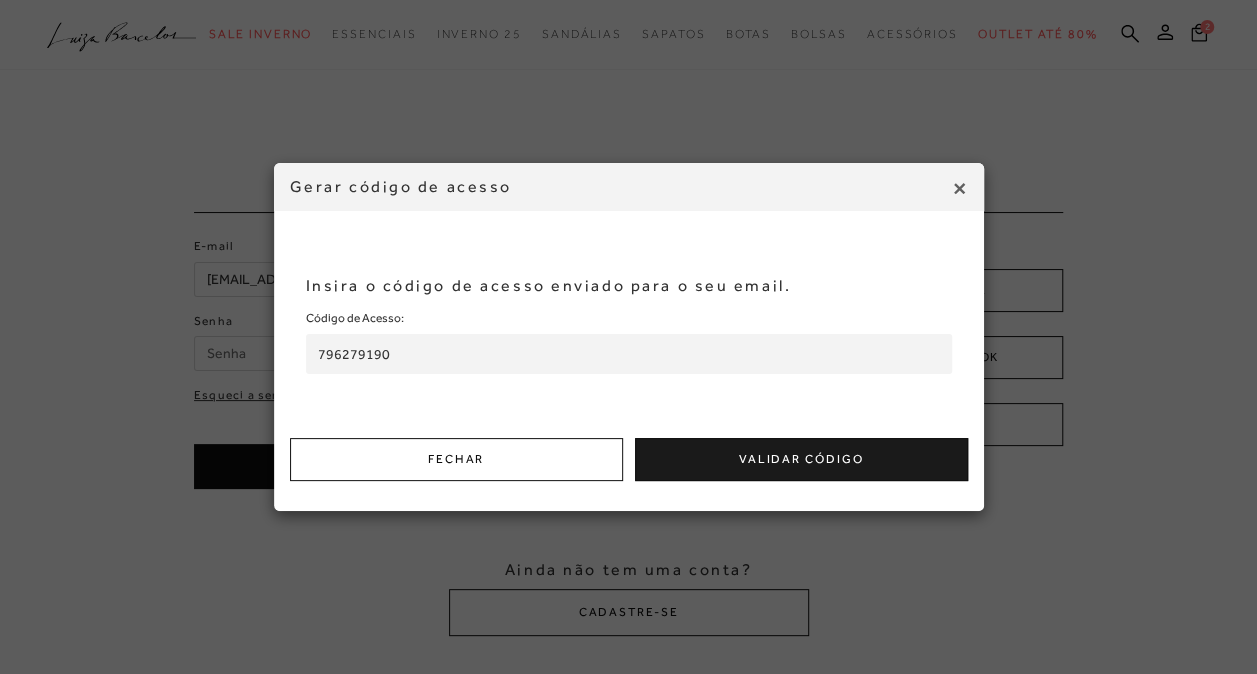 type on "796279190" 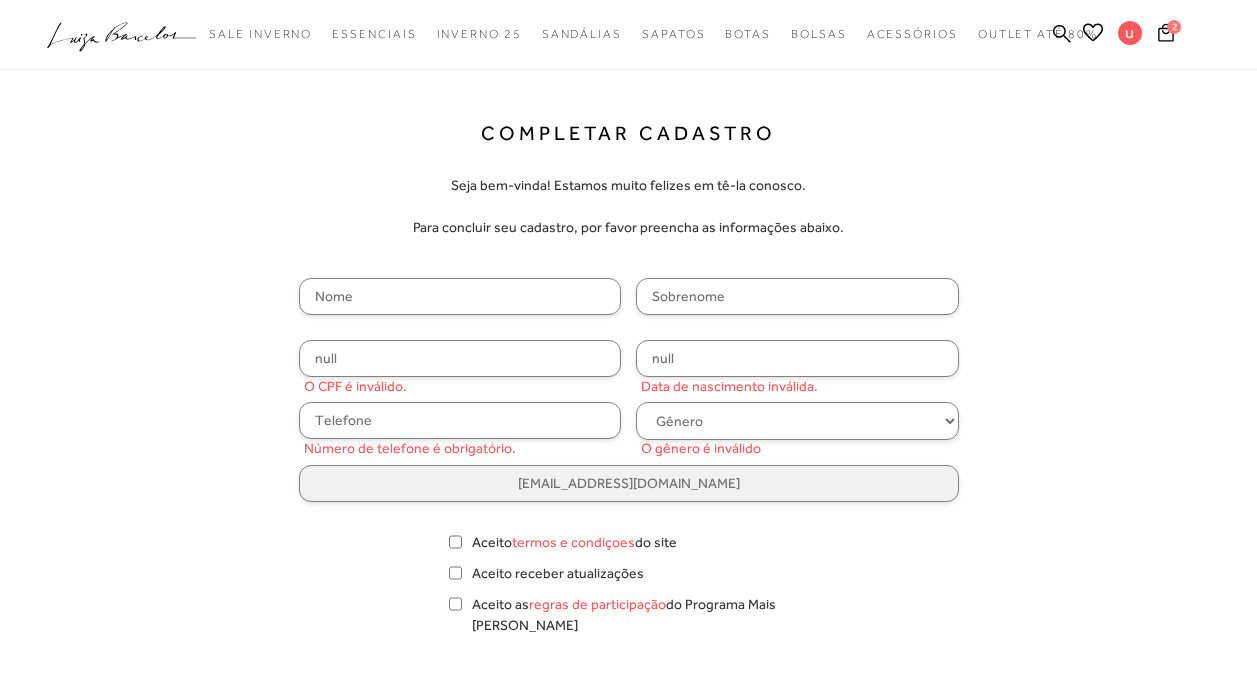 scroll, scrollTop: 0, scrollLeft: 0, axis: both 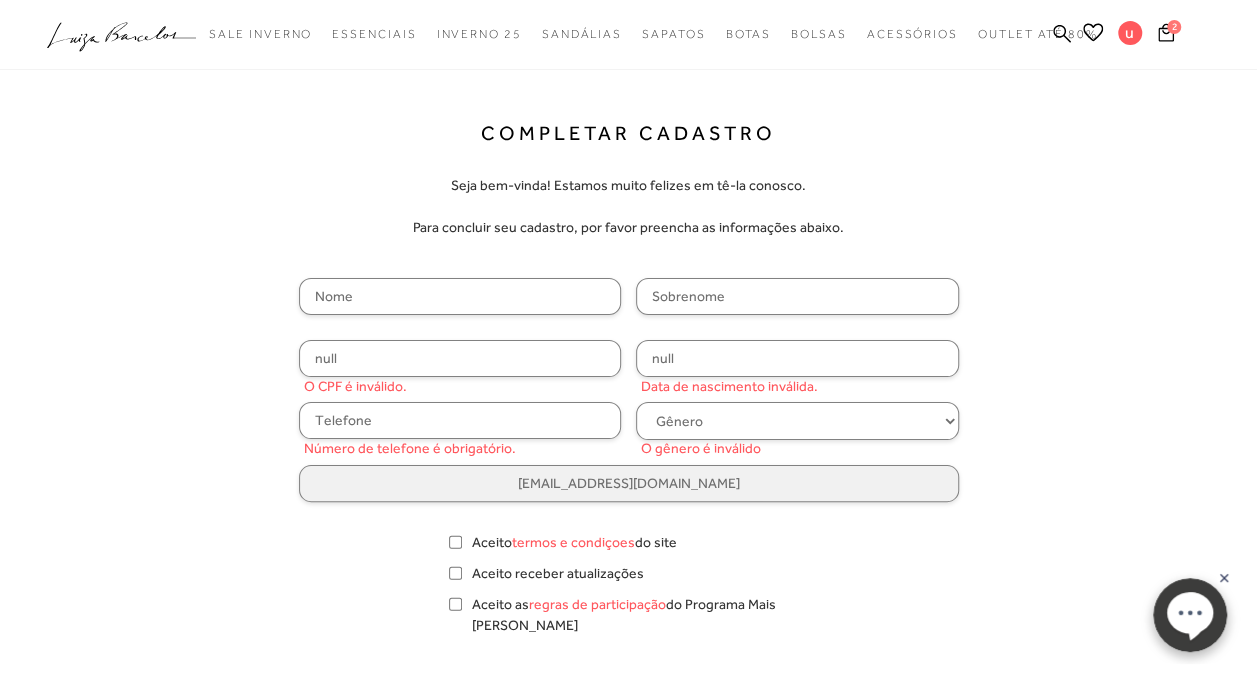 click at bounding box center (460, 296) 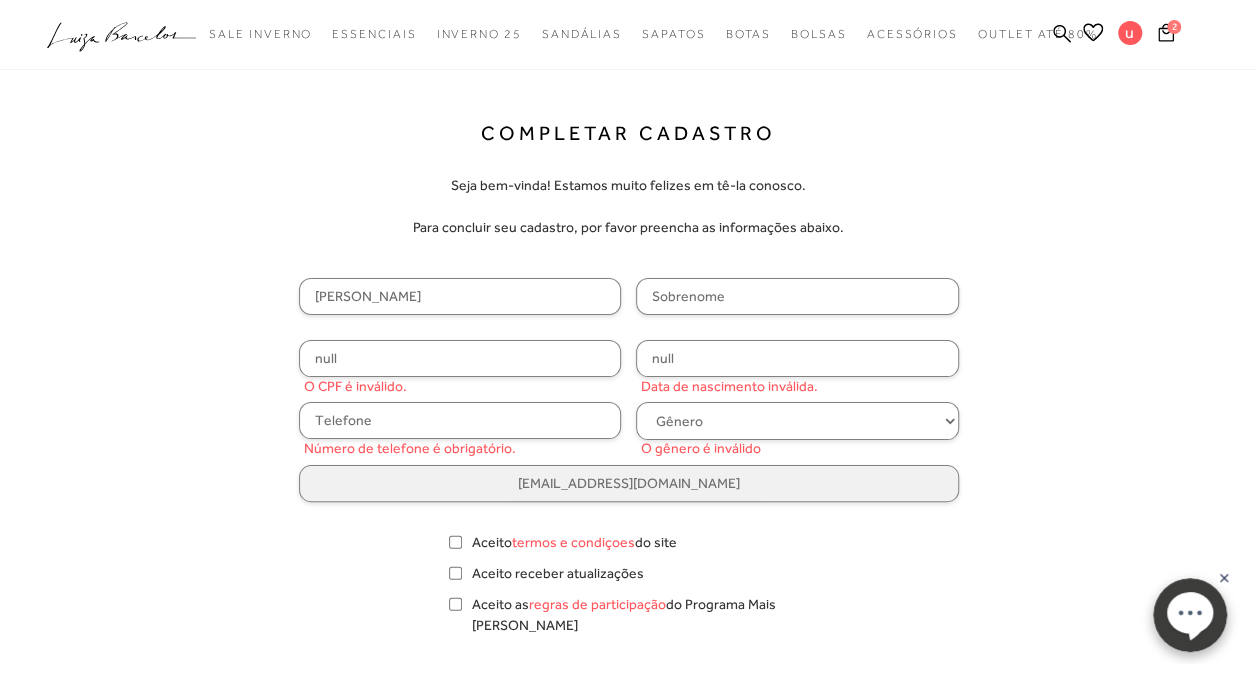 type on "[PERSON_NAME]" 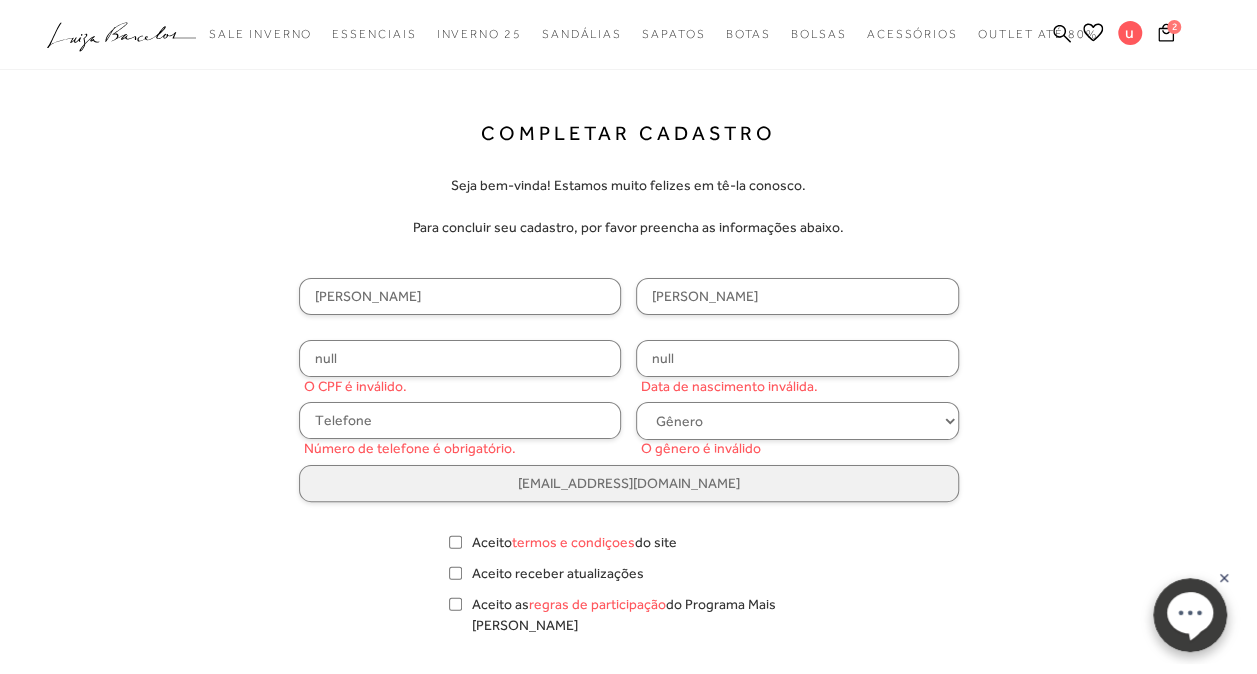 type on "[PHONE_NUMBER]" 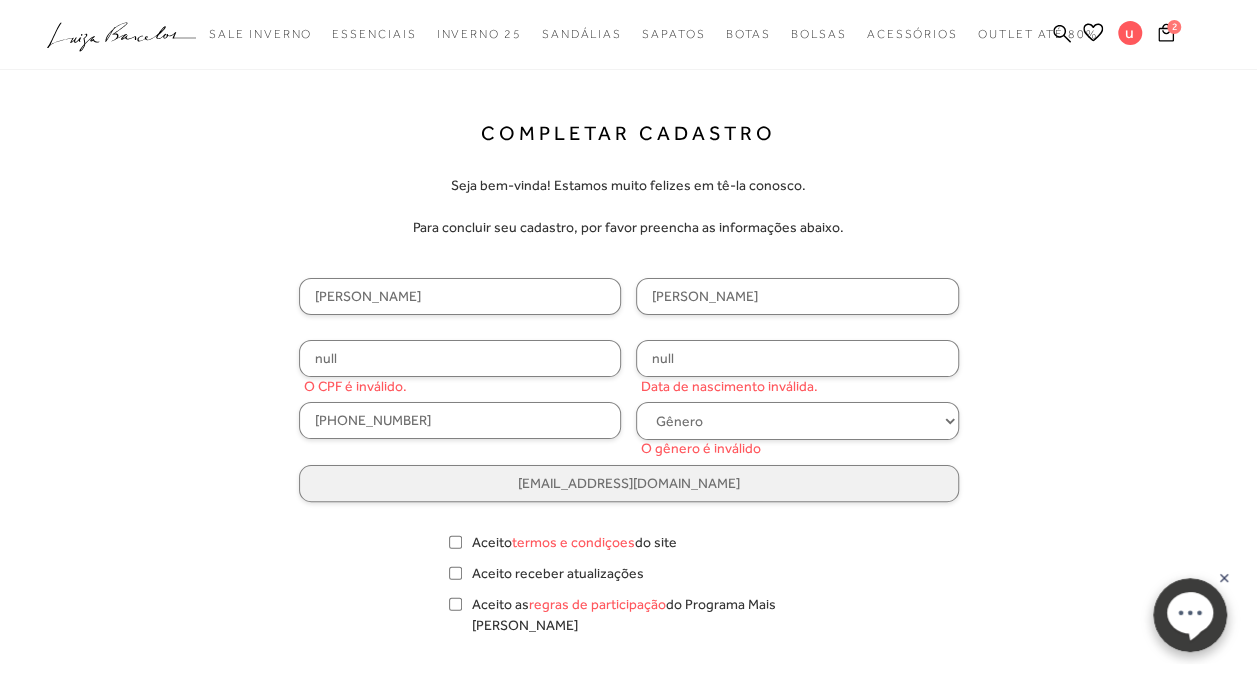 click on "null" at bounding box center (460, 358) 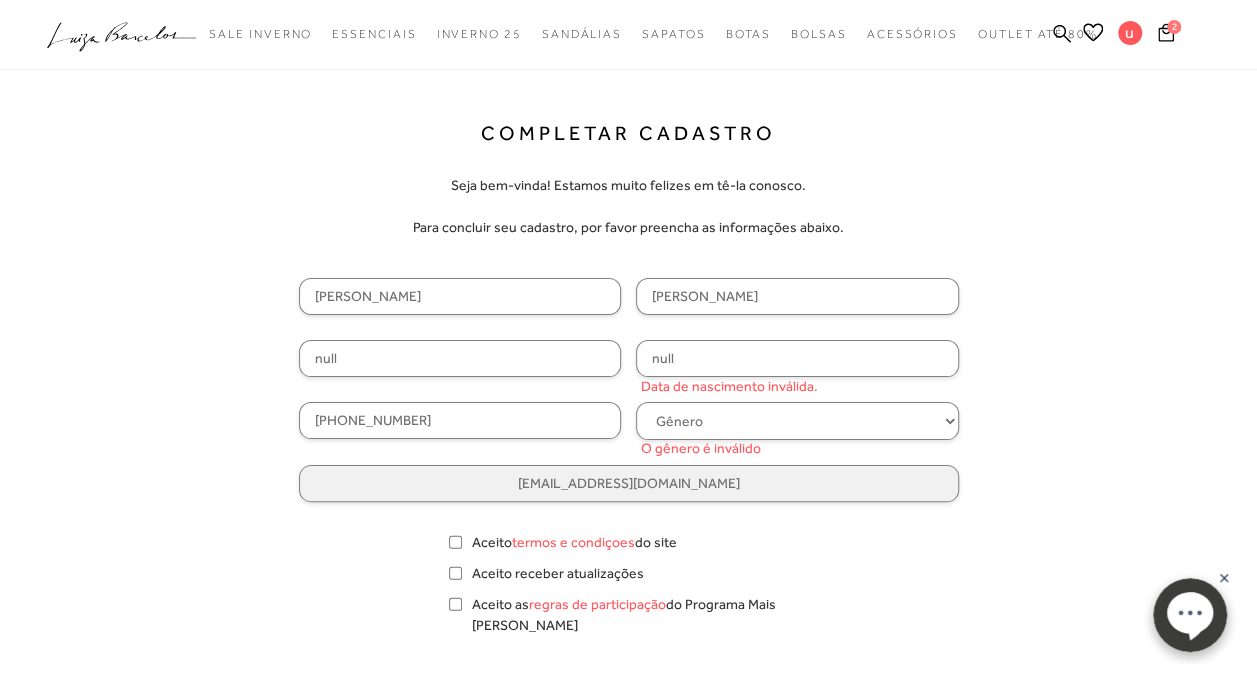 drag, startPoint x: 527, startPoint y: 362, endPoint x: 30, endPoint y: 358, distance: 497.01608 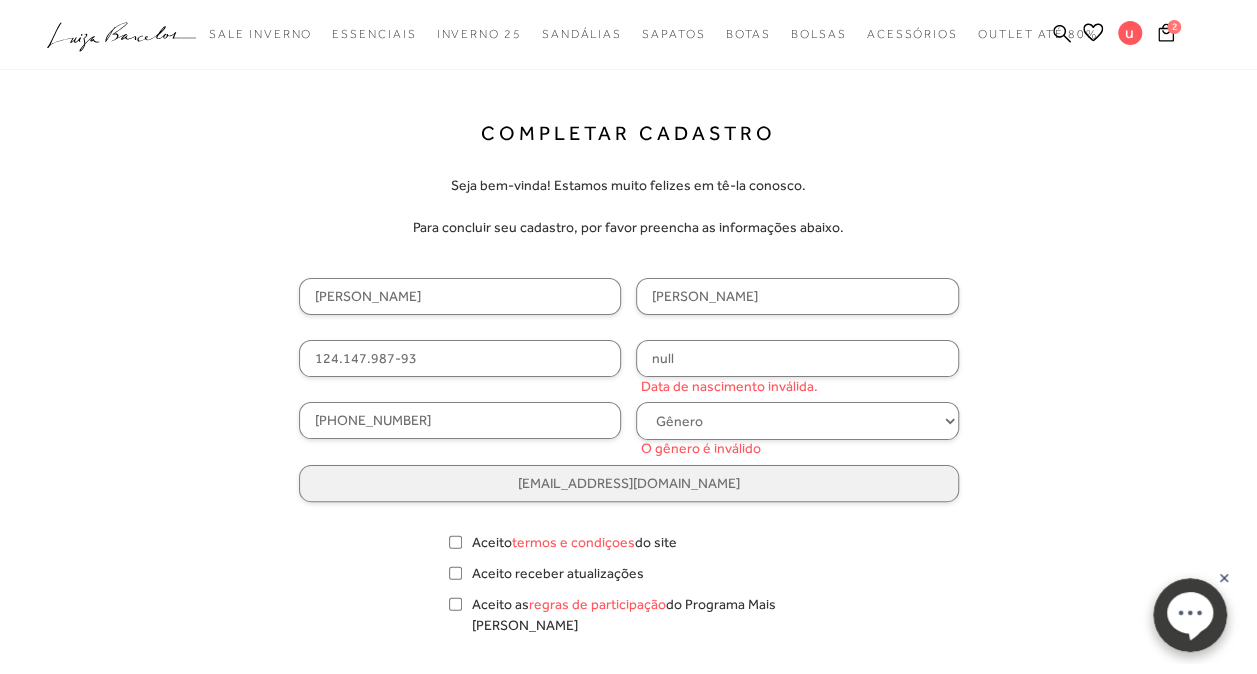 type on "124.147.987-93" 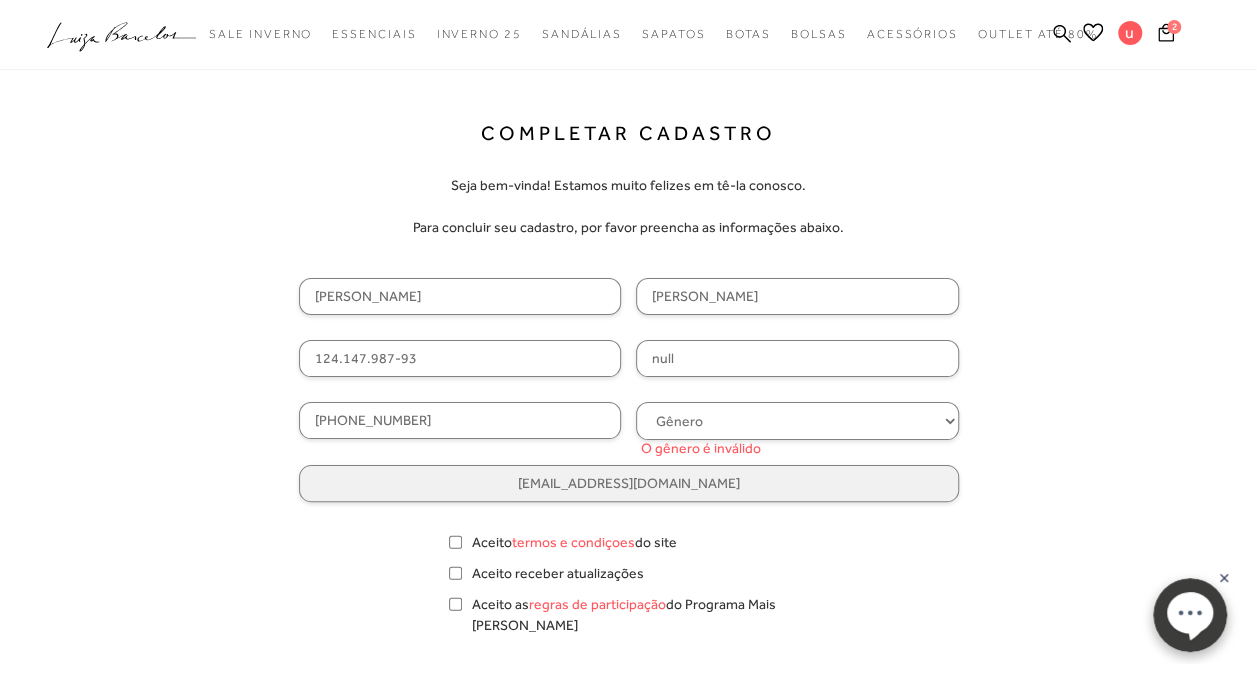 click on "null" at bounding box center [797, 358] 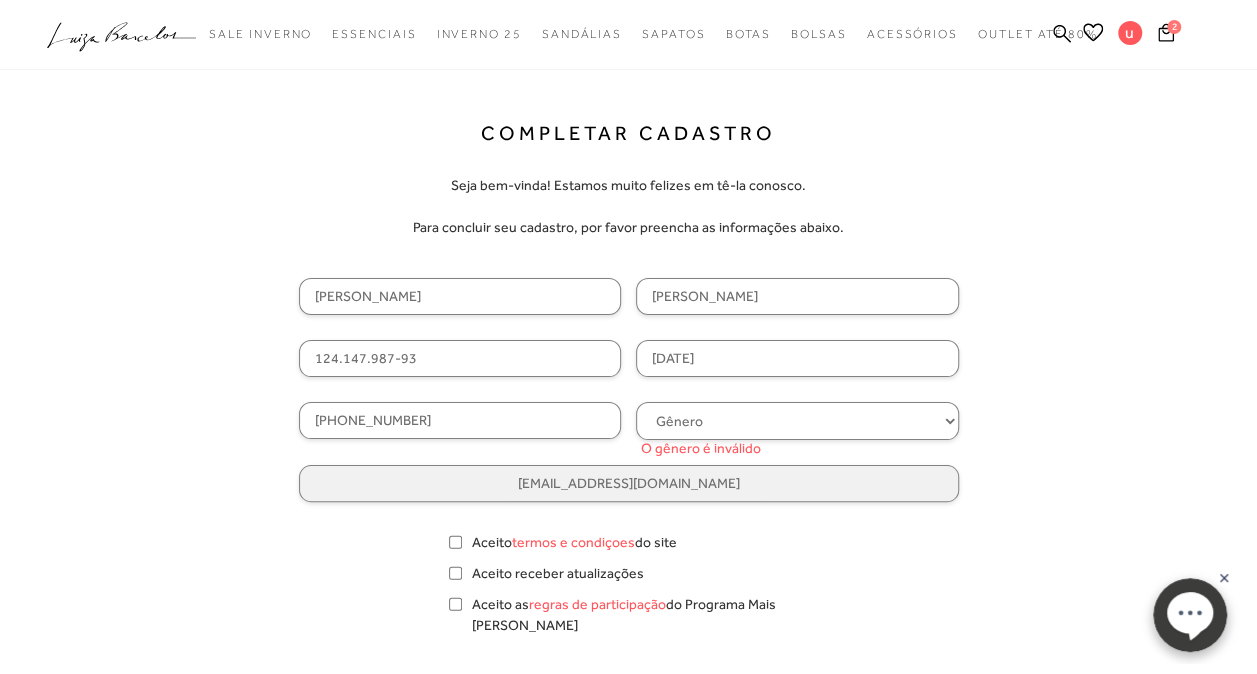 type on "[DATE]" 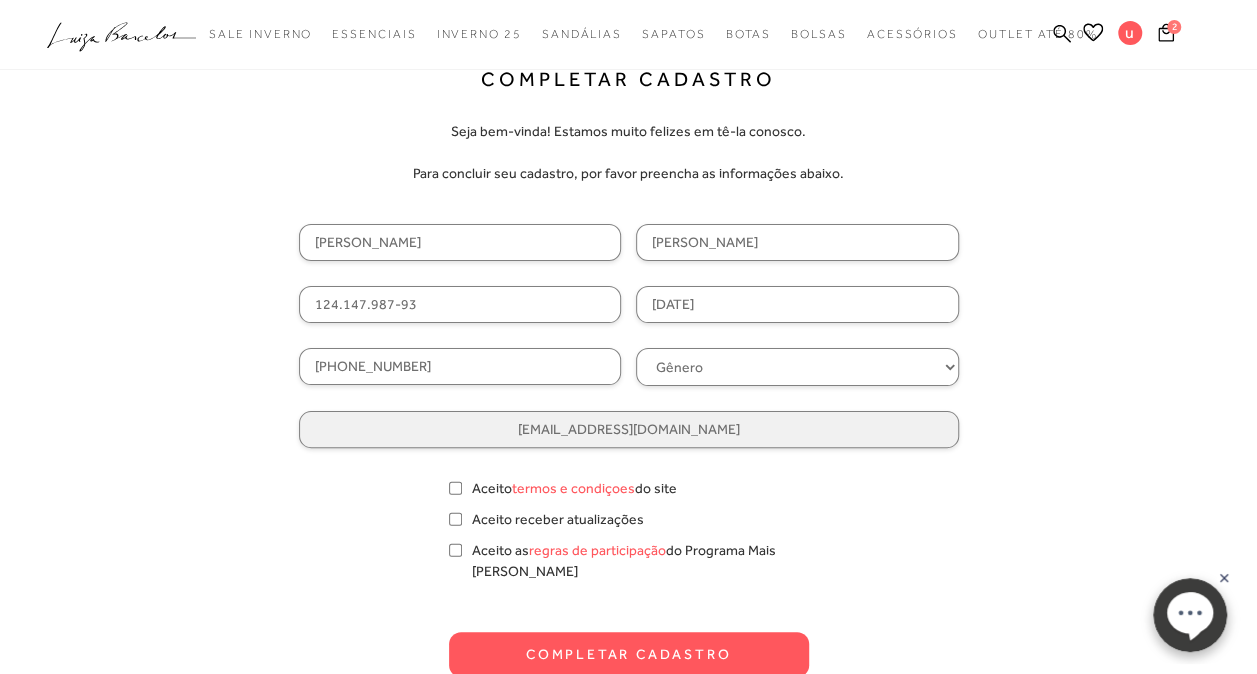 scroll, scrollTop: 100, scrollLeft: 0, axis: vertical 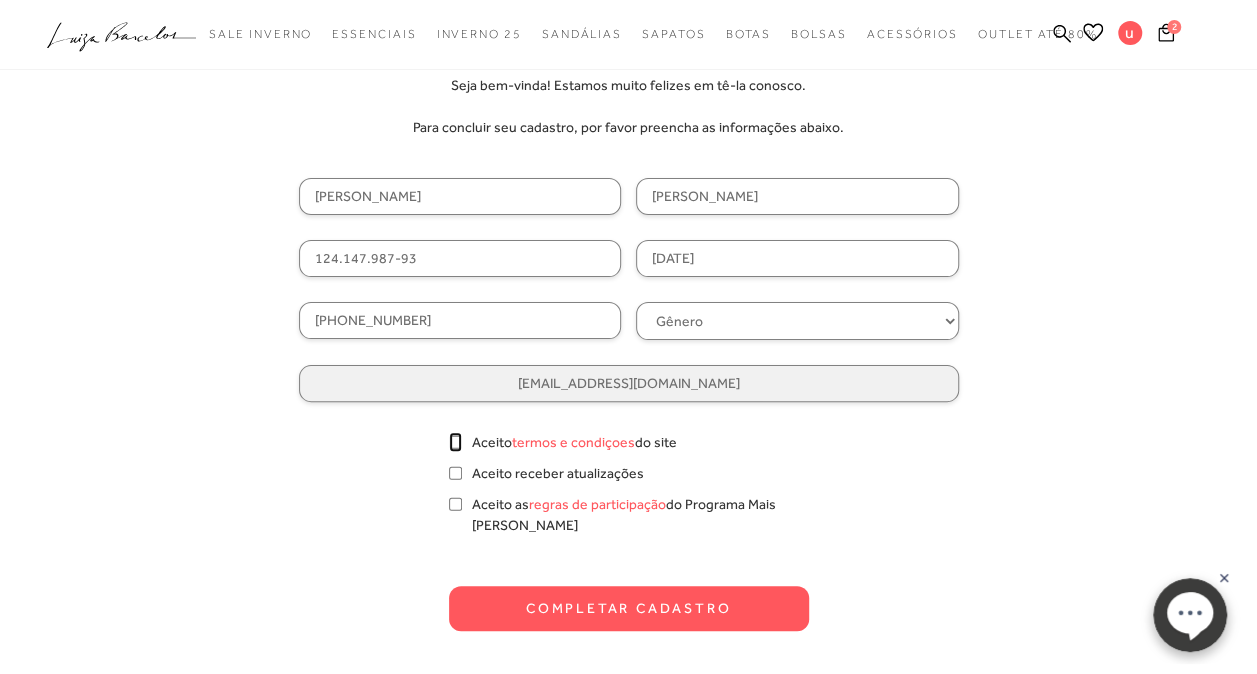 click on "Aceito  termos e condiçoes  do site" at bounding box center [455, 442] 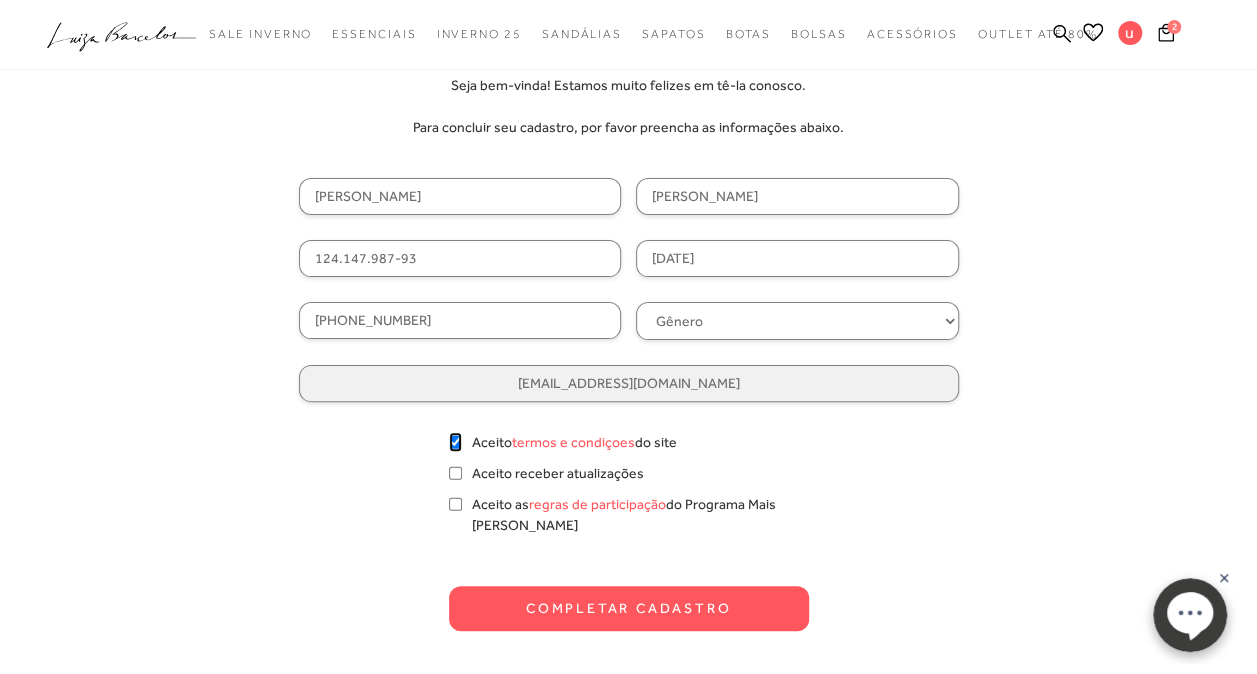 checkbox on "true" 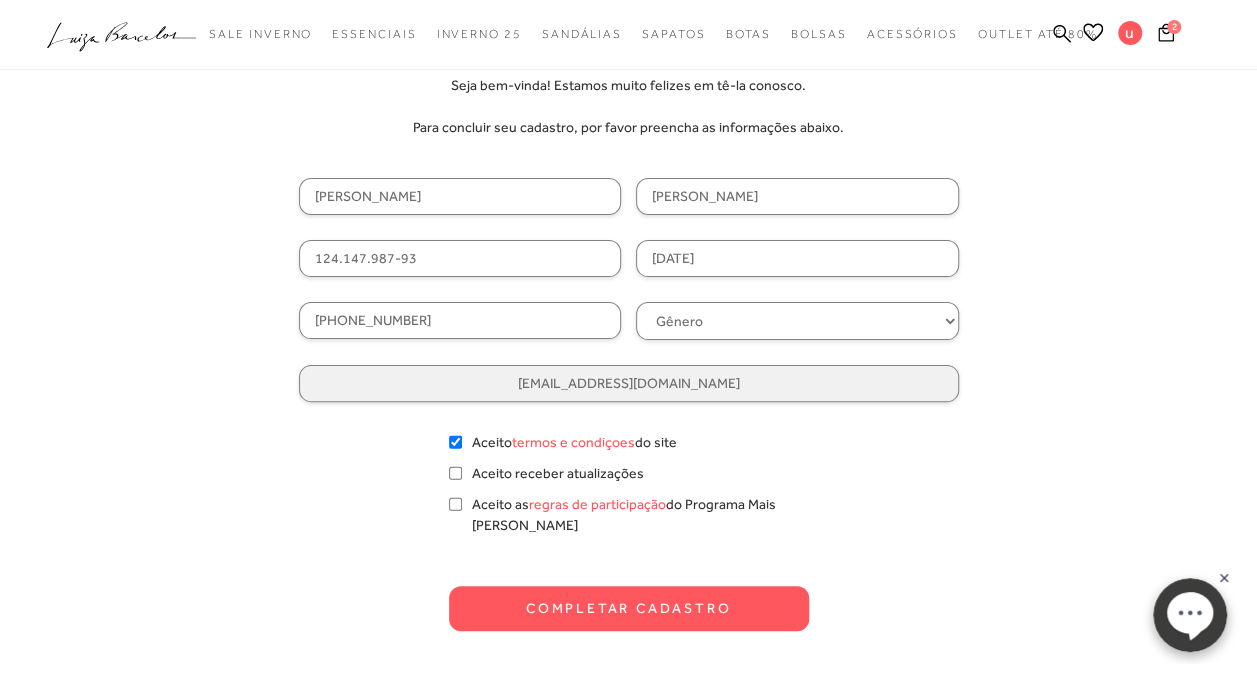 click on "Completar Cadastro
Seja bem-vinda! Estamos muito felizes em tê-la conosco. Para concluir seu cadastro, por favor preencha as informações abaixo.
Fabiana
[PERSON_NAME]
124.147.987-93
[DATE]
[PHONE_NUMBER]
Gênero Feminino Masculino
[PERSON_NAME][EMAIL_ADDRESS][DOMAIN_NAME]
Aceito  termos e condiçoes  do site" at bounding box center (629, 326) 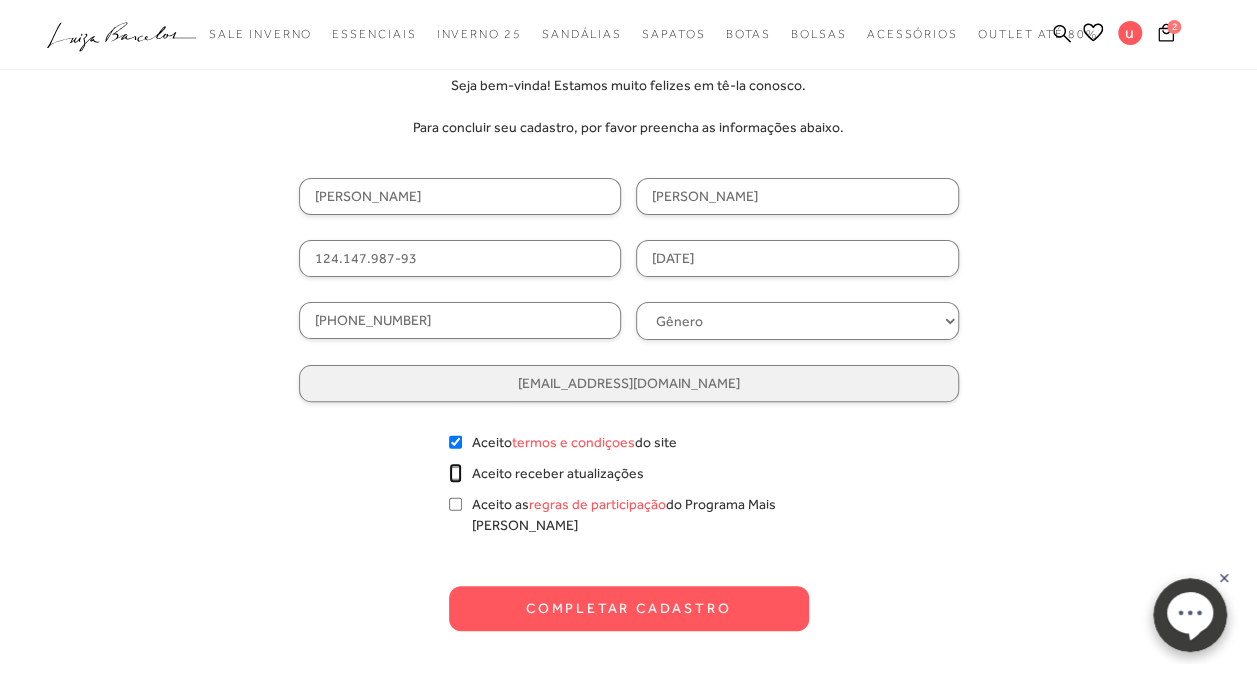 click on "Aceito receber atualizações" at bounding box center [455, 473] 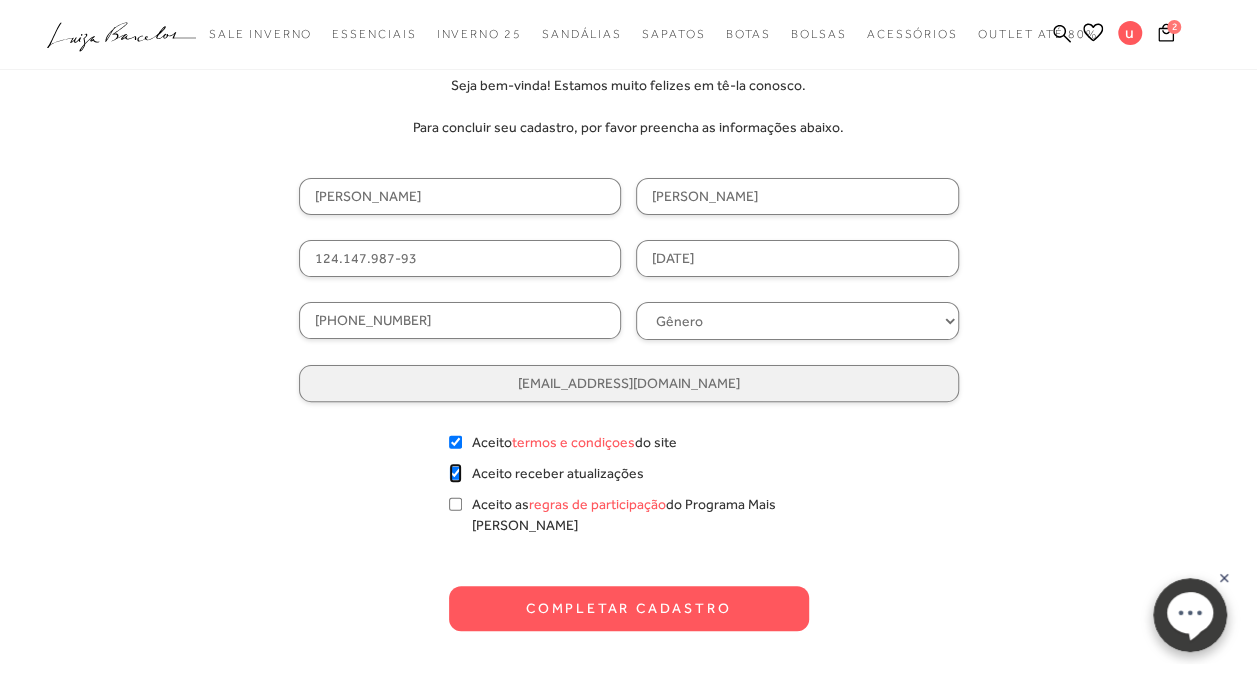 checkbox on "true" 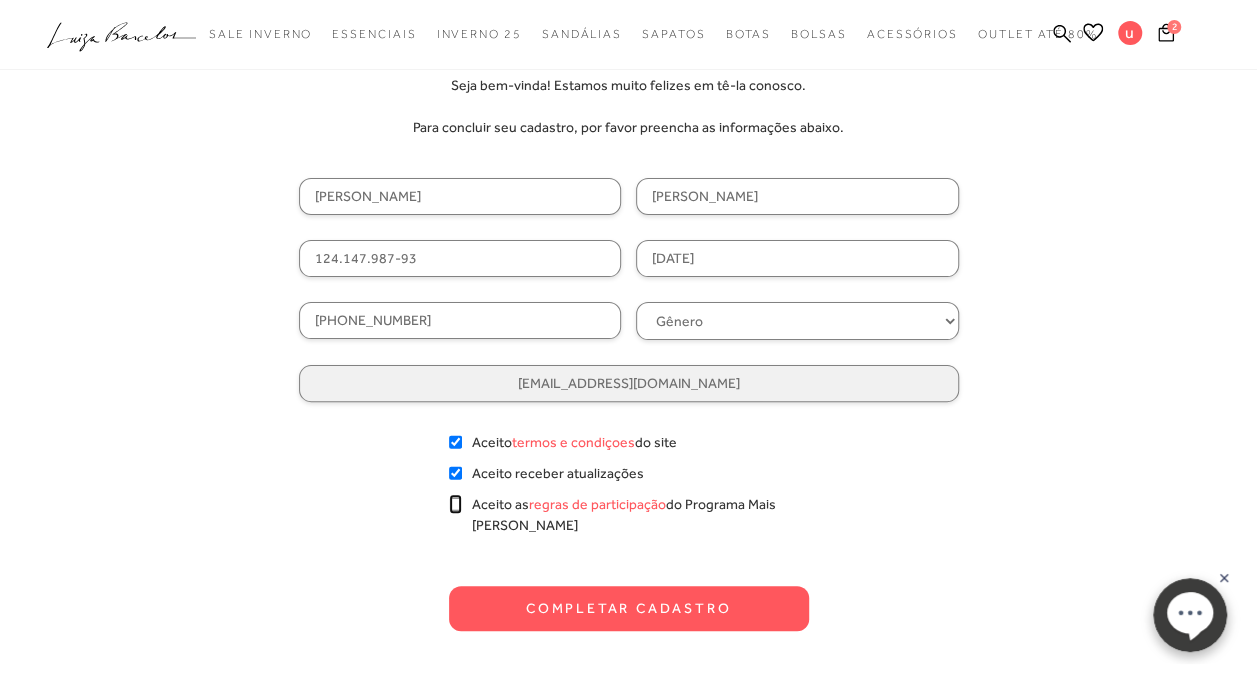click on "Aceito as  regras de participação  do Programa Mais [PERSON_NAME]" at bounding box center [455, 504] 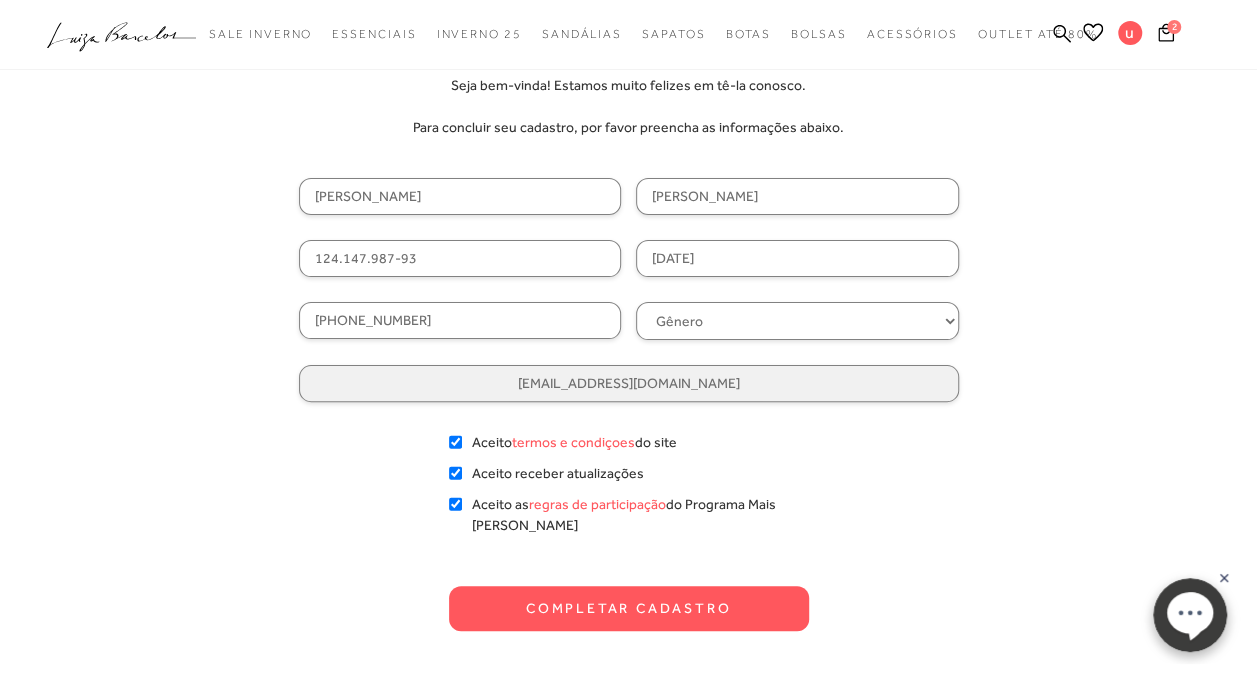 click on "Completar Cadastro" at bounding box center [629, 608] 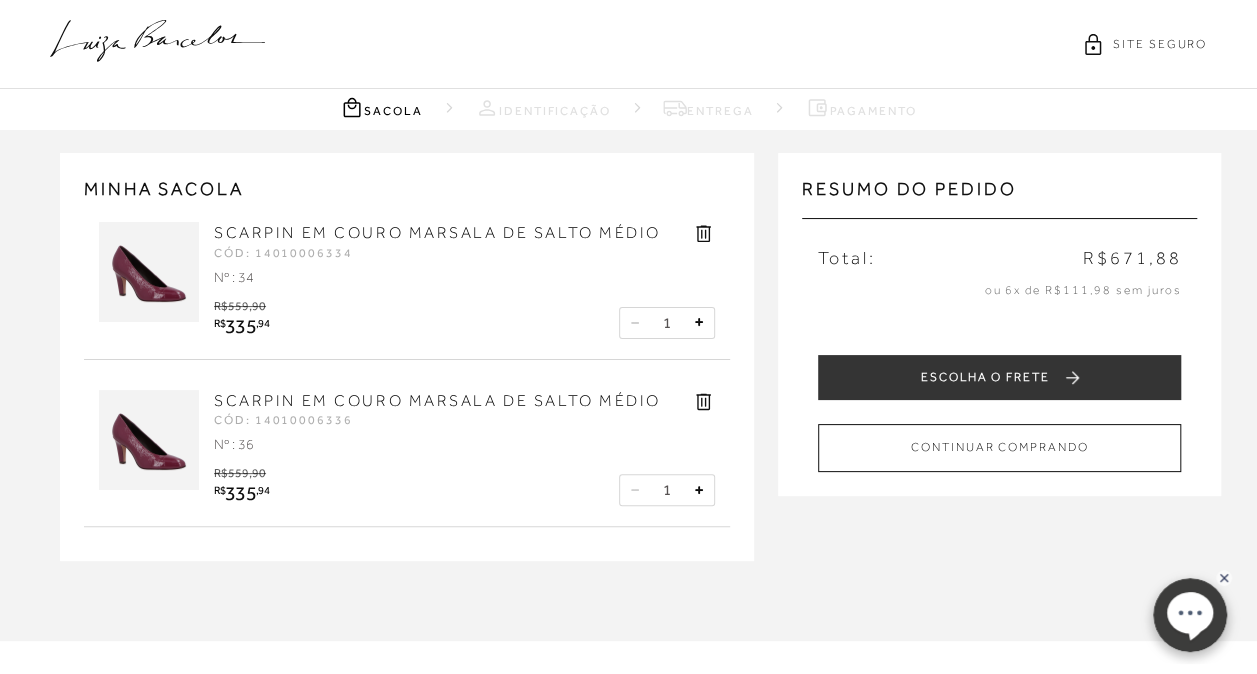 scroll, scrollTop: 0, scrollLeft: 0, axis: both 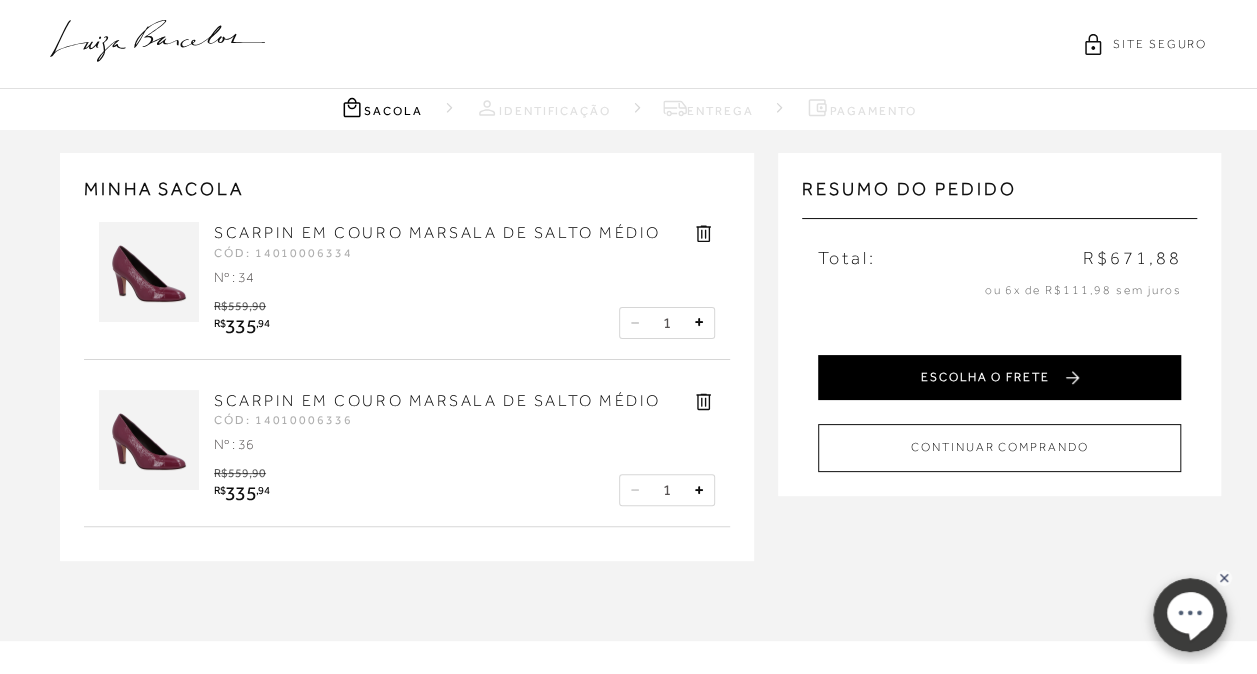 click on "ESCOLHA O FRETE" at bounding box center (999, 377) 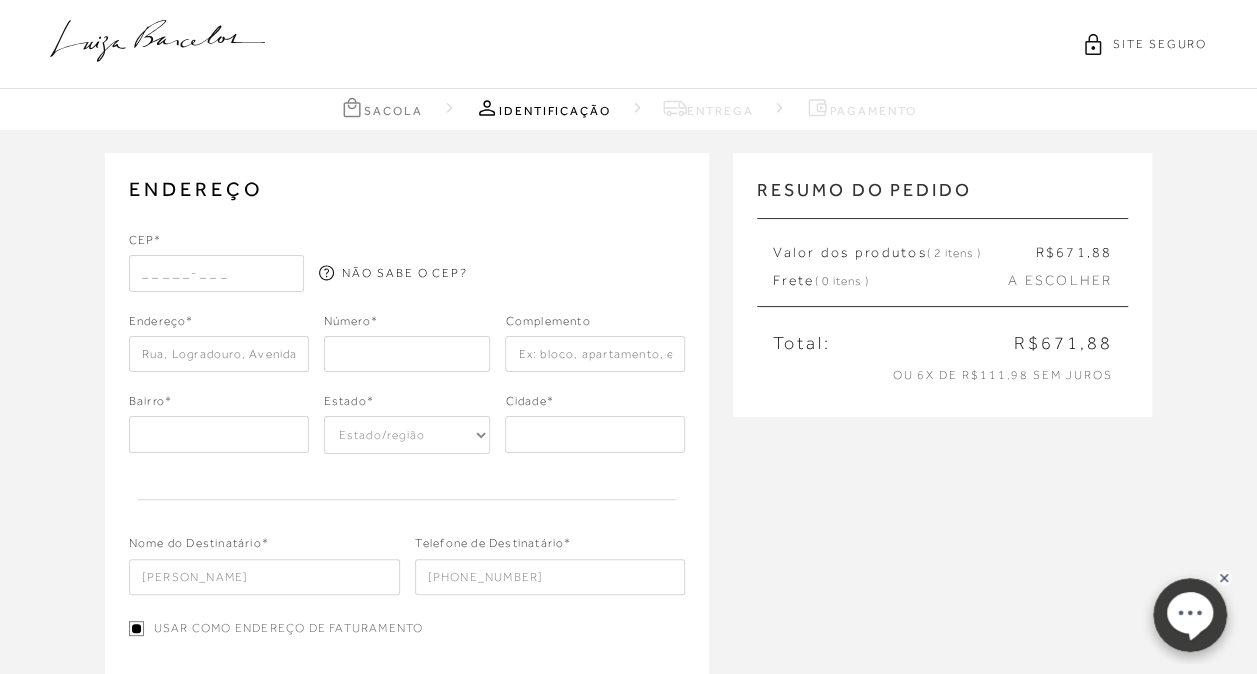 click at bounding box center (217, 273) 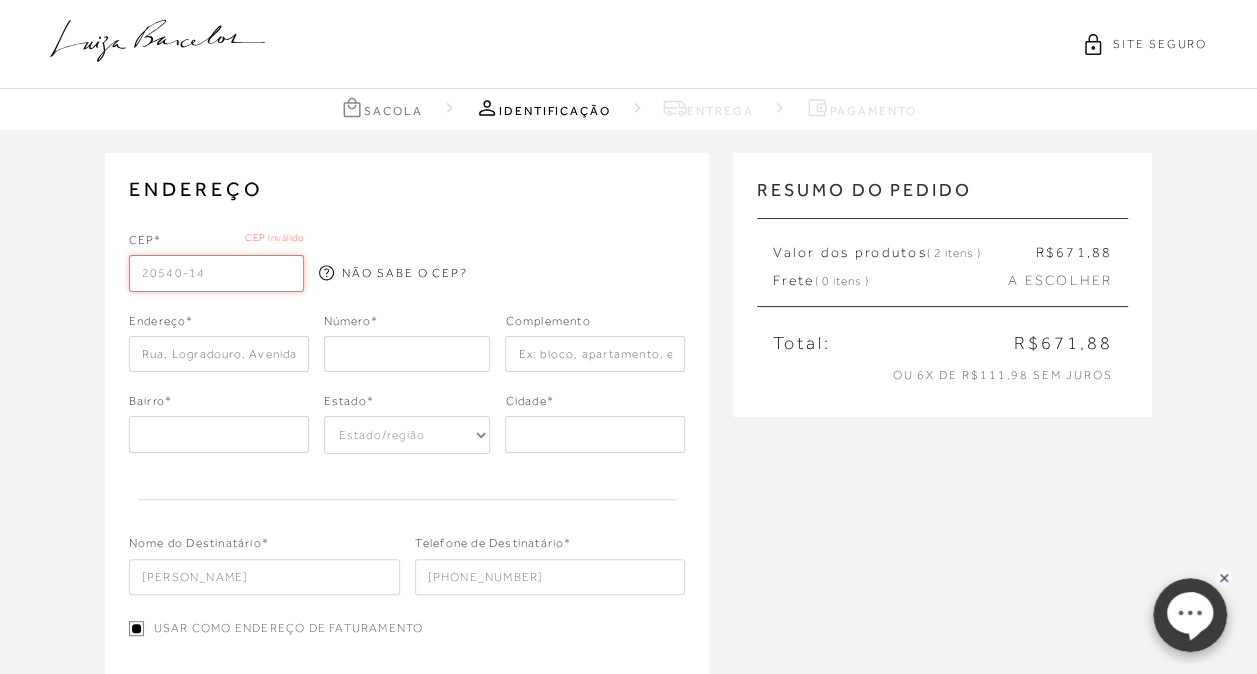 type on "20540-140" 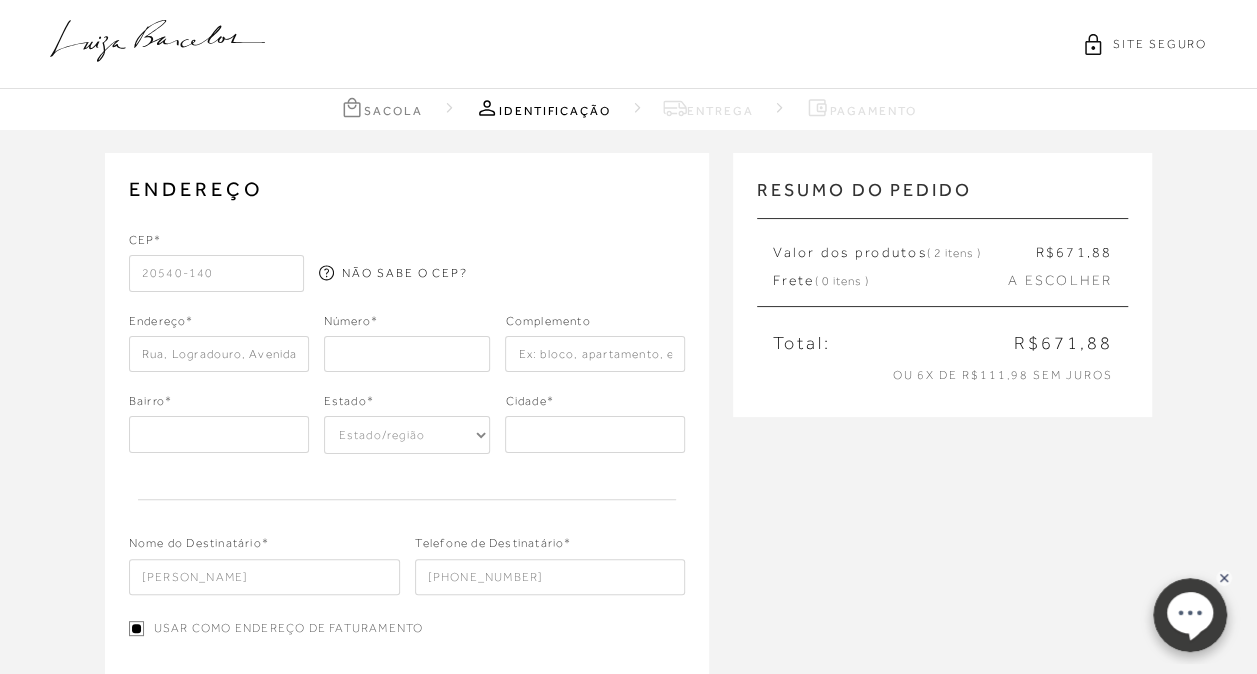 type on "Rua [PERSON_NAME]" 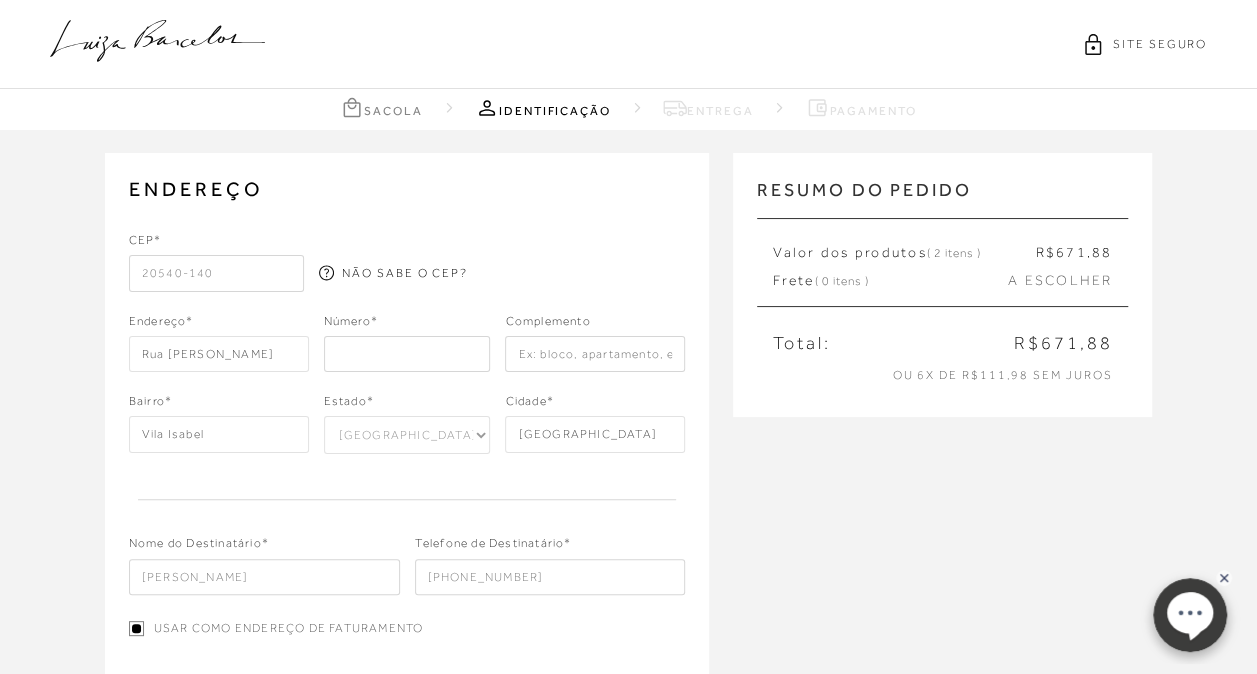 type on "20540-140" 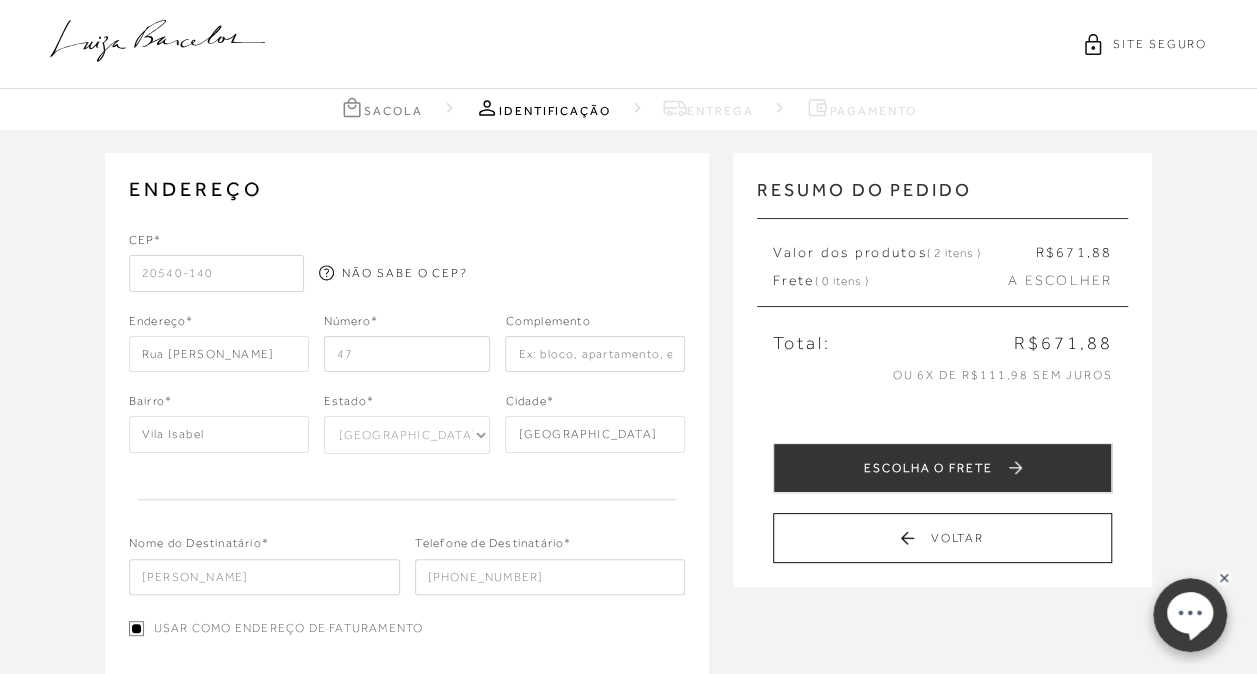 type on "47" 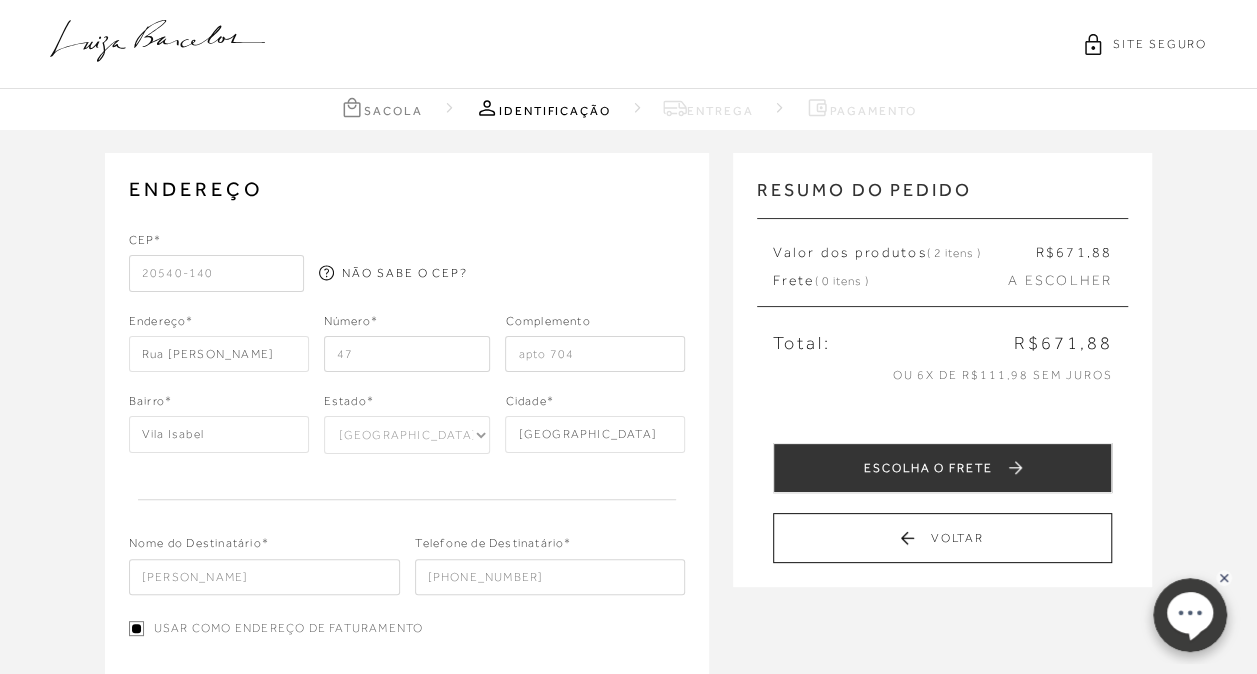 type on "apto 704" 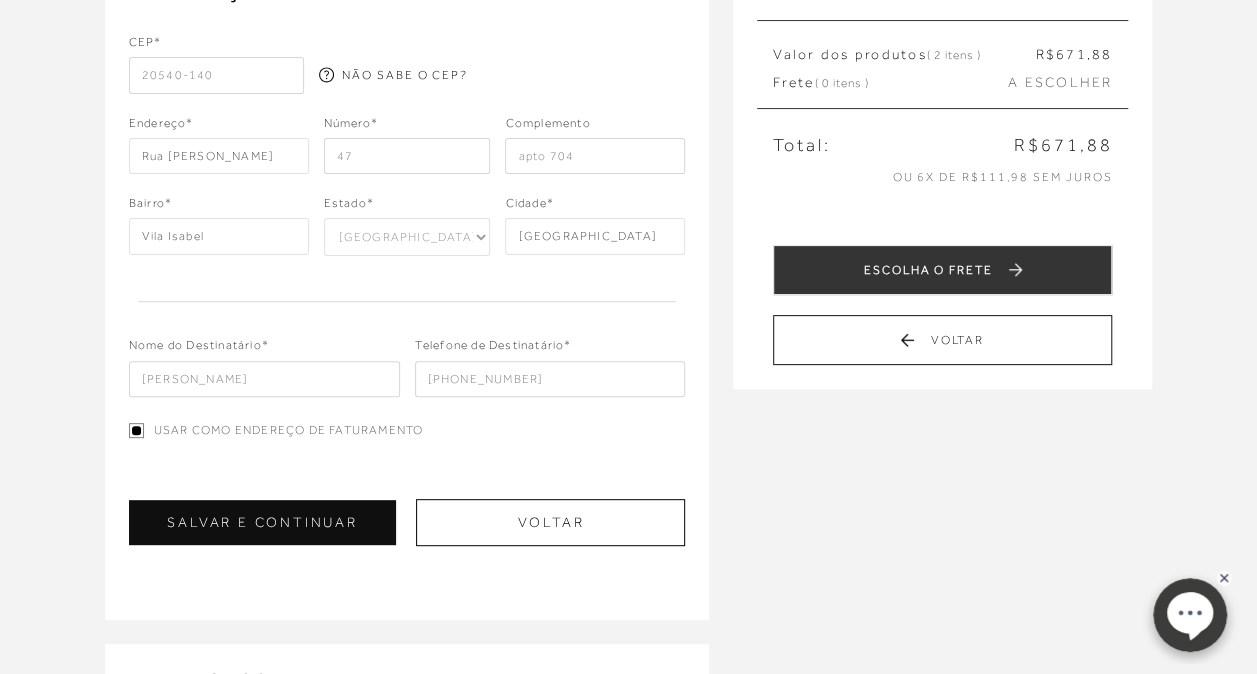 scroll, scrollTop: 200, scrollLeft: 0, axis: vertical 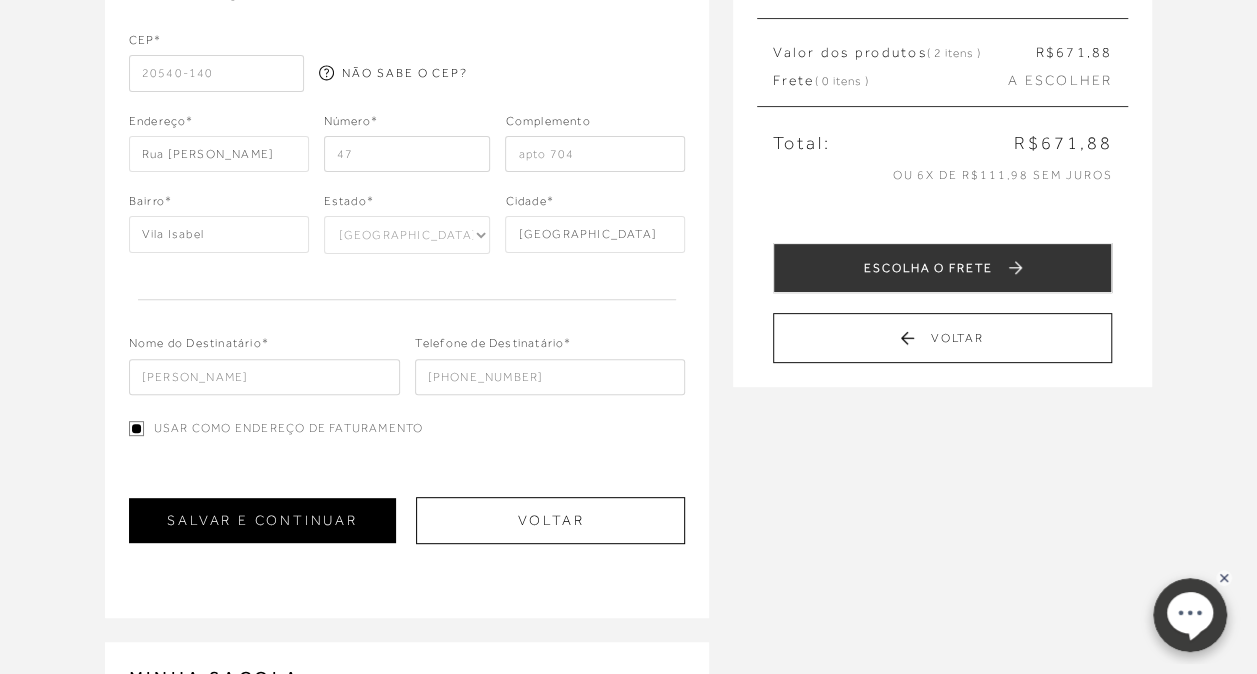 click on "SALVAR E CONTINUAR" at bounding box center (263, 520) 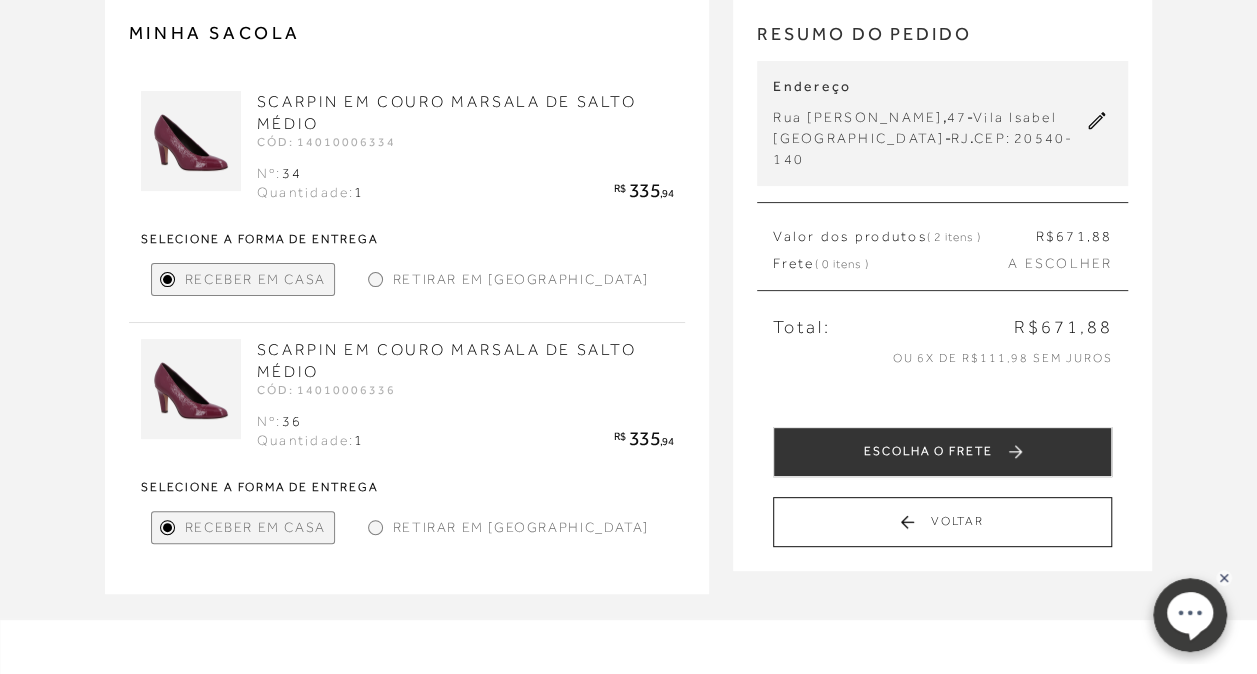 scroll, scrollTop: 300, scrollLeft: 0, axis: vertical 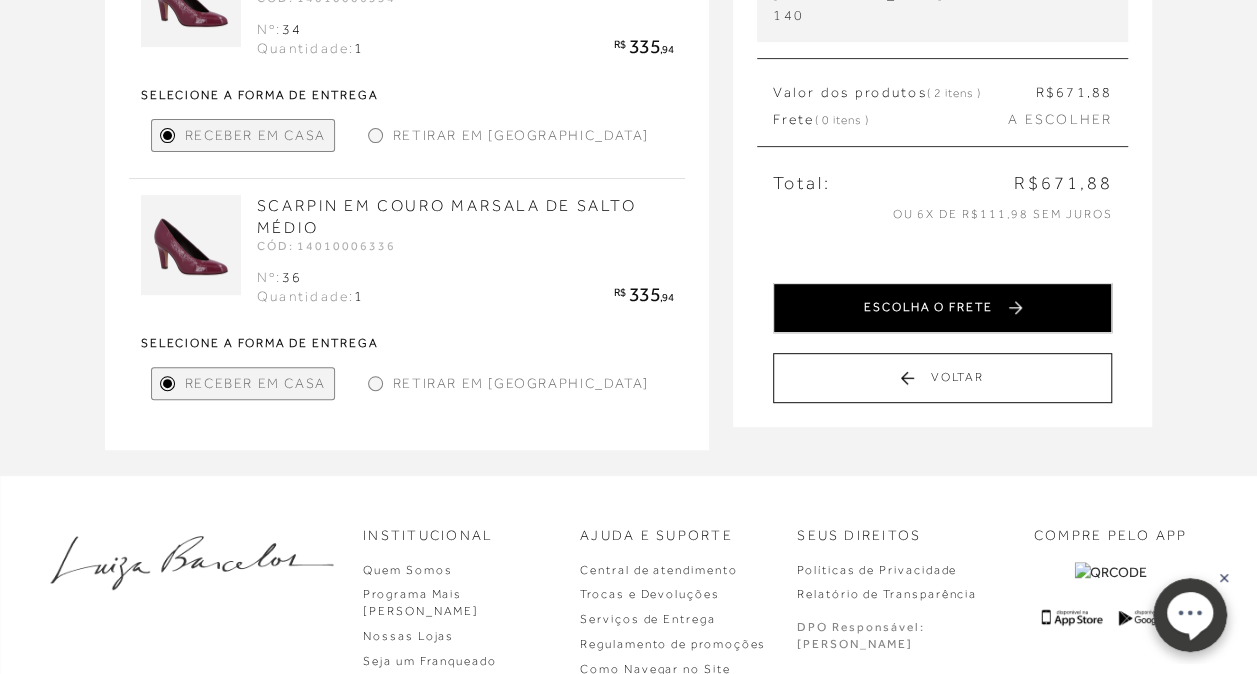 click on "ESCOLHA O FRETE" at bounding box center [942, 308] 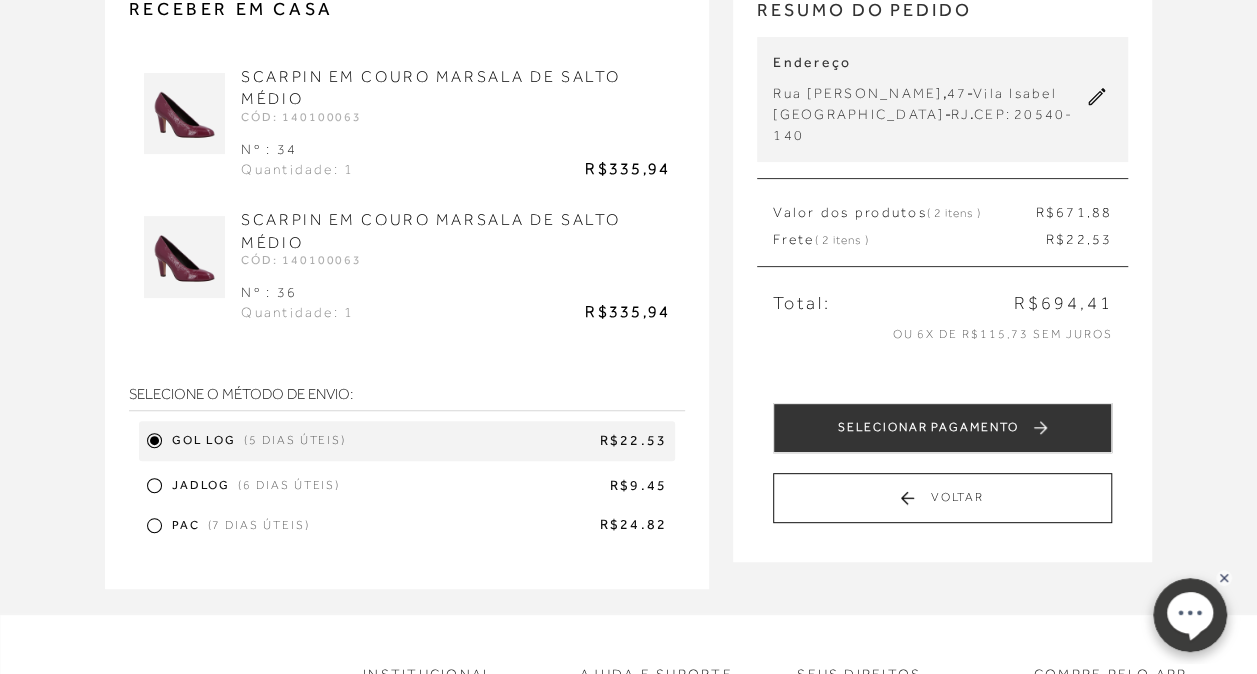 scroll, scrollTop: 200, scrollLeft: 0, axis: vertical 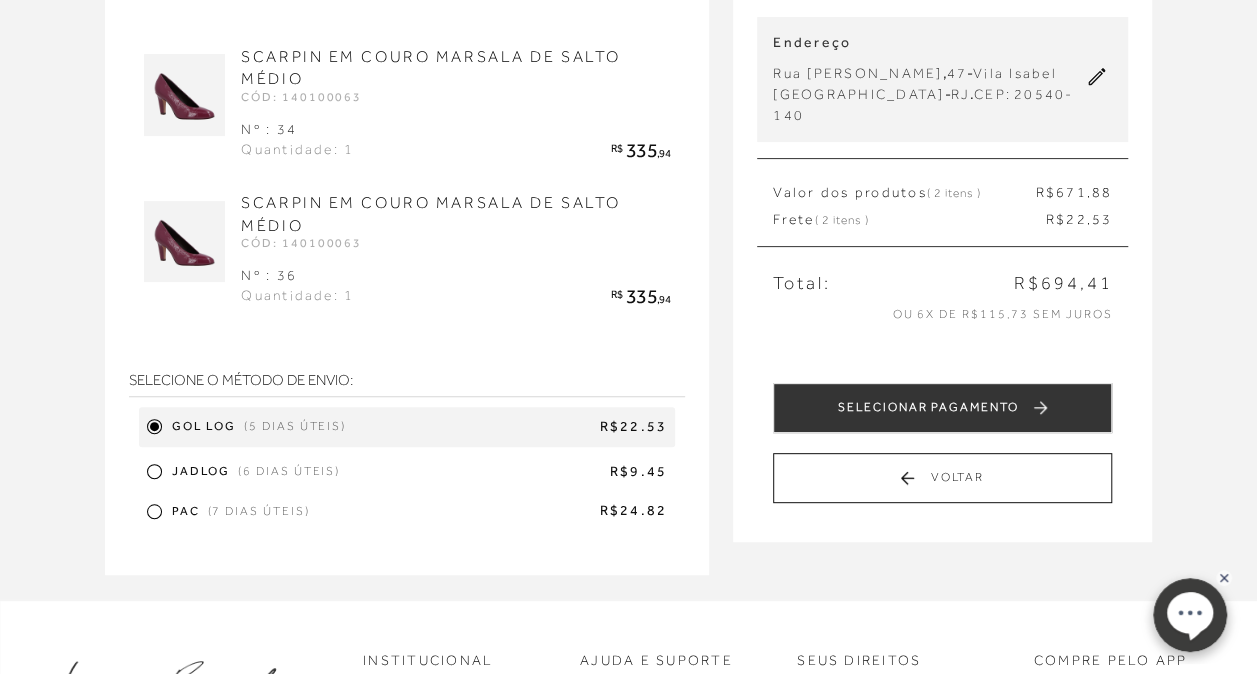 click on "JADLOG
(6 dias úteis)
R$9.45" at bounding box center (407, 472) 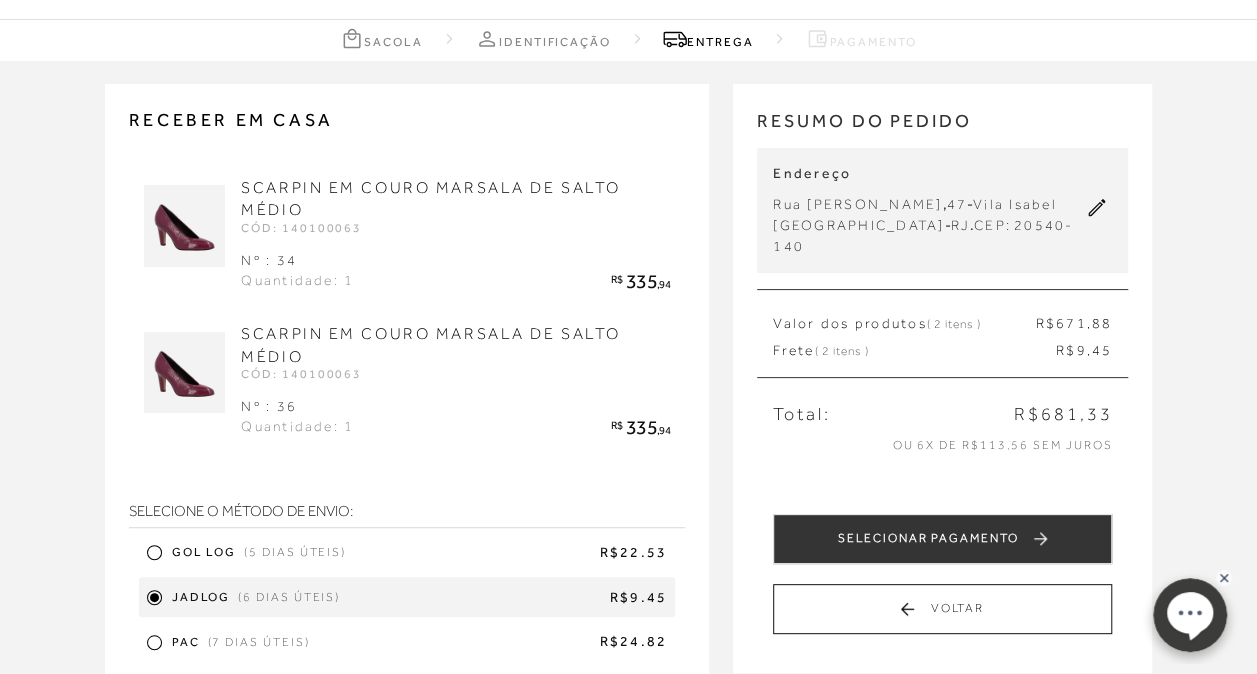 scroll, scrollTop: 100, scrollLeft: 0, axis: vertical 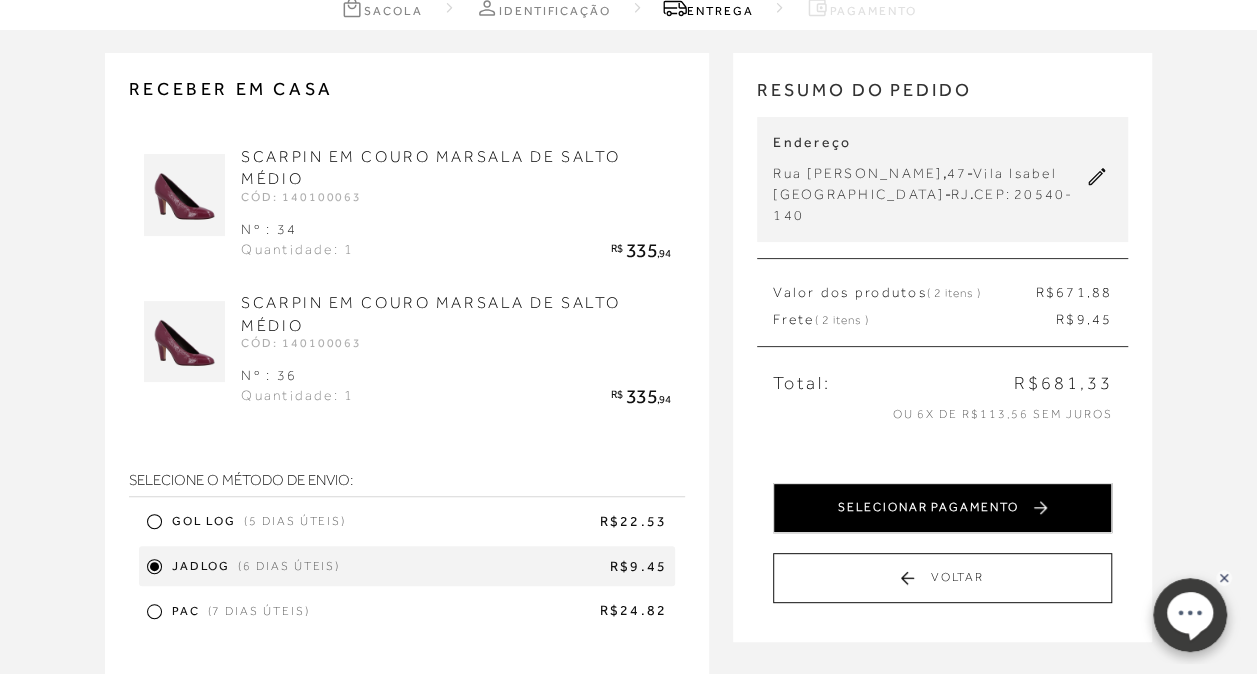 click on "SELECIONAR PAGAMENTO" at bounding box center (942, 508) 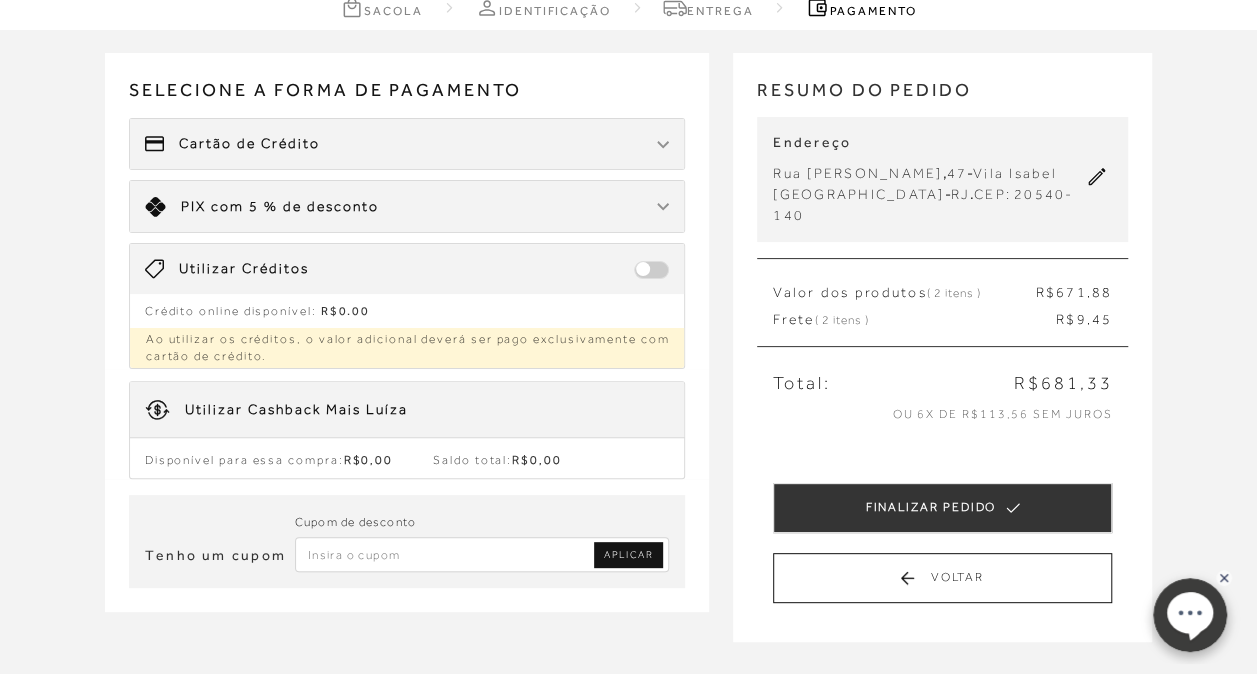 scroll, scrollTop: 200, scrollLeft: 0, axis: vertical 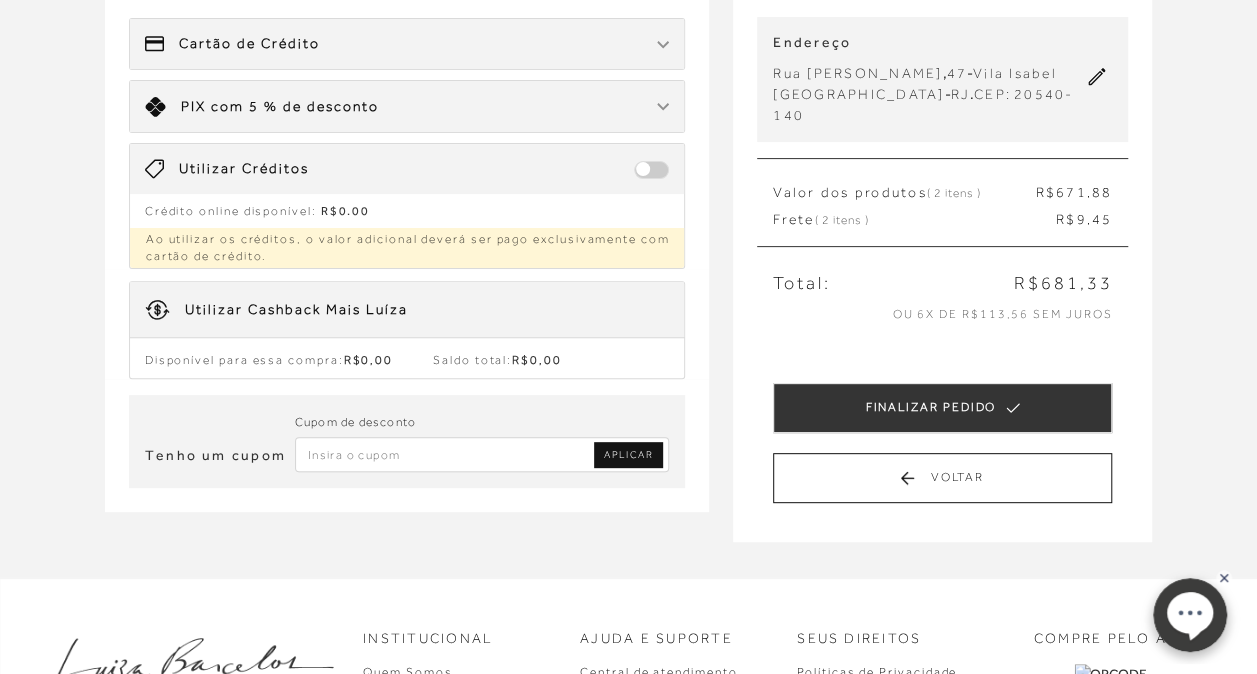click at bounding box center [482, 454] 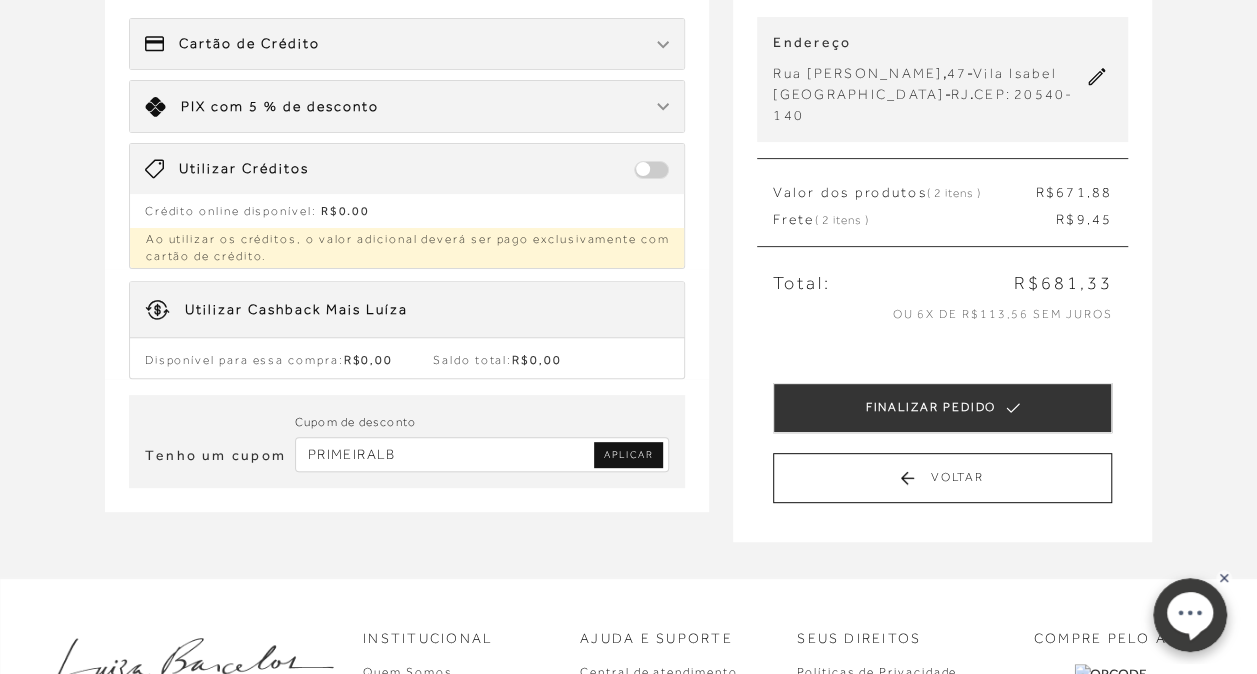 type on "PRIMEIRALB" 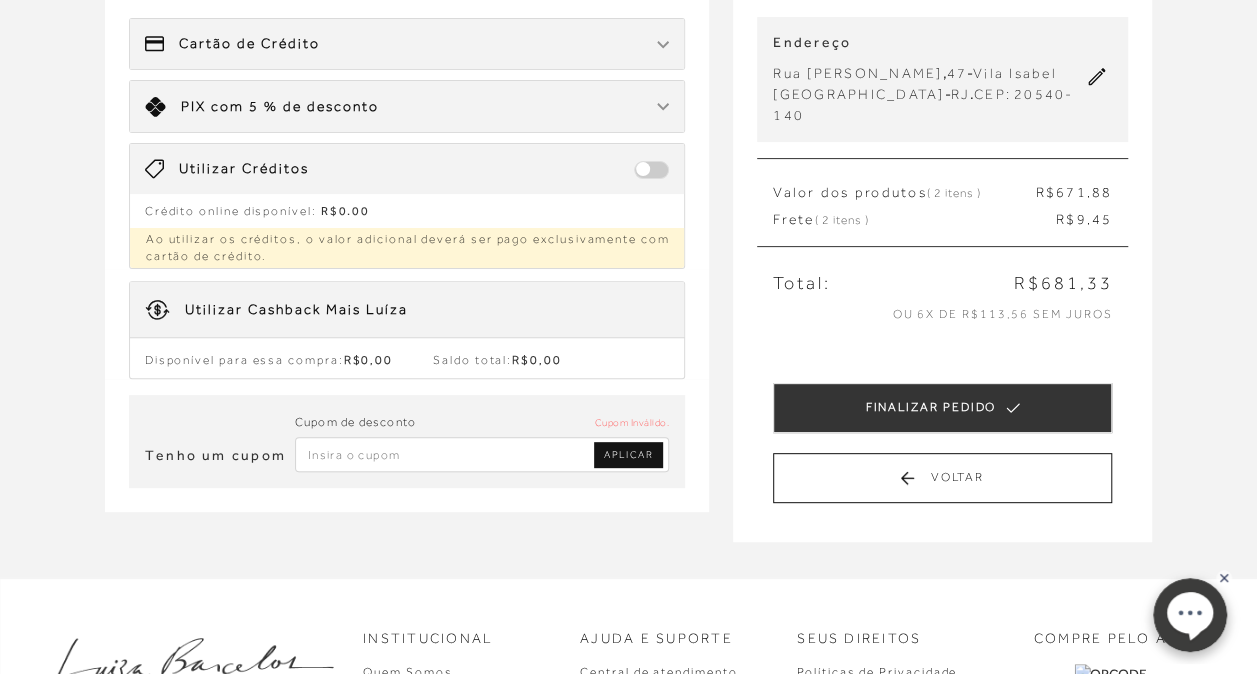 click at bounding box center [482, 454] 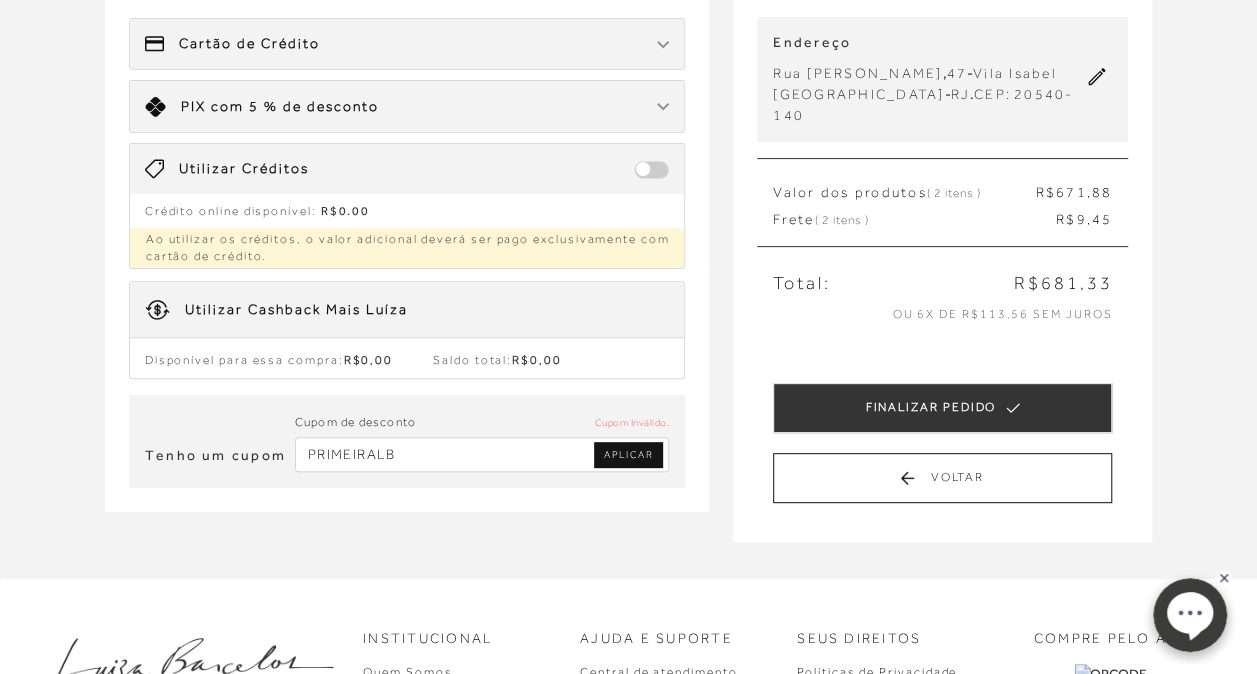 type on "PRIMEIRALB" 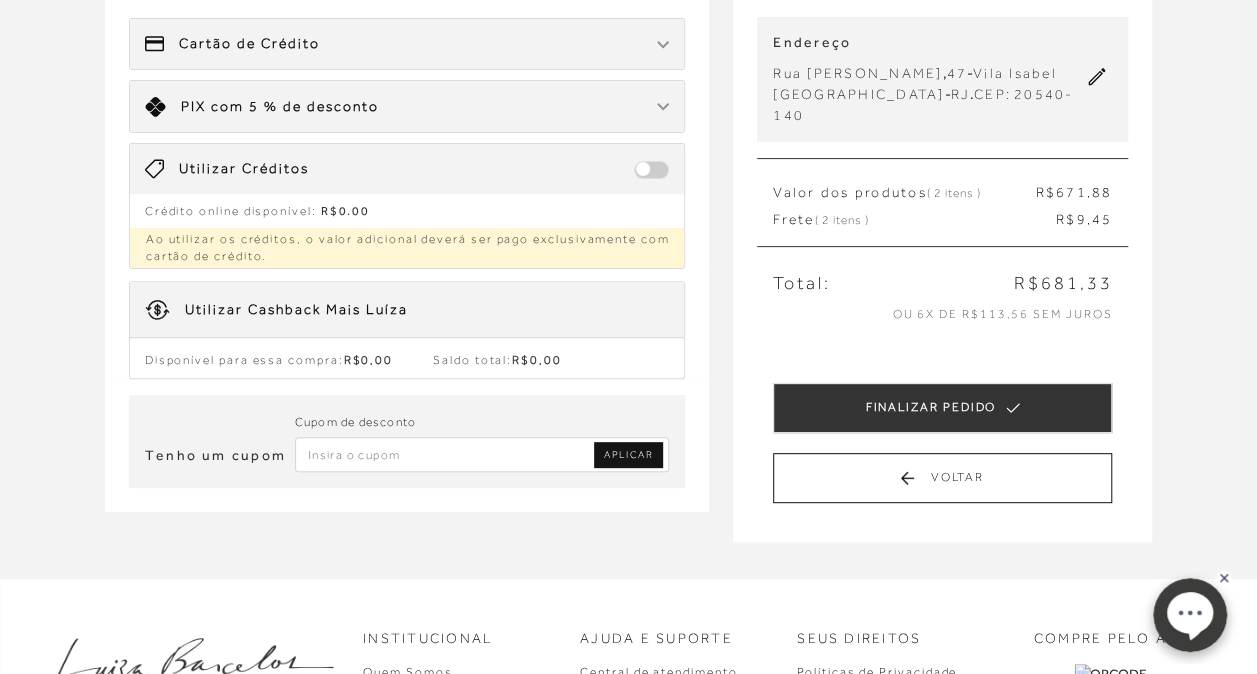 click at bounding box center (482, 454) 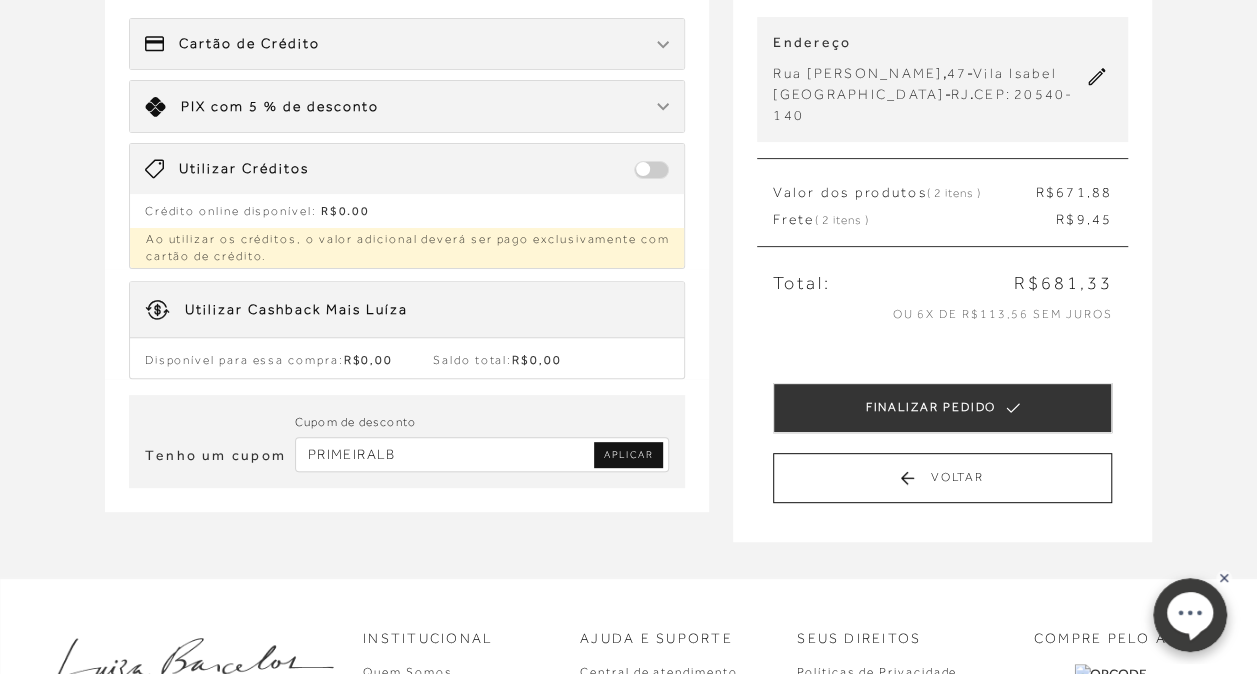 type on "PRIMEIRALB" 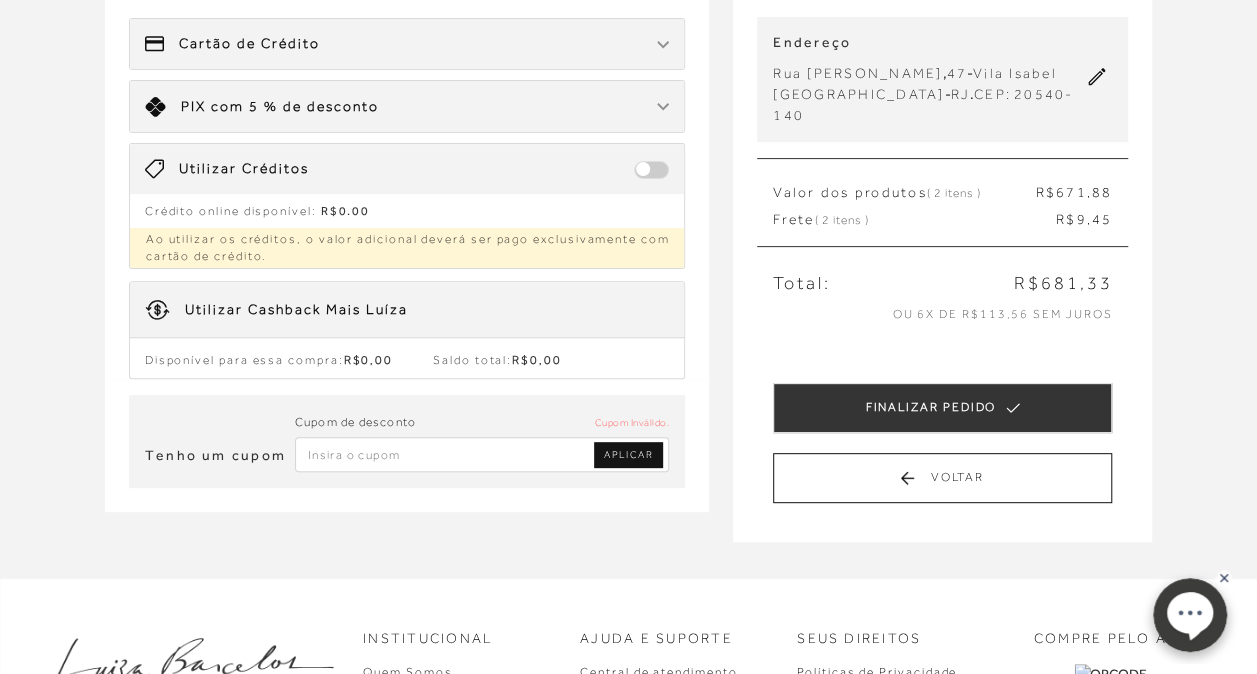 click on "R$ 671 ,88" at bounding box center [1073, 193] 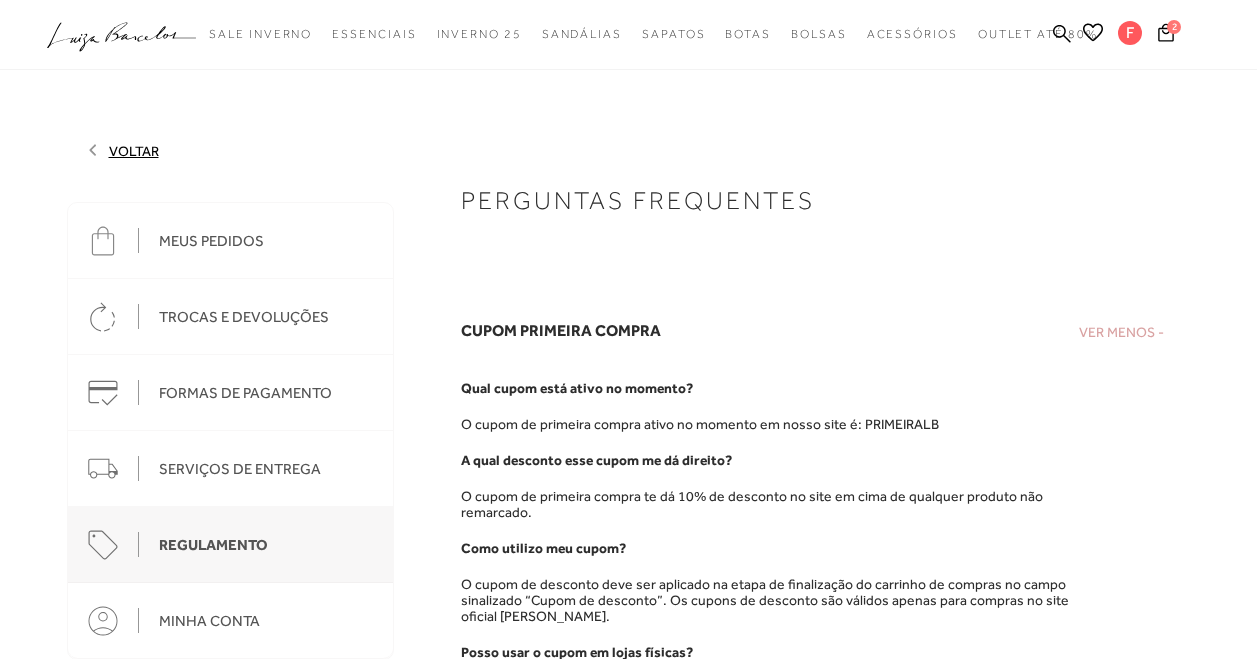 scroll, scrollTop: 0, scrollLeft: 0, axis: both 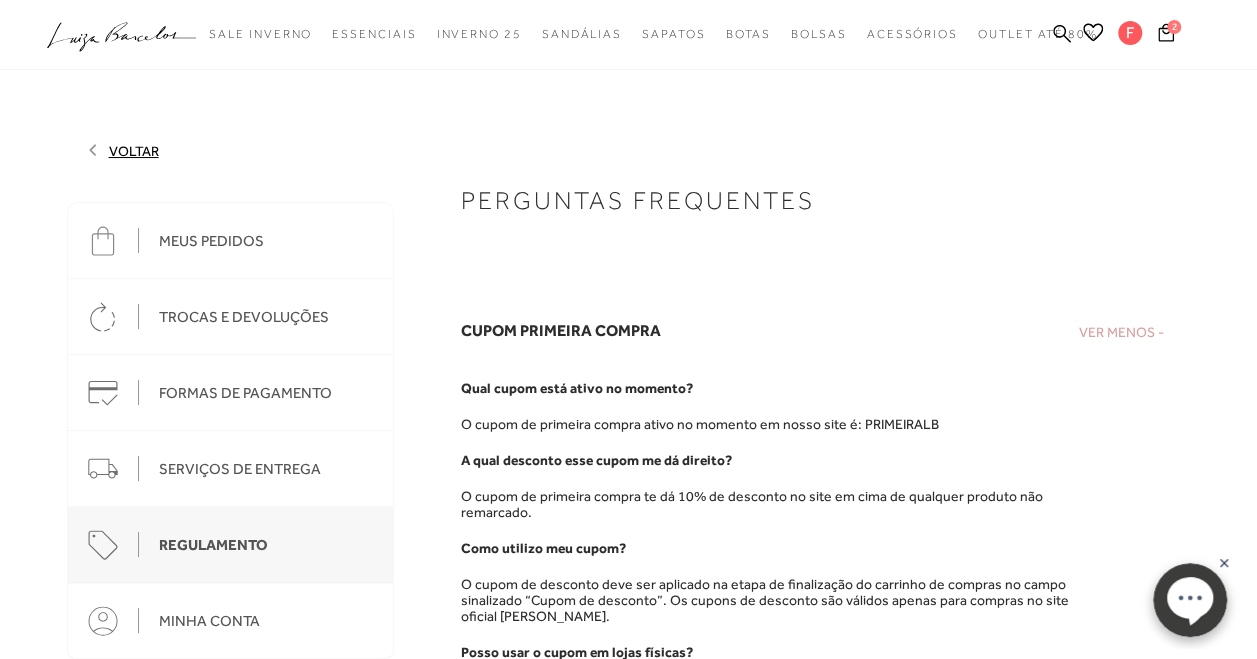 click on "O cupom de primeira compra ativo no momento em nosso site é: PRIMEIRALB" at bounding box center (780, 424) 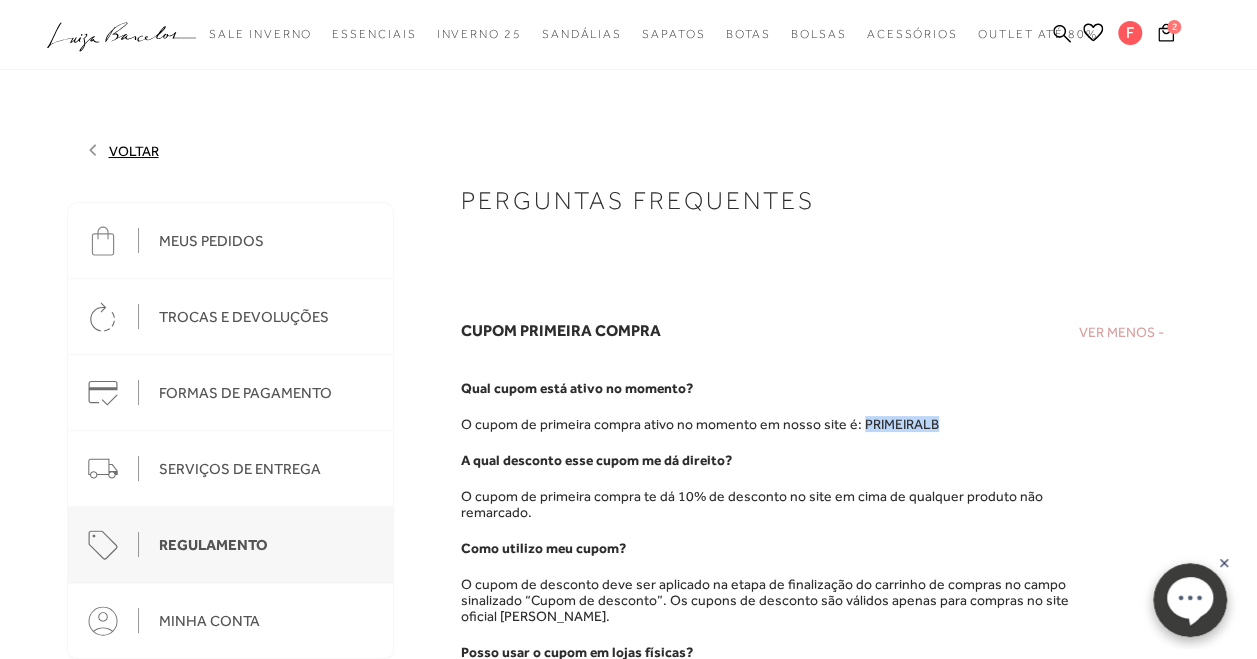 click on "O cupom de primeira compra ativo no momento em nosso site é: PRIMEIRALB" at bounding box center (780, 424) 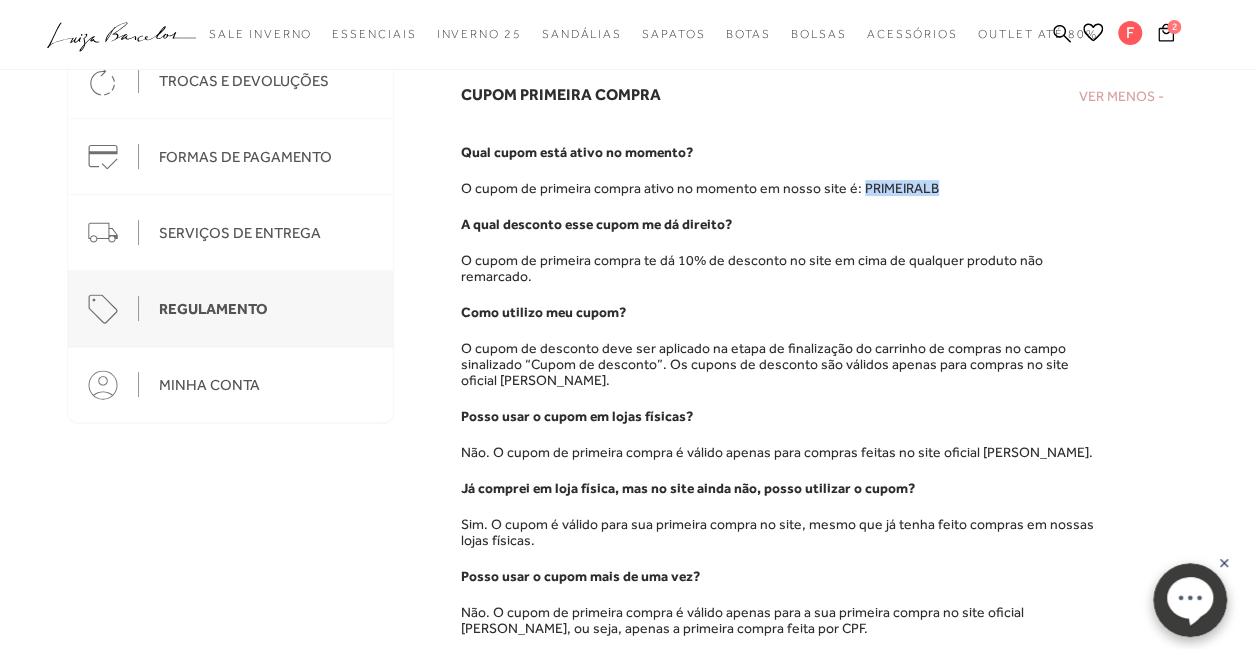 scroll, scrollTop: 300, scrollLeft: 0, axis: vertical 